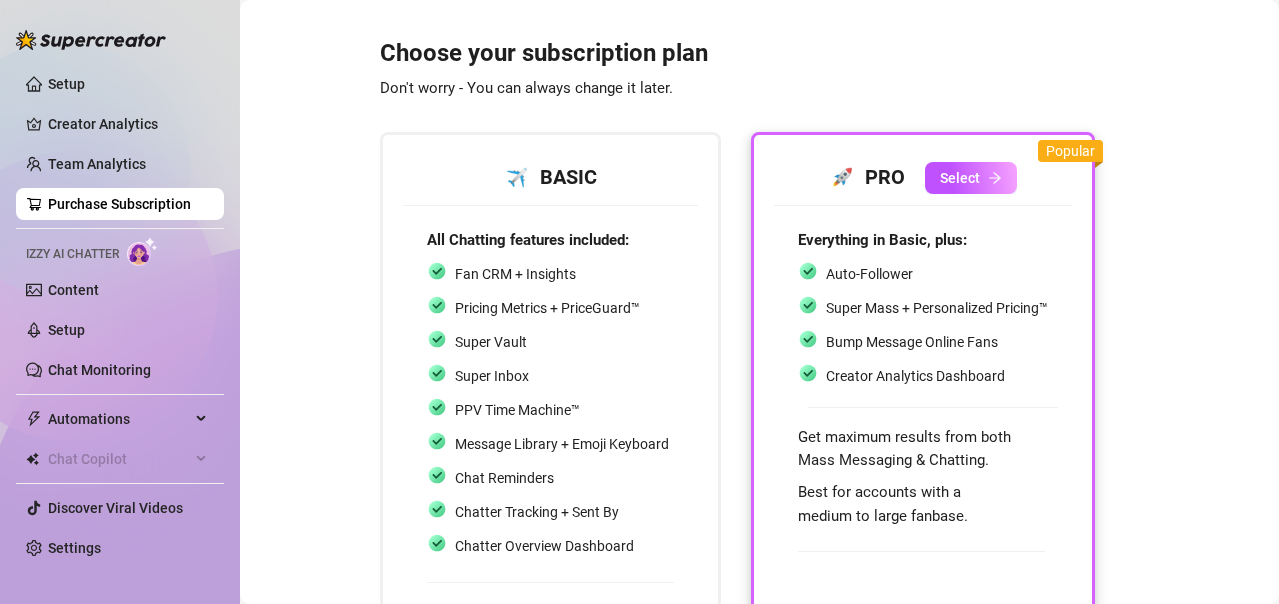 scroll, scrollTop: 0, scrollLeft: 0, axis: both 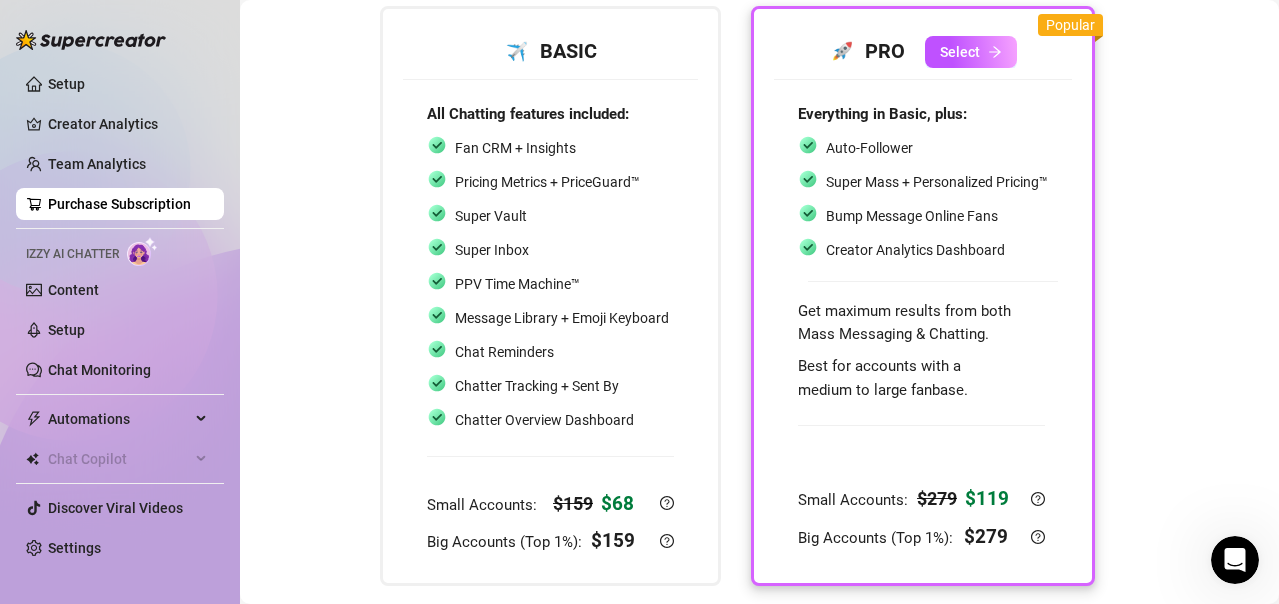 click on "Choose your subscription plan Don't worry - You can always change it later. ✈️  BASIC All Chatting features included: Fan CRM + Insights Pricing Metrics + PriceGuard™ Super Vault Super Inbox PPV Time Machine™ Message Library + Emoji Keyboard Chat Reminders Chatter Tracking + Sent By Chatter Overview Dashboard Small Accounts:   $ 159 $ 68 Big Accounts (Top 1%):   $ 159 🚀  PRO Select Everything in Basic, plus: Auto-Follower Super Mass + Personalized Pricing™ Bump Message Online Fans Creator Analytics Dashboard Get maximum results from both Mass Messaging & Chatting. Best for accounts with a medium to large fanbase. Small Accounts:   $ 279 $ 119 Big Accounts (Top 1%):   $ 279 Popular * Pricing is per OnlyFans account per month. * To help growing creators, we give 58% off for small accounts that are not in the top 1%" at bounding box center (759, 292) 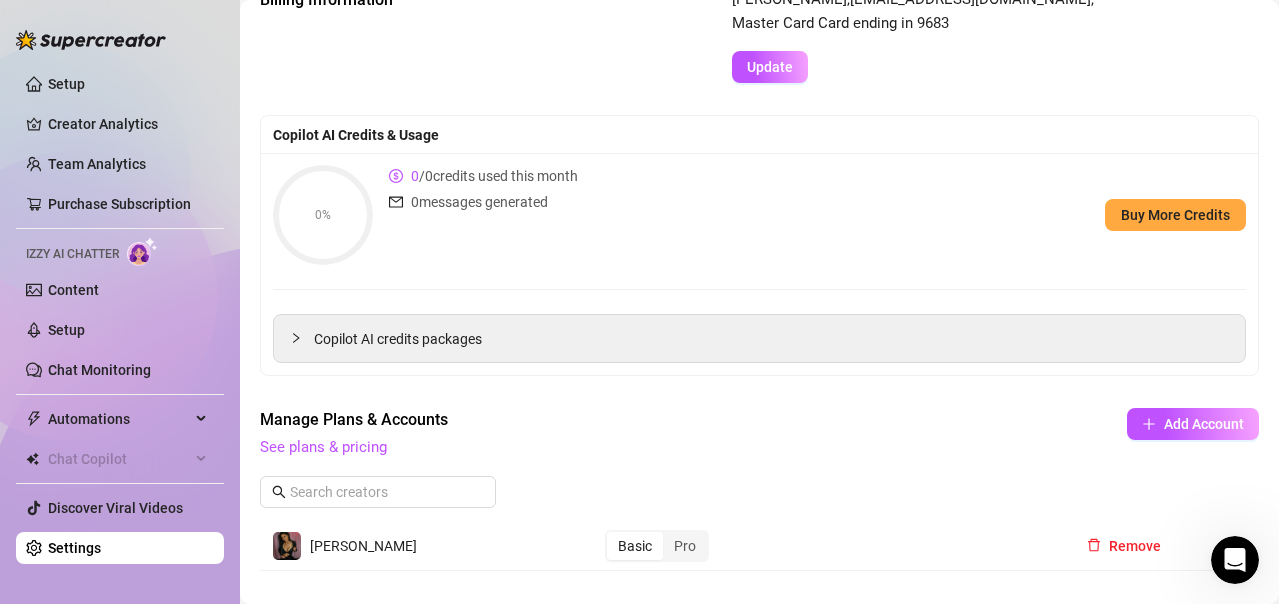scroll, scrollTop: 126, scrollLeft: 0, axis: vertical 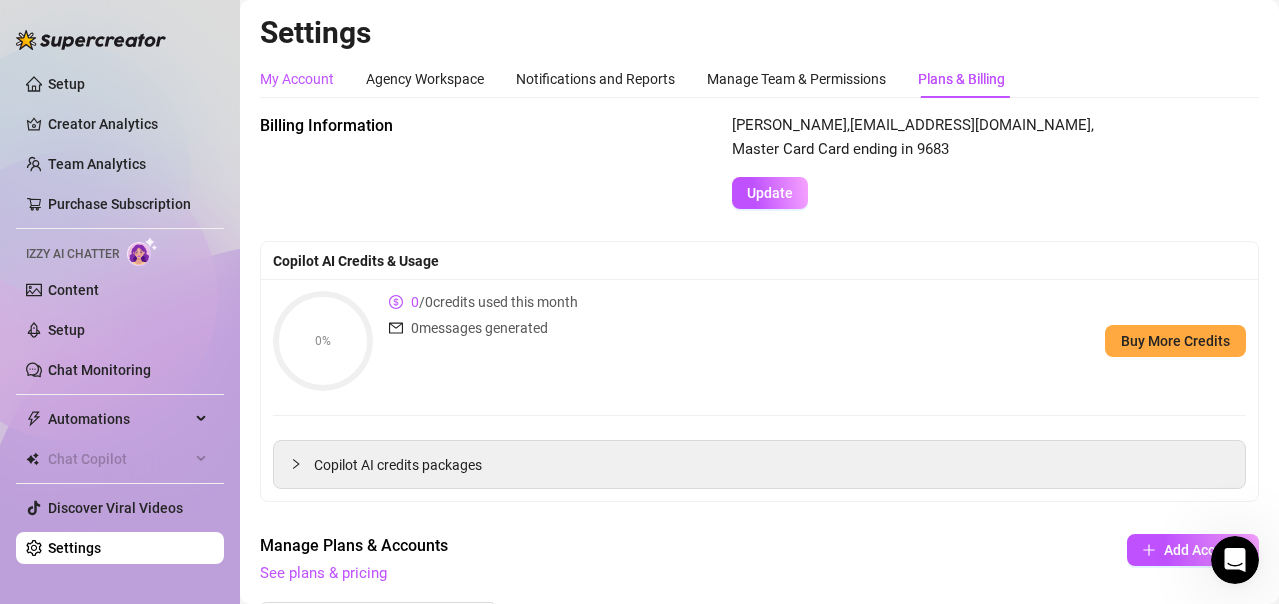 click on "My Account" at bounding box center (297, 79) 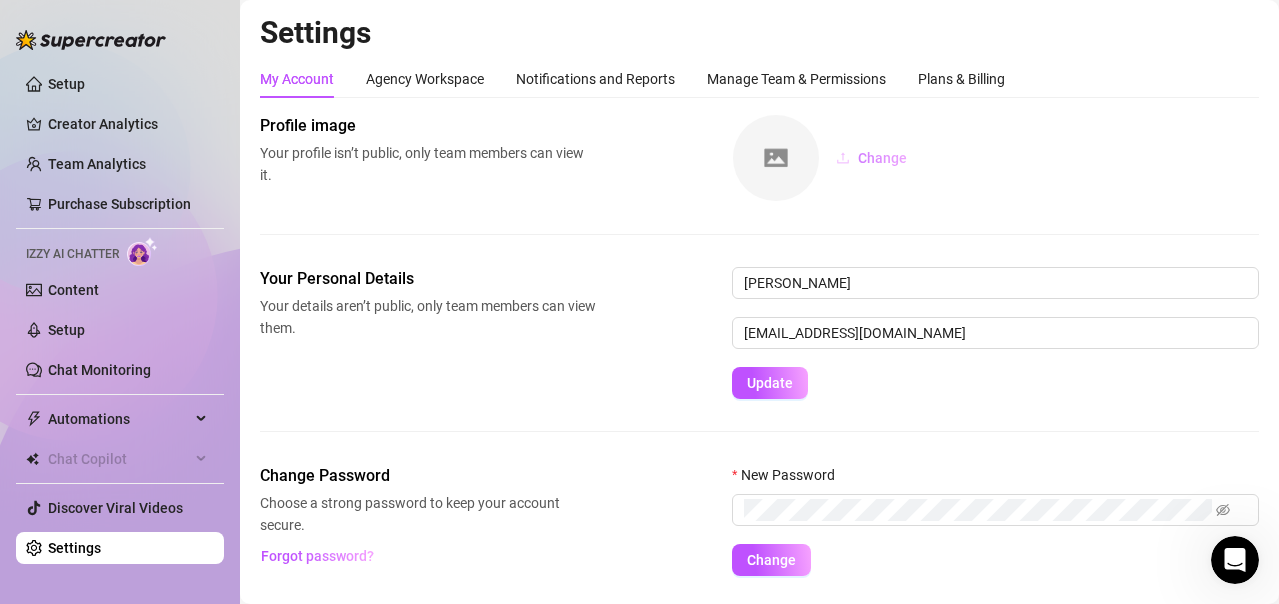 click on "Change" at bounding box center [882, 158] 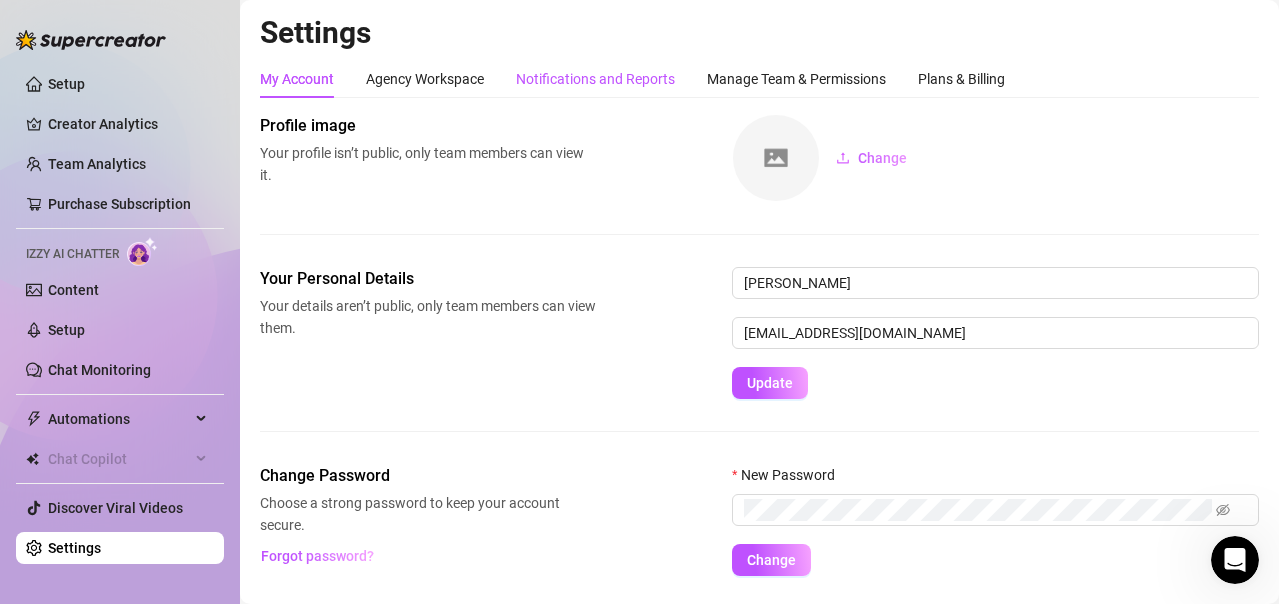 click on "Notifications and Reports" at bounding box center [595, 79] 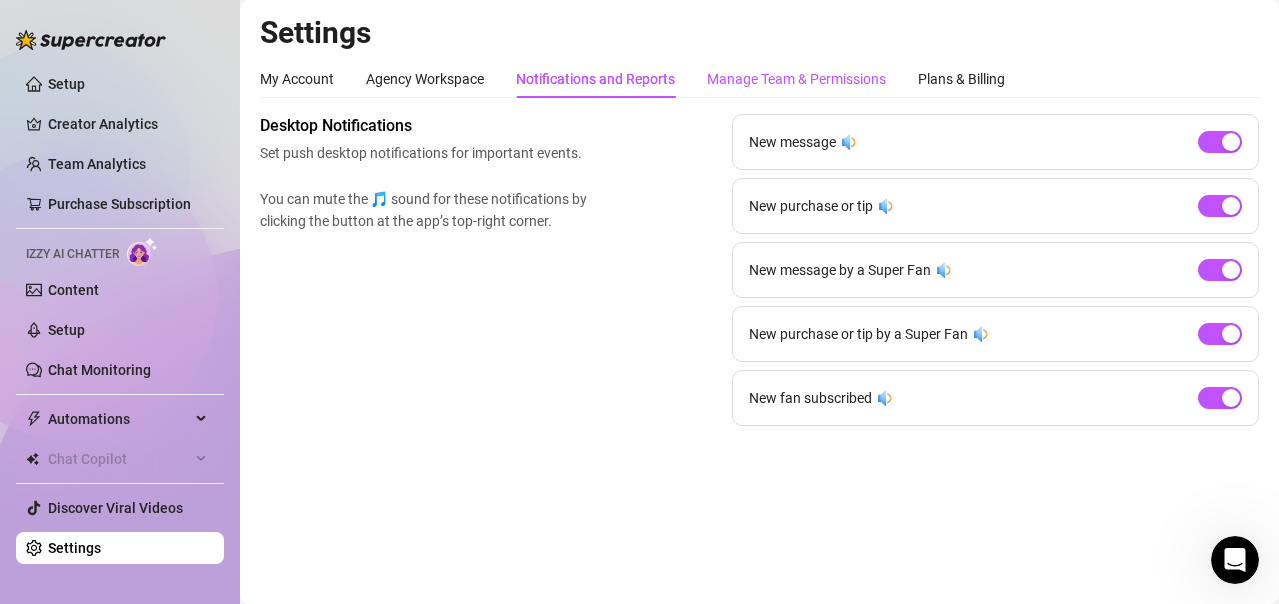 click on "Manage Team & Permissions" at bounding box center (796, 79) 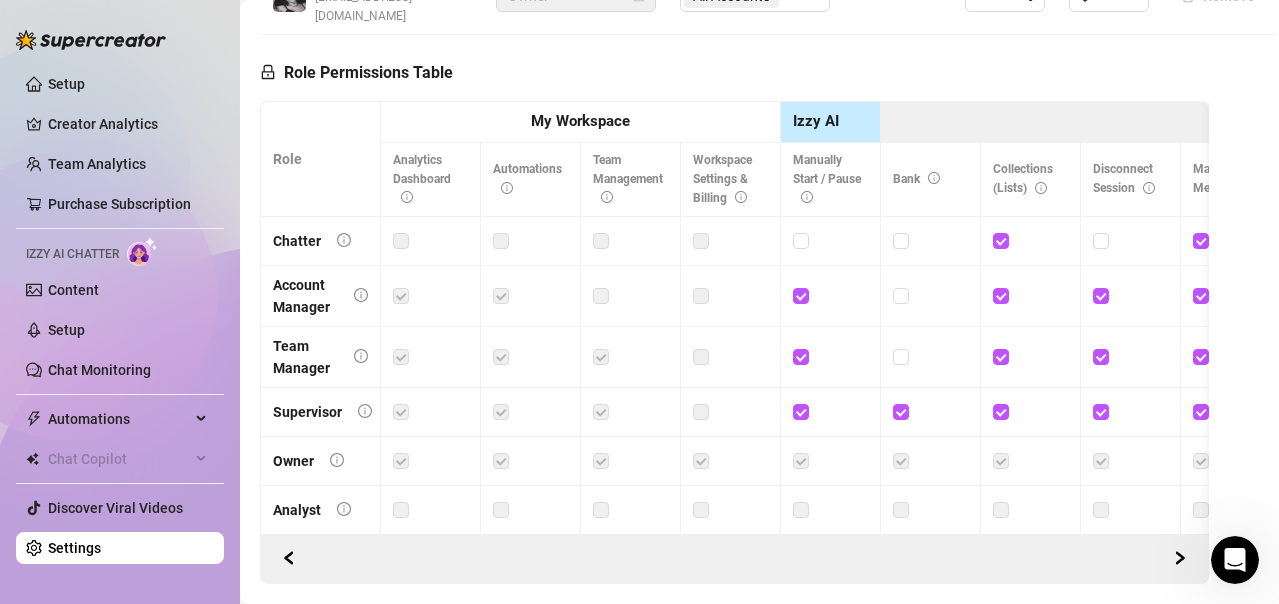 scroll, scrollTop: 600, scrollLeft: 0, axis: vertical 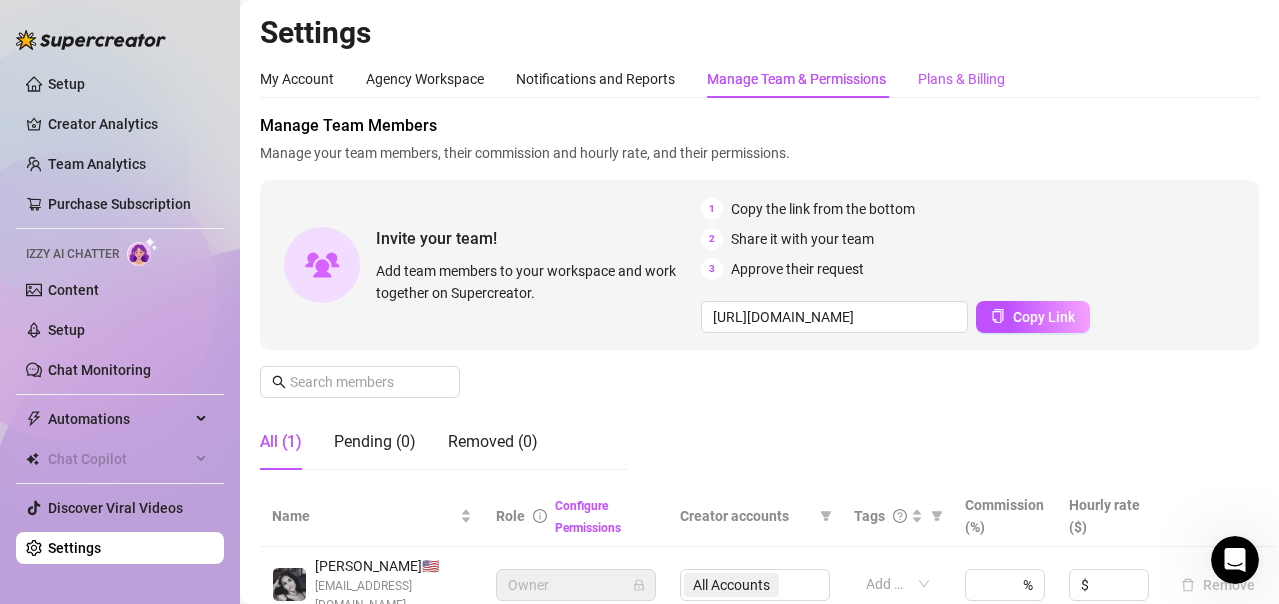 click on "Plans & Billing" at bounding box center (961, 79) 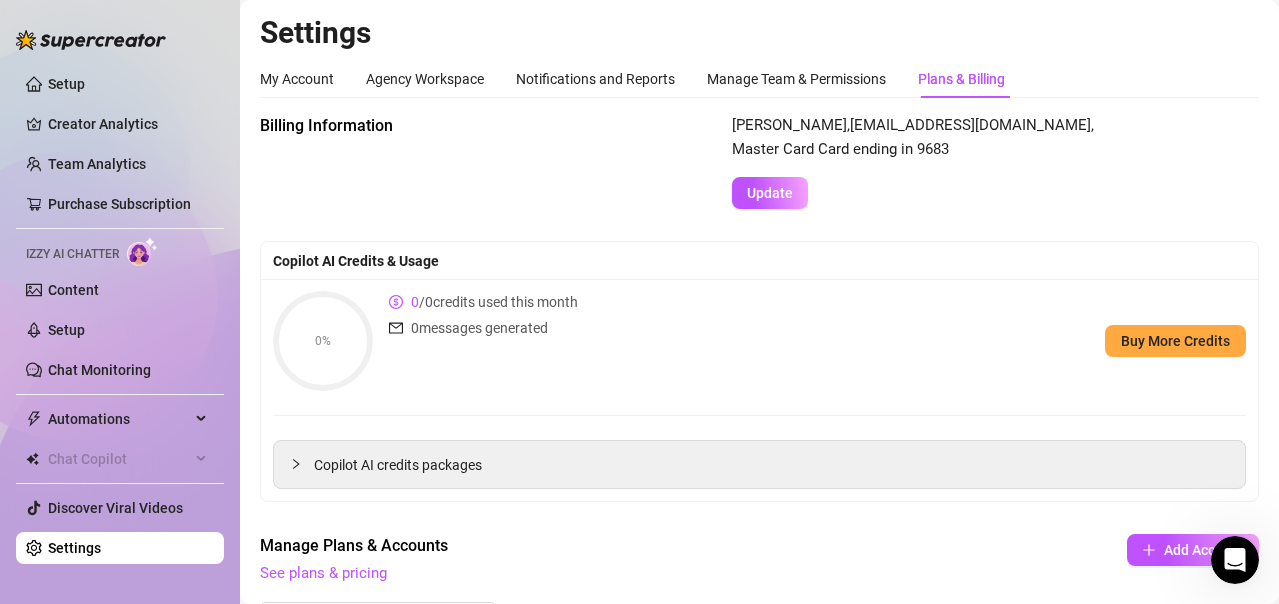 click on "Plans & Billing" at bounding box center [961, 79] 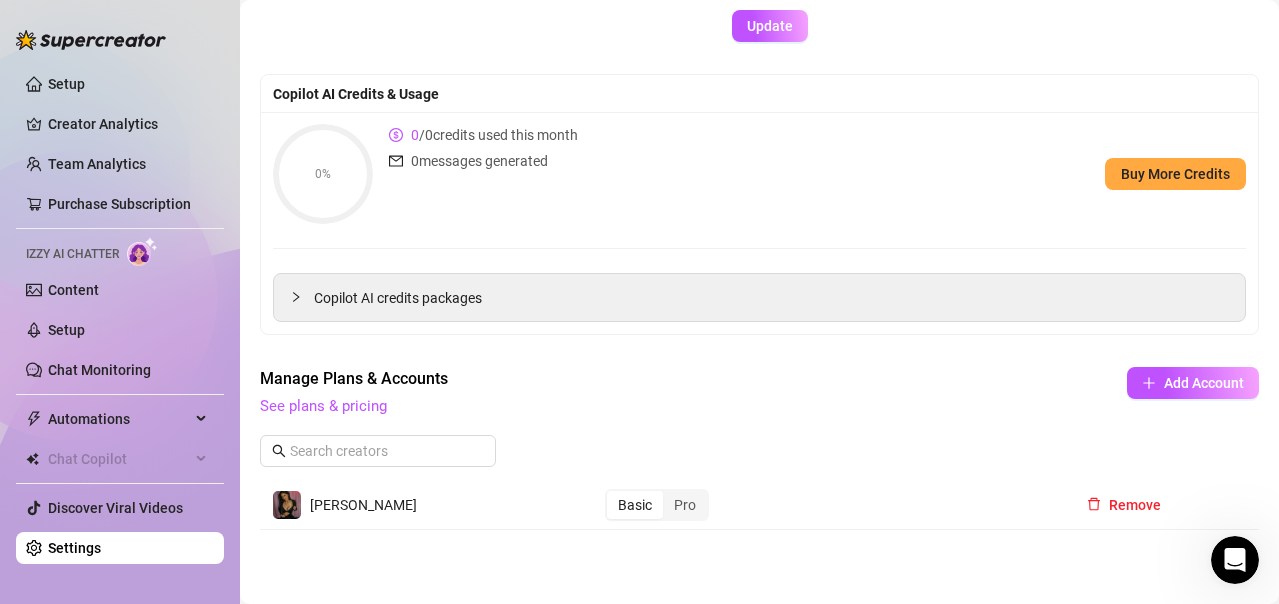 scroll, scrollTop: 178, scrollLeft: 0, axis: vertical 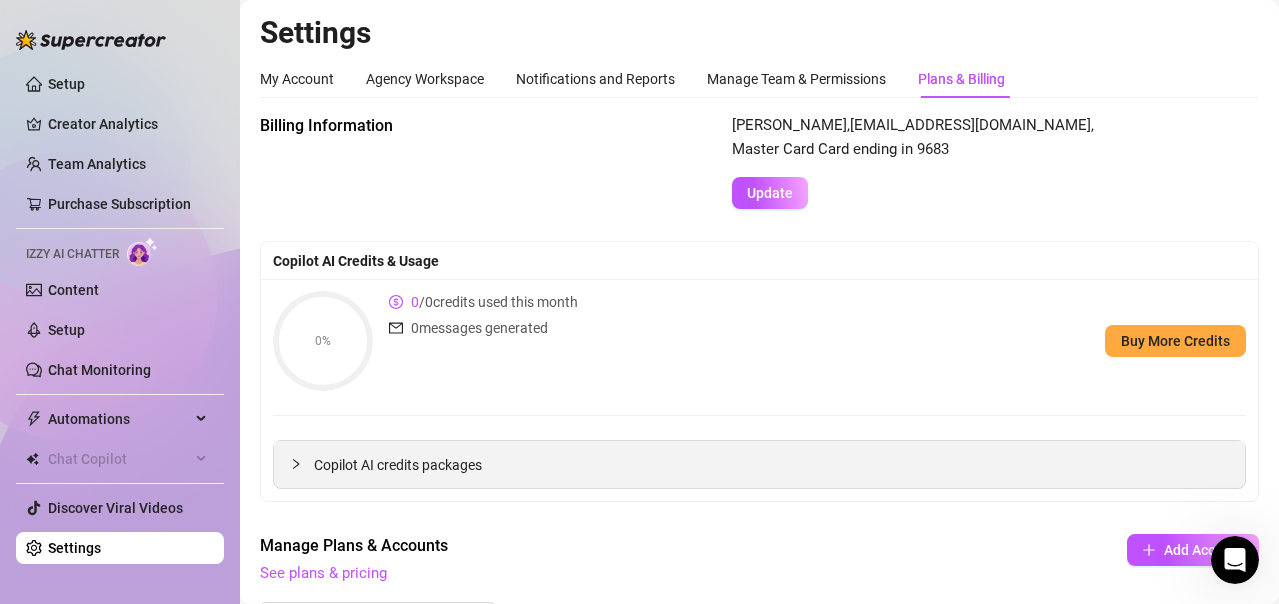 click on "Copilot AI credits packages" at bounding box center [759, 464] 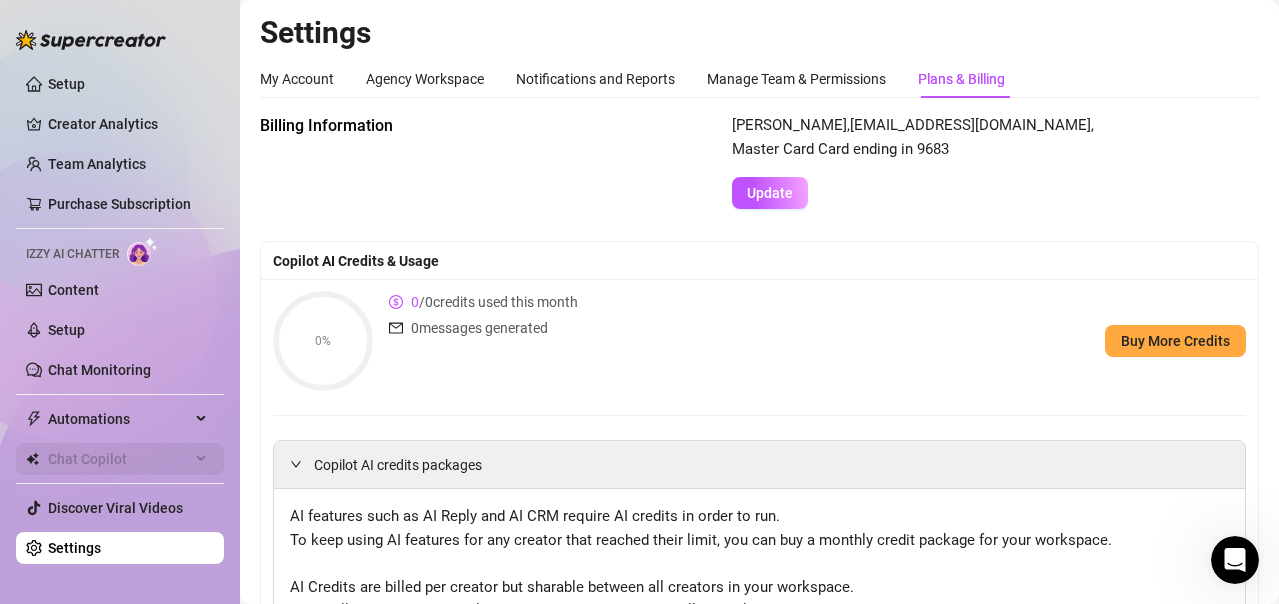 click on "Chat Copilot" at bounding box center (119, 459) 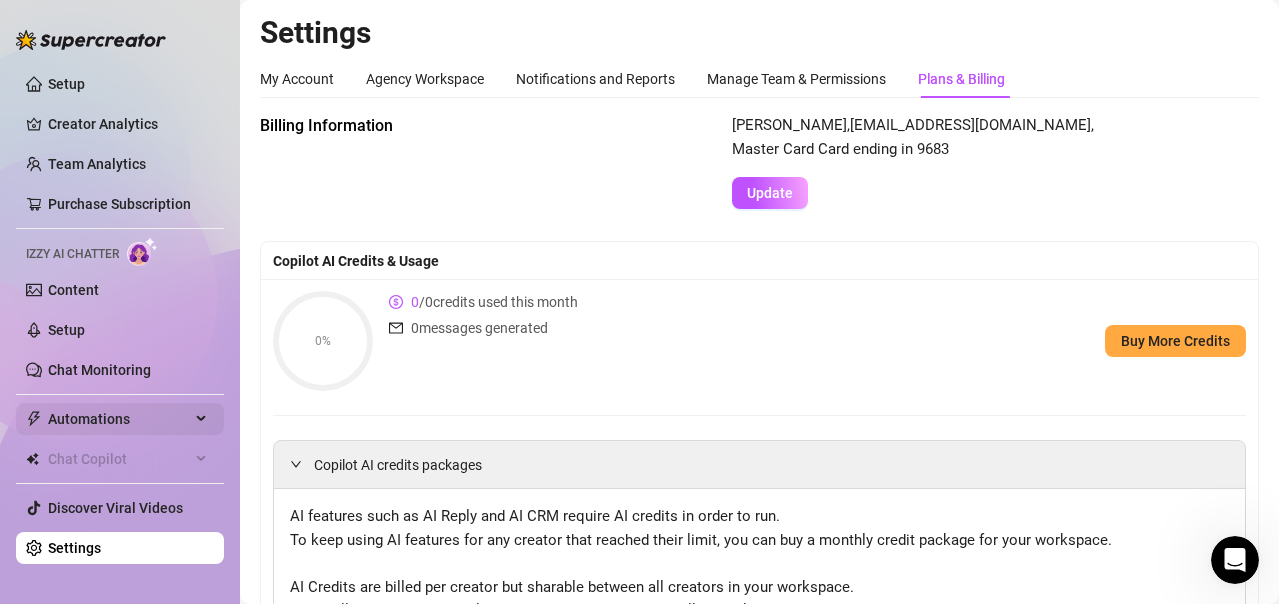 click on "Automations" at bounding box center [120, 419] 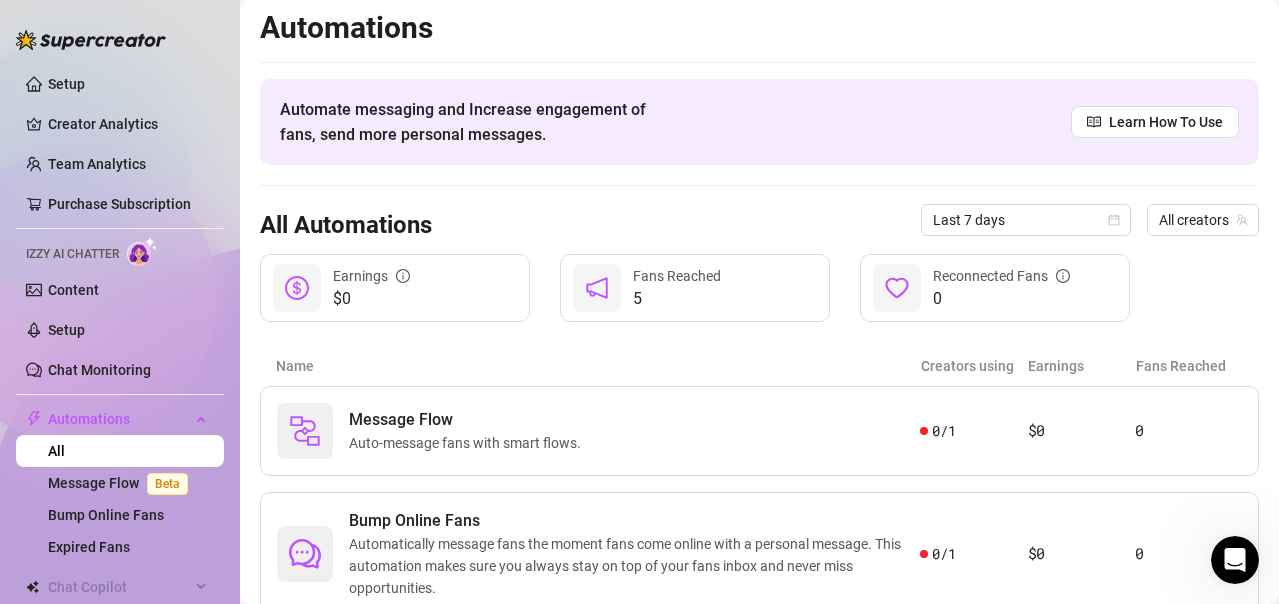 scroll, scrollTop: 0, scrollLeft: 0, axis: both 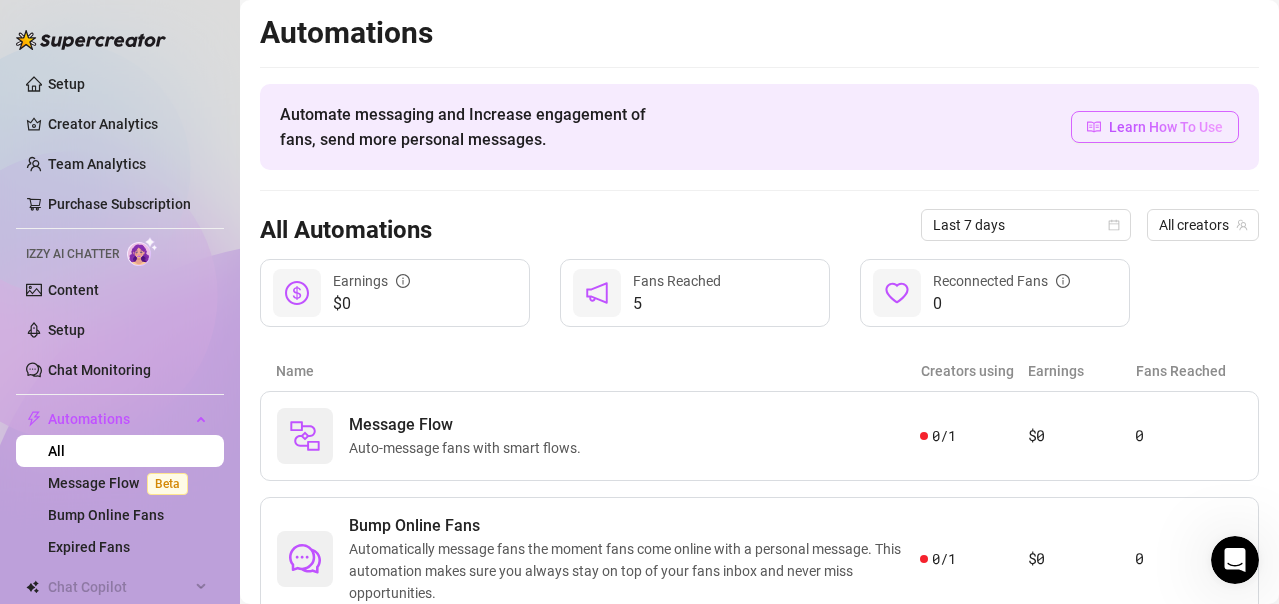 click on "Learn How To Use" at bounding box center (1166, 127) 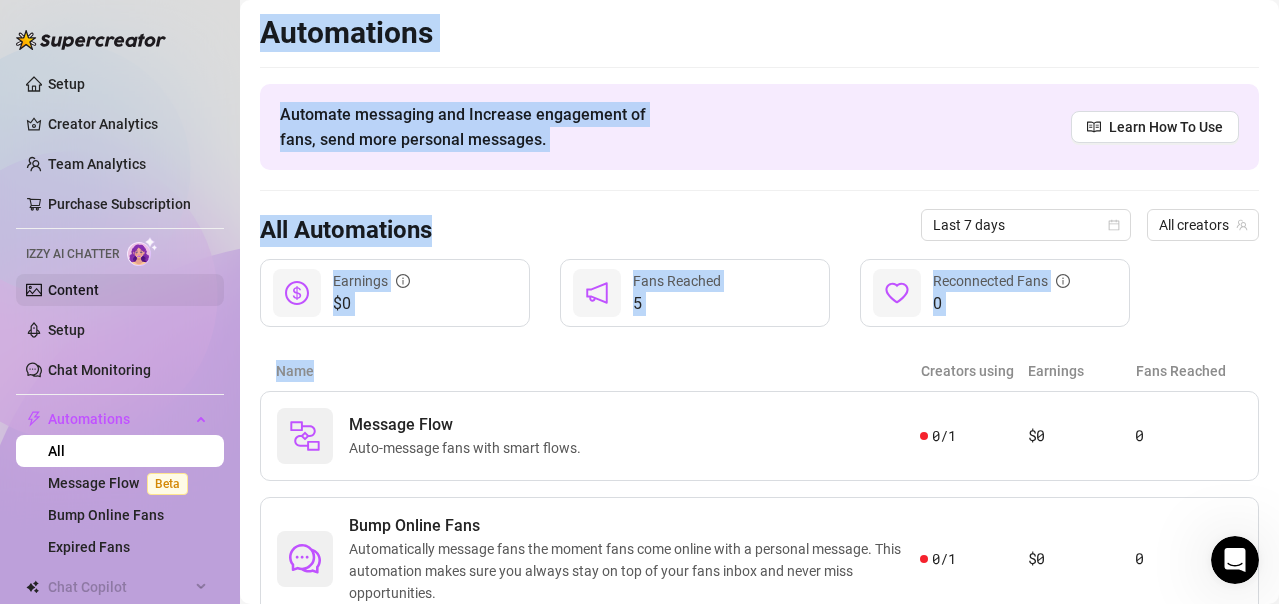 drag, startPoint x: 323, startPoint y: 372, endPoint x: 97, endPoint y: 289, distance: 240.75922 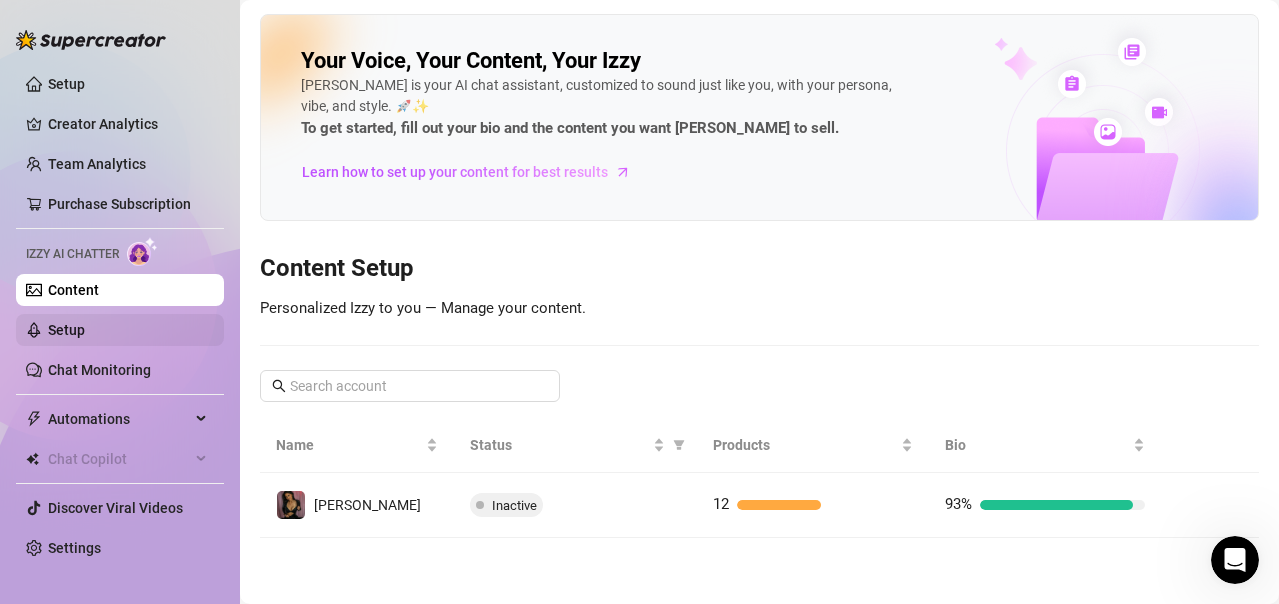 click on "Setup" at bounding box center [66, 330] 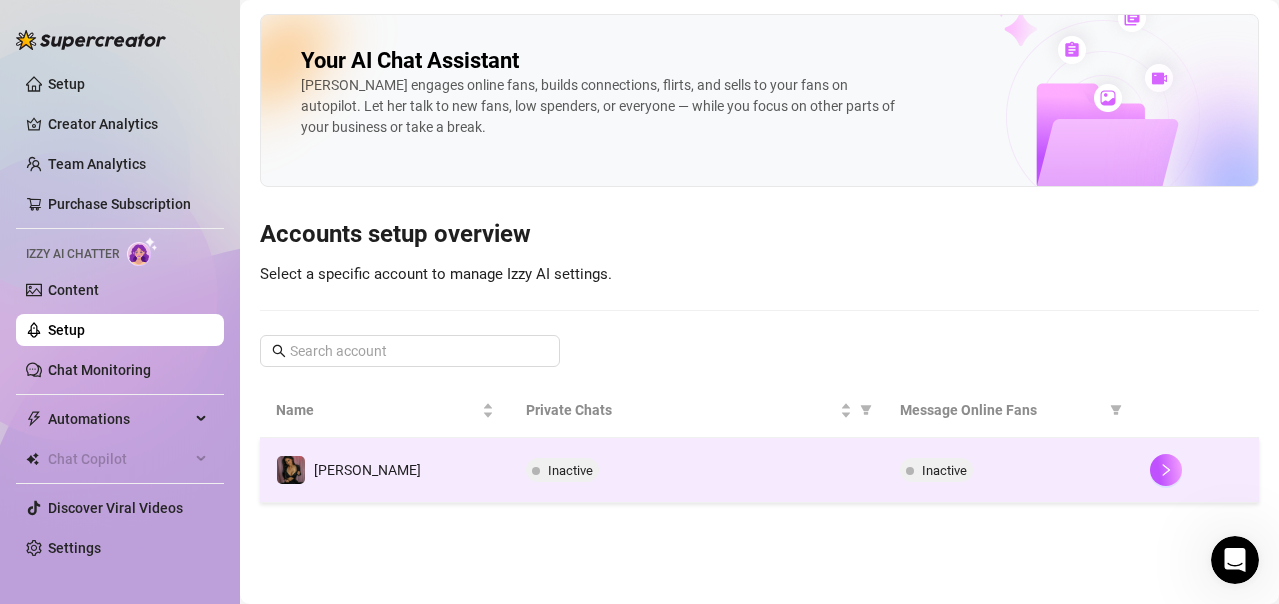 click on "Inactive" at bounding box center [1009, 470] 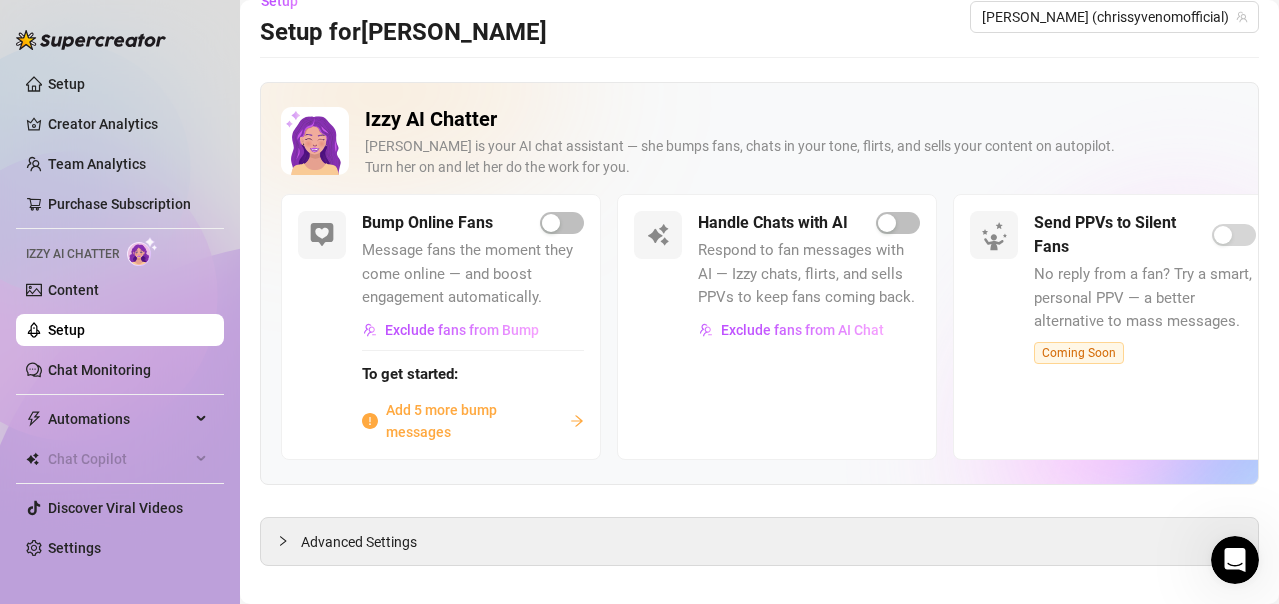 scroll, scrollTop: 52, scrollLeft: 0, axis: vertical 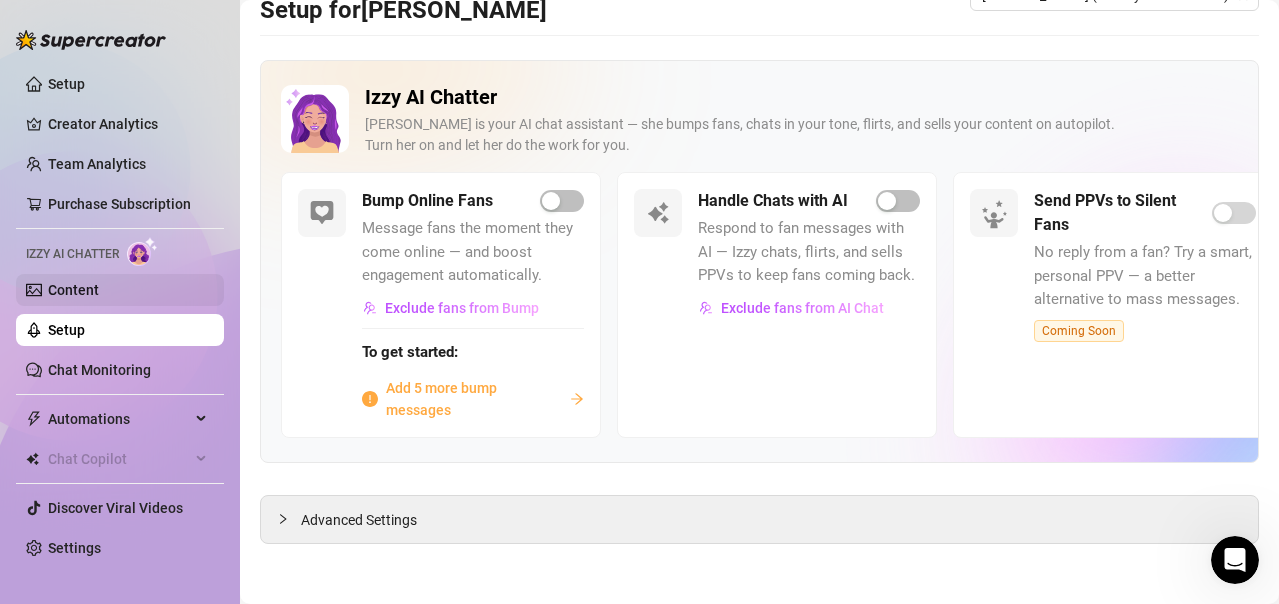 click on "Content" at bounding box center (73, 290) 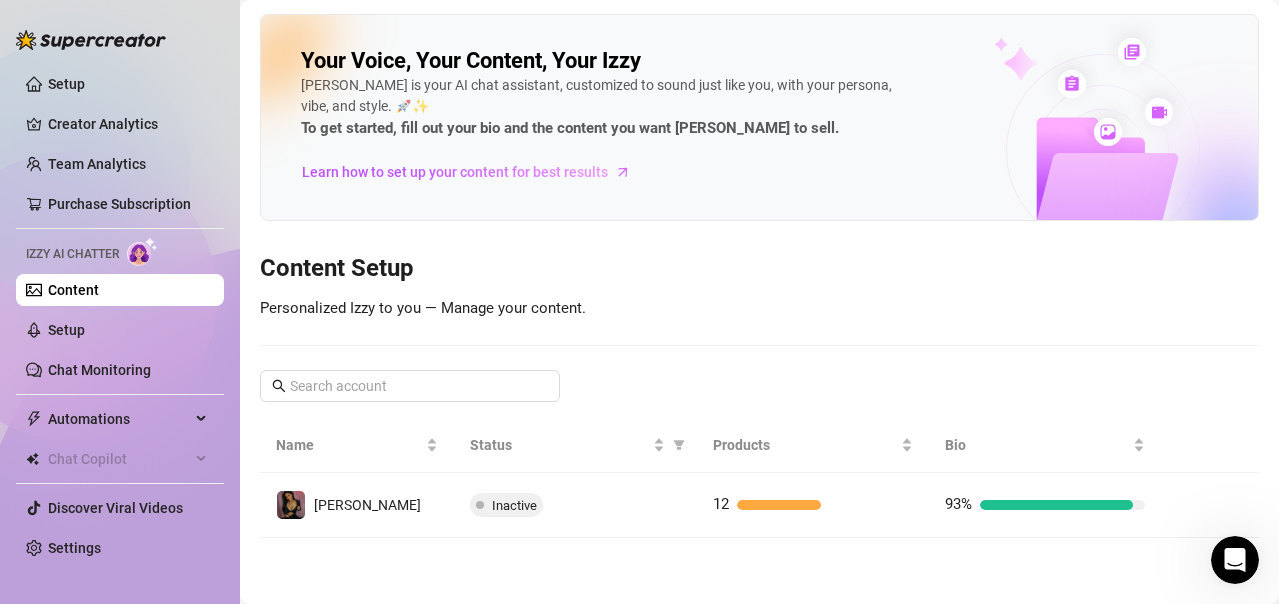 scroll, scrollTop: 0, scrollLeft: 0, axis: both 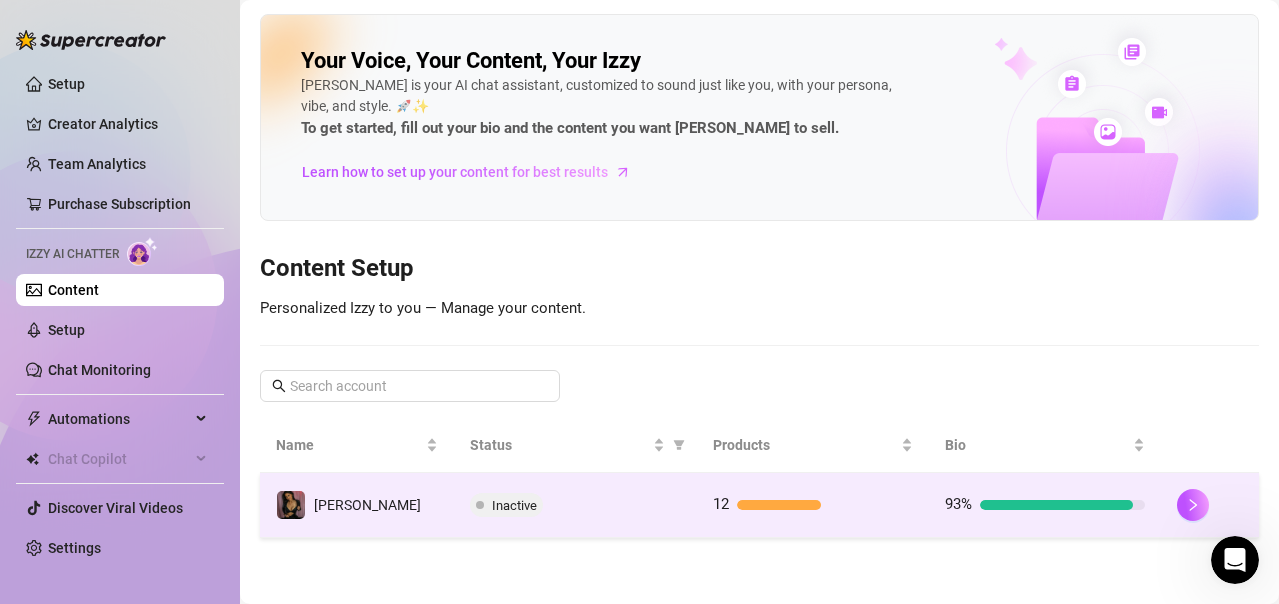 click on "93%" at bounding box center [1045, 505] 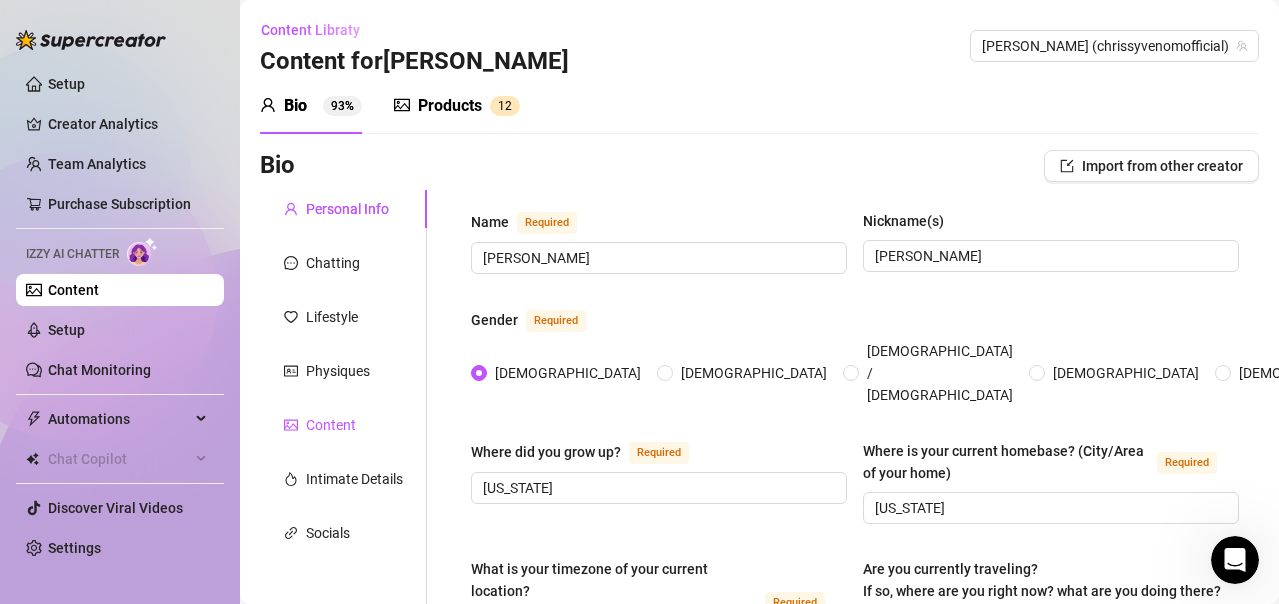 click on "Content" at bounding box center [331, 425] 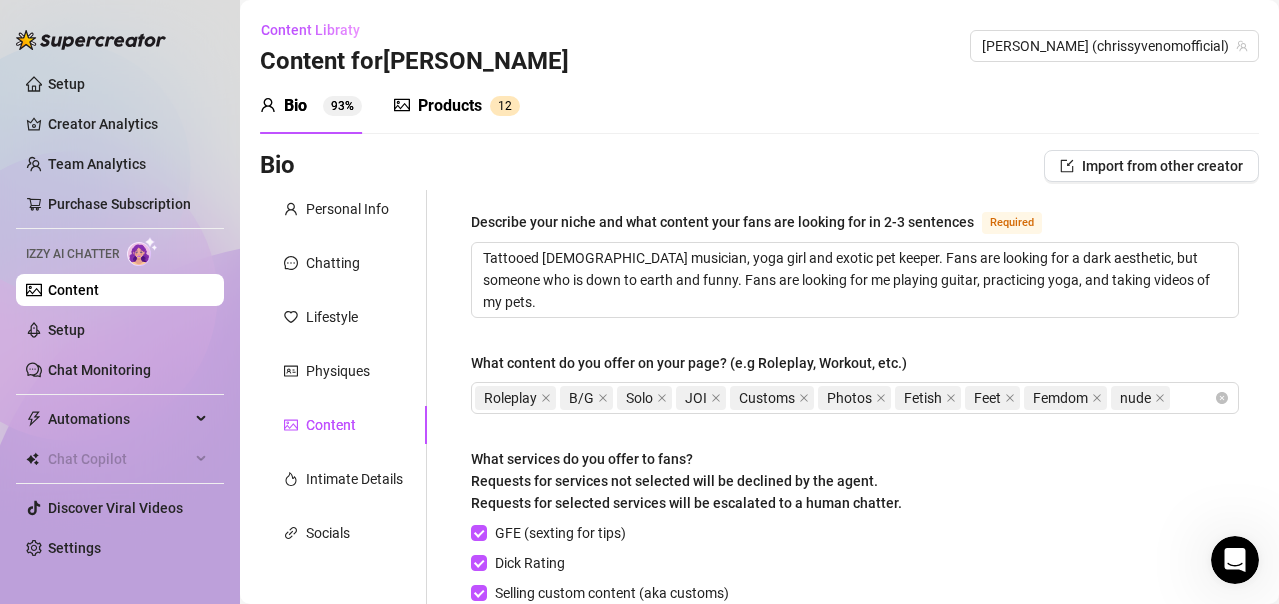type 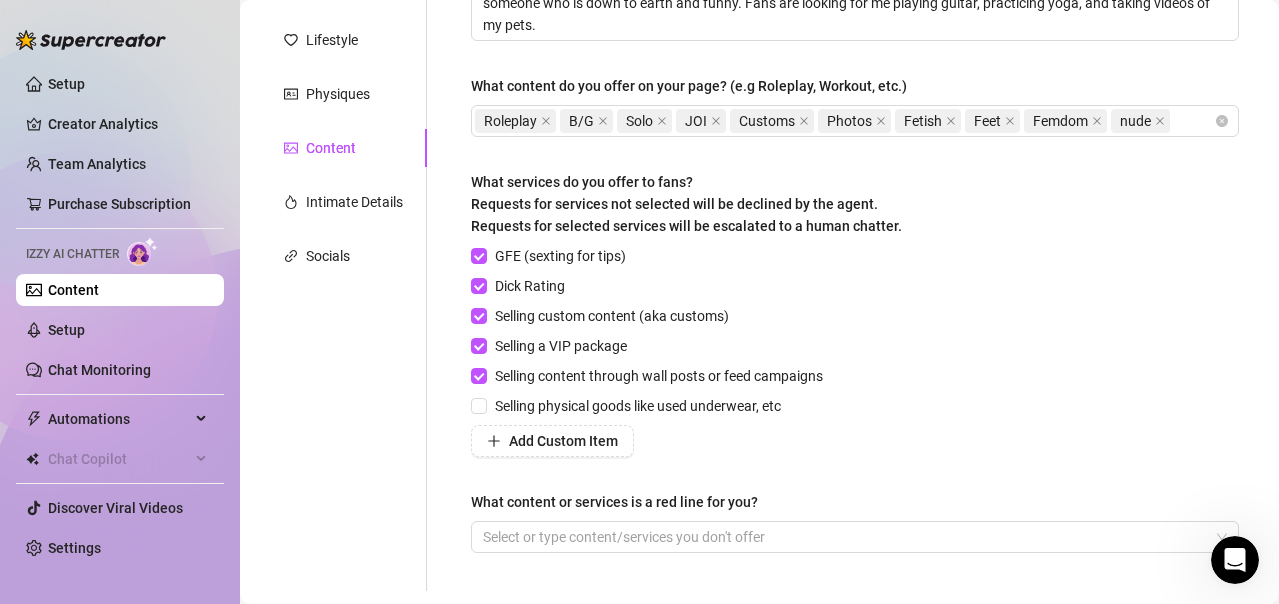 scroll, scrollTop: 360, scrollLeft: 0, axis: vertical 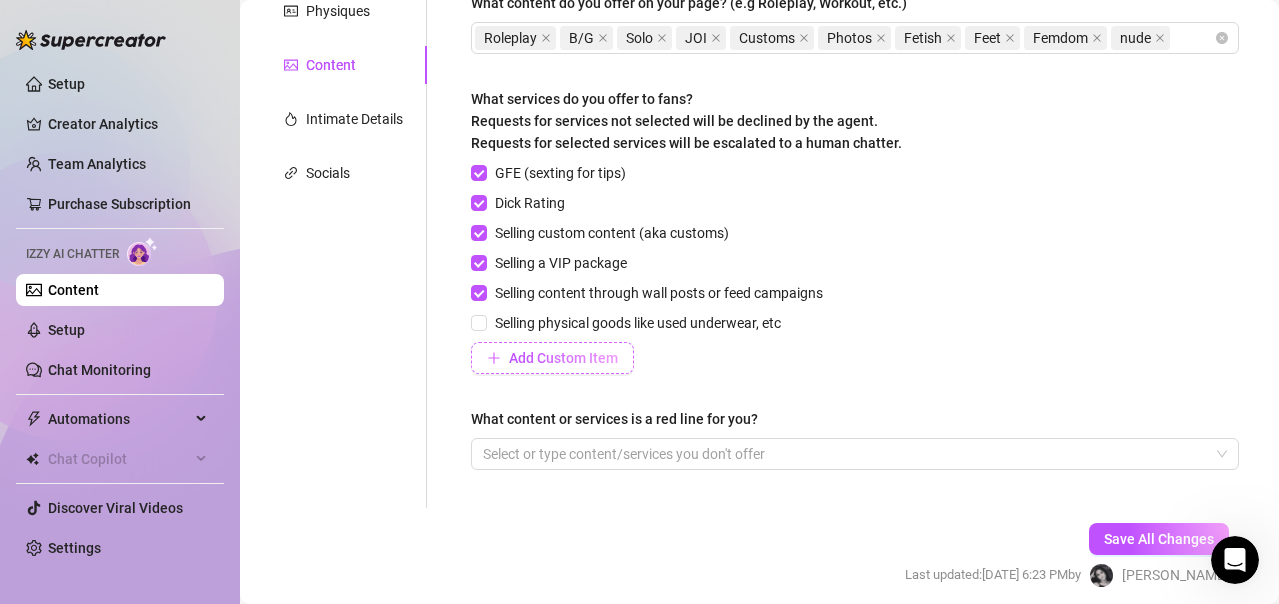 click at bounding box center [494, 358] 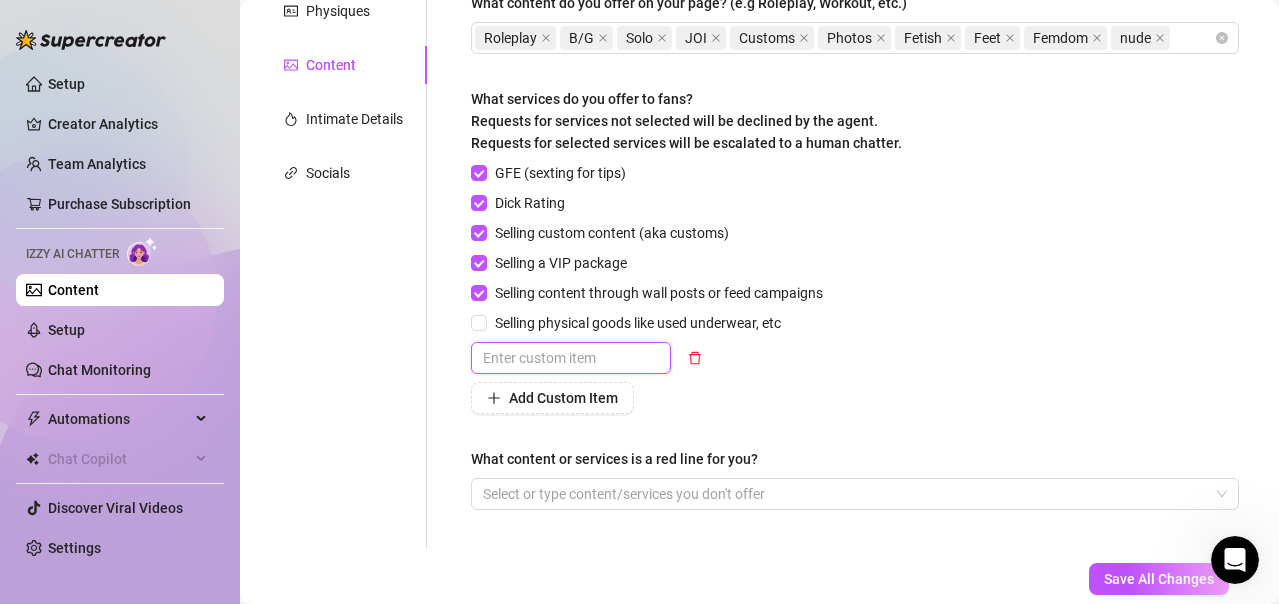 click at bounding box center (571, 358) 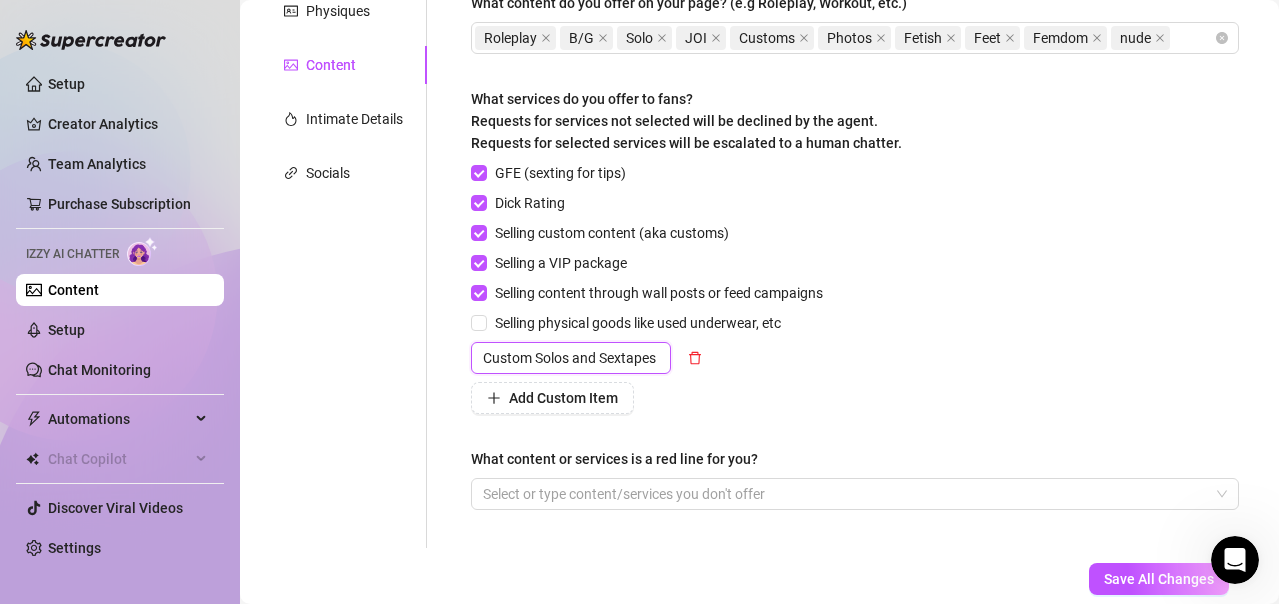 type on "Custom Solos and Sextapes" 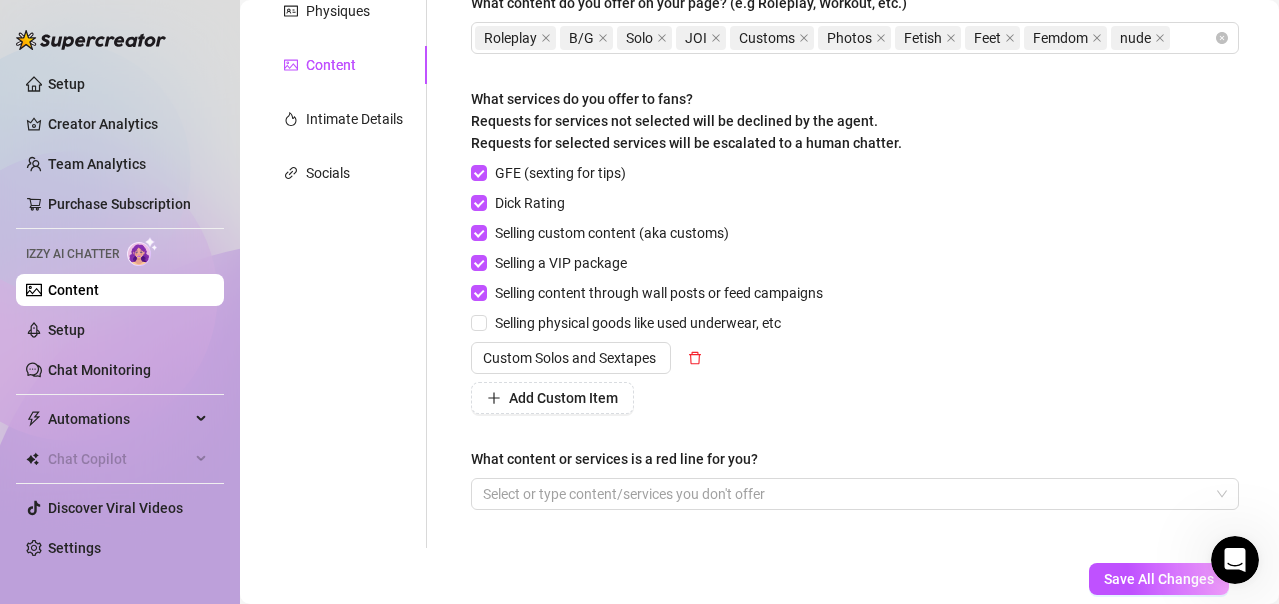 click on "Add Custom Item" at bounding box center [651, 398] 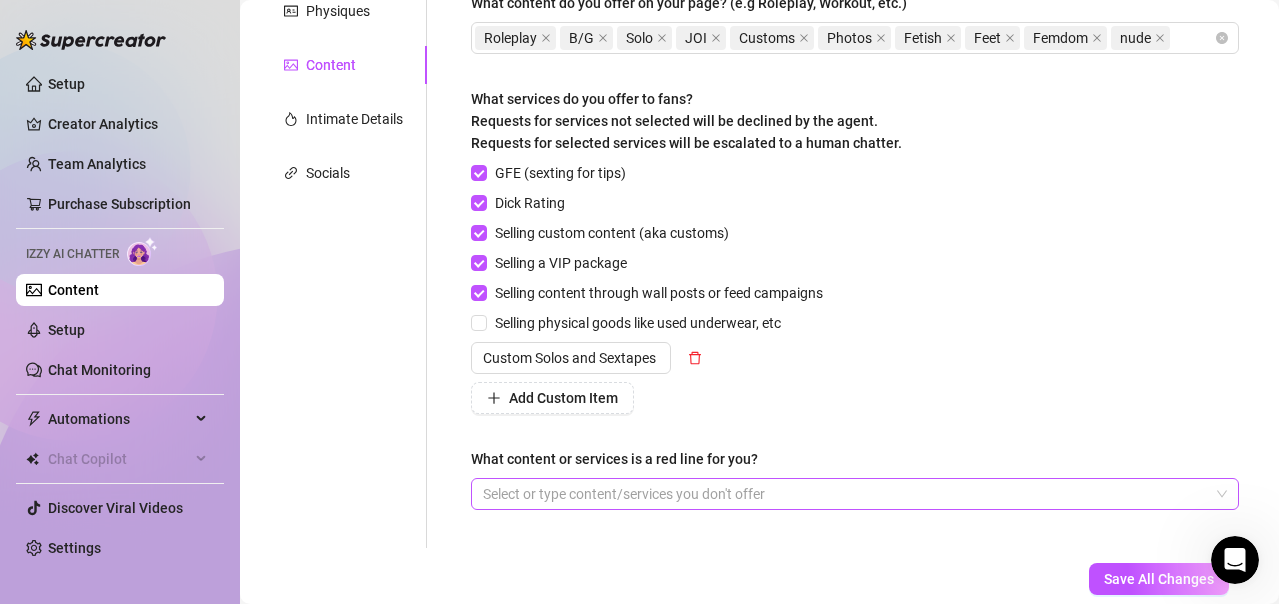 click at bounding box center [844, 494] 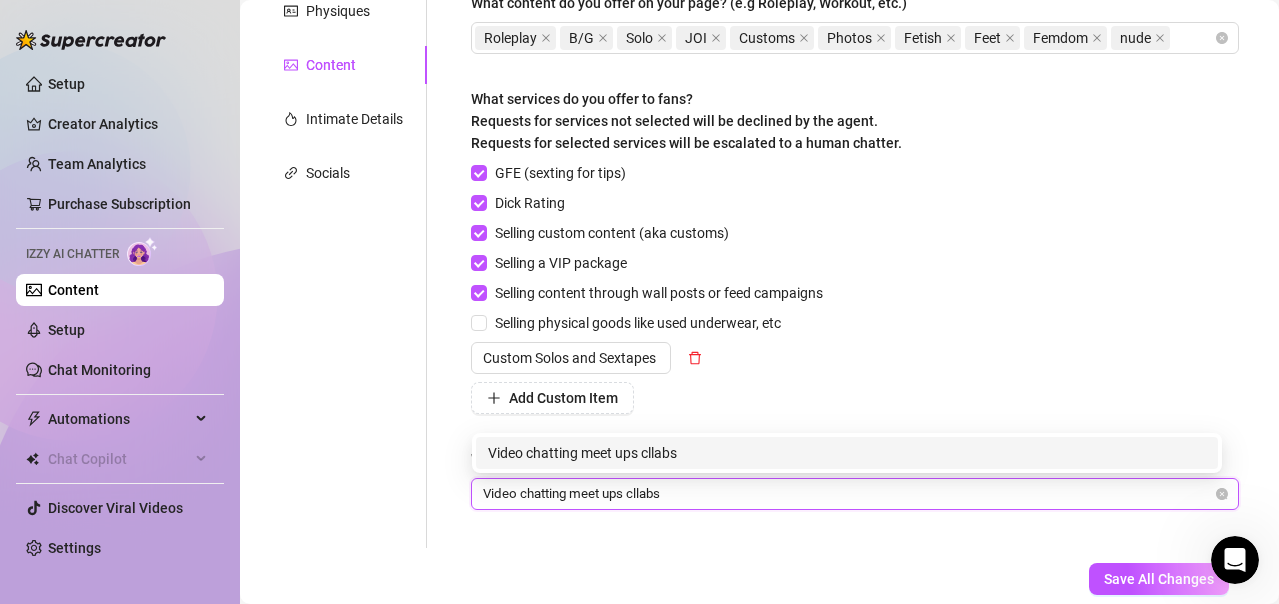 type on "Video chatting meet ups collabs" 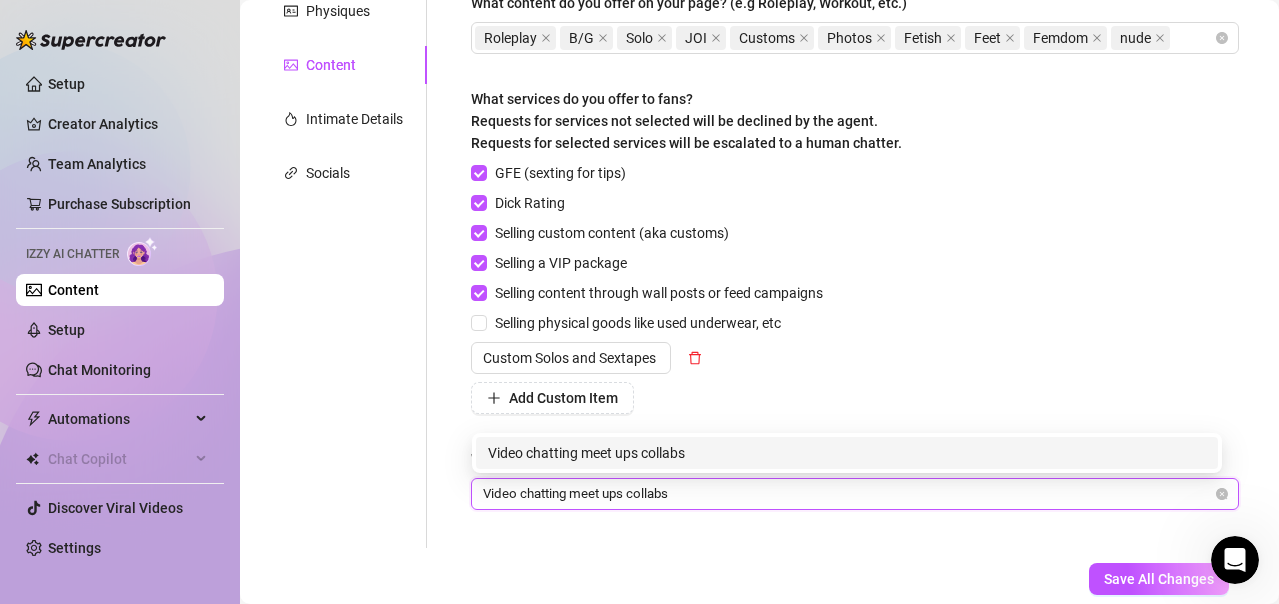 type 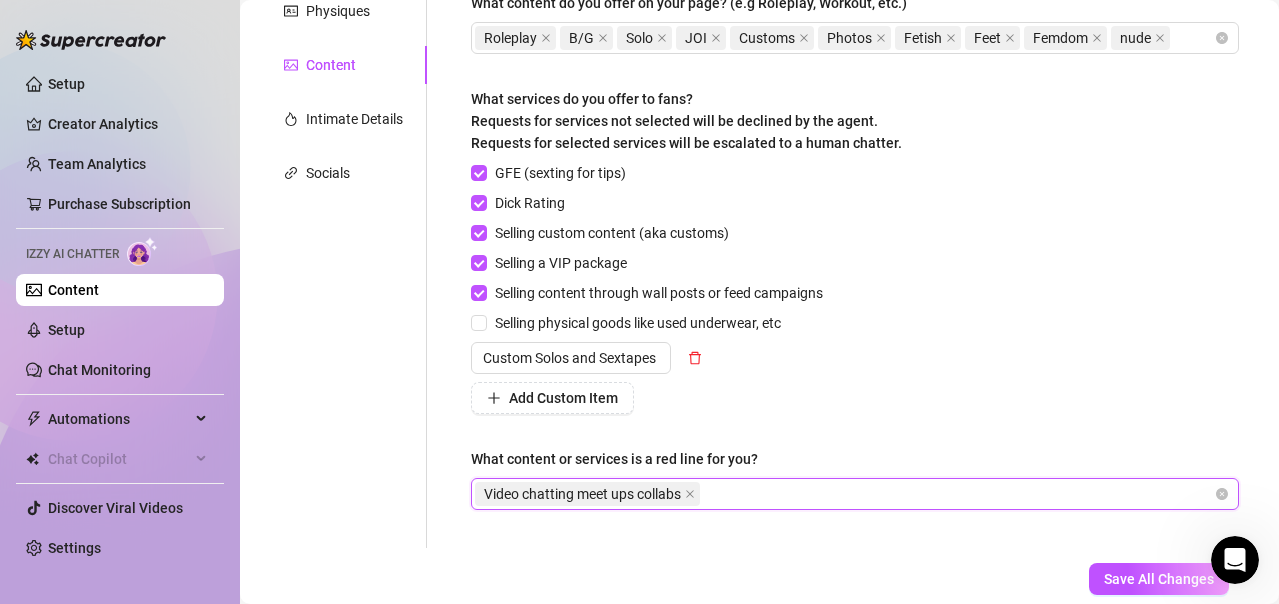 click on "Describe your niche and what content your fans are looking for in 2-3 sentences Required Tattooed [DEMOGRAPHIC_DATA] musician, yoga girl and exotic pet keeper. Fans are looking for a dark aesthetic, but someone who is down to earth and funny. Fans are looking for me playing guitar, practicing yoga, and taking videos of my pets. What content do you offer on your page? (e.g Roleplay, Workout, etc.) Roleplay B/G  Solo JOI Customs Photos Fetish Feet Femdom nude   What services do you offer to fans? Requests for services not selected will be declined by the agent. Requests for selected services will be escalated to a human chatter. GFE (sexting for tips) Dick Rating Selling custom content (aka customs) Selling a VIP package Selling content through wall posts or feed campaigns Selling physical goods like used underwear, etc Custom Solos and Sextapes Add Custom Item What content or services is a red line for you? Video chatting meet ups collabs Video chatting meet ups collabs" at bounding box center [855, 189] 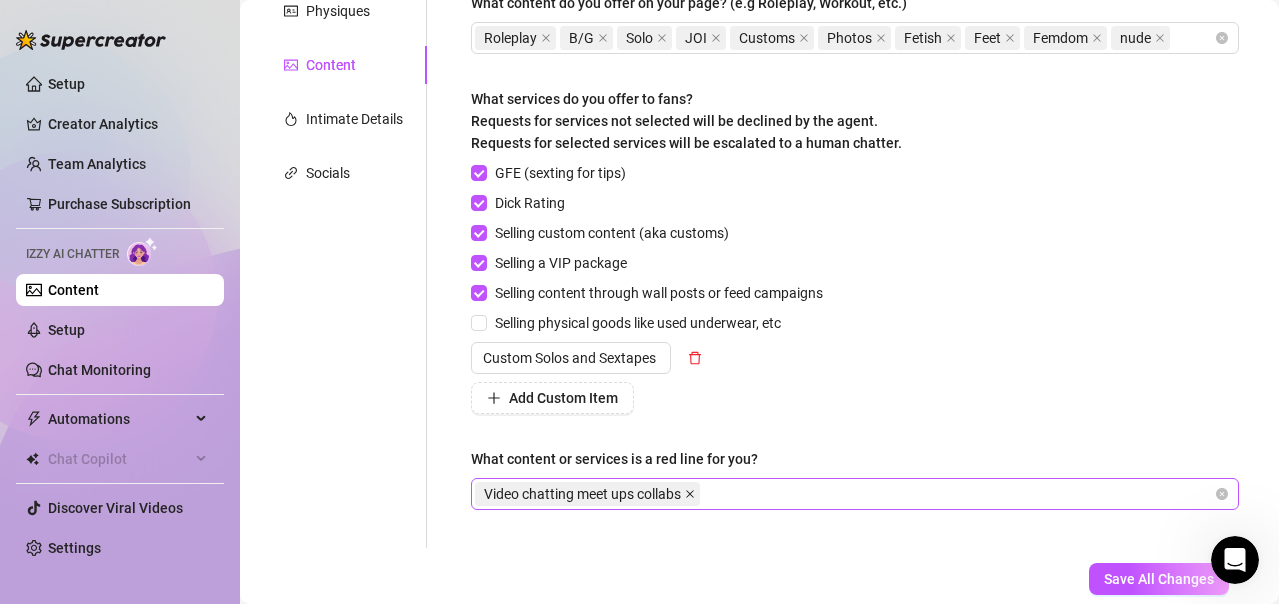 click at bounding box center [690, 494] 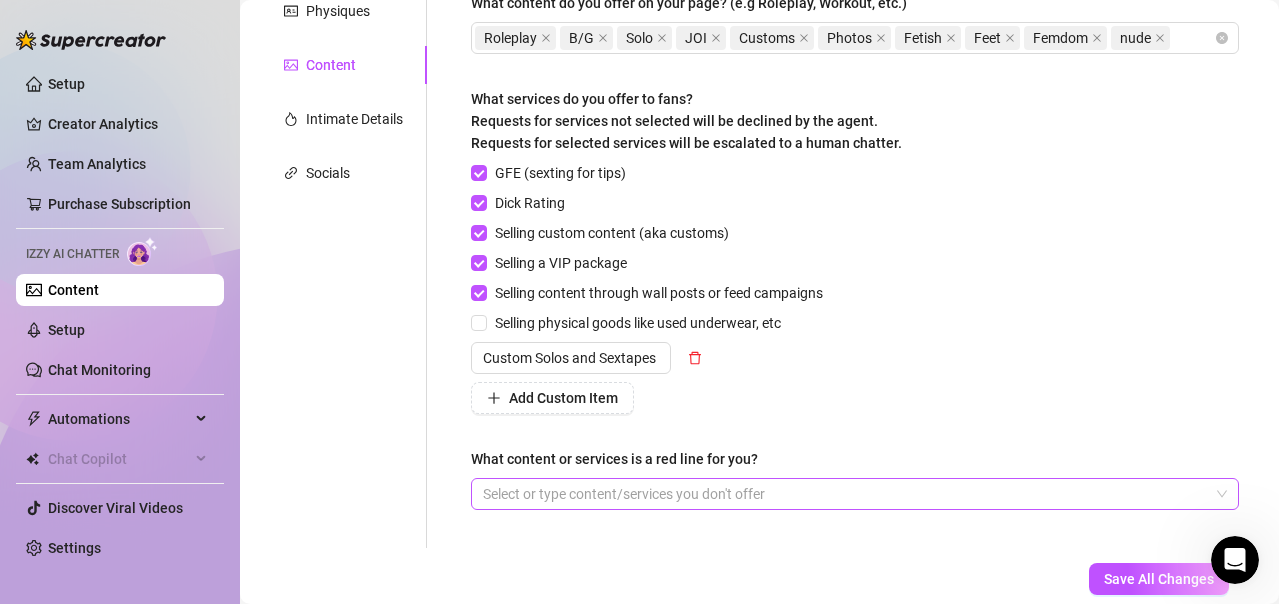 click on "GFE (sexting for tips) Dick Rating Selling custom content (aka customs) Selling a VIP package Selling content through wall posts or feed campaigns Selling physical goods like used underwear, etc Custom Solos and Sextapes Add Custom Item" at bounding box center [855, 288] 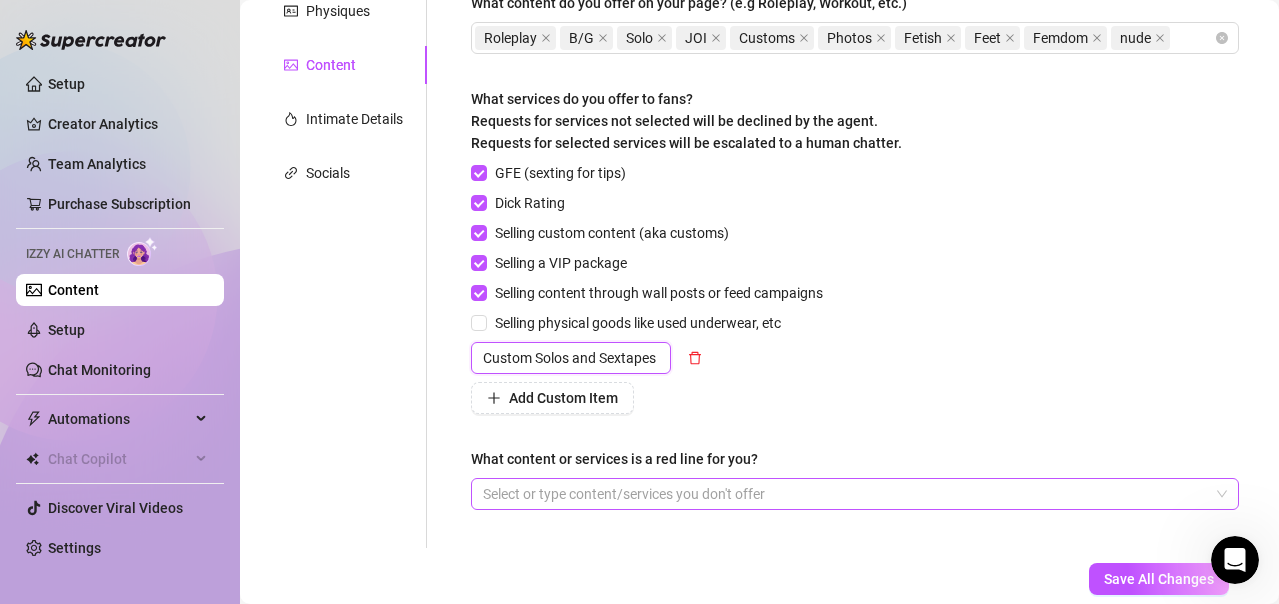 click on "Custom Solos and Sextapes" at bounding box center (571, 358) 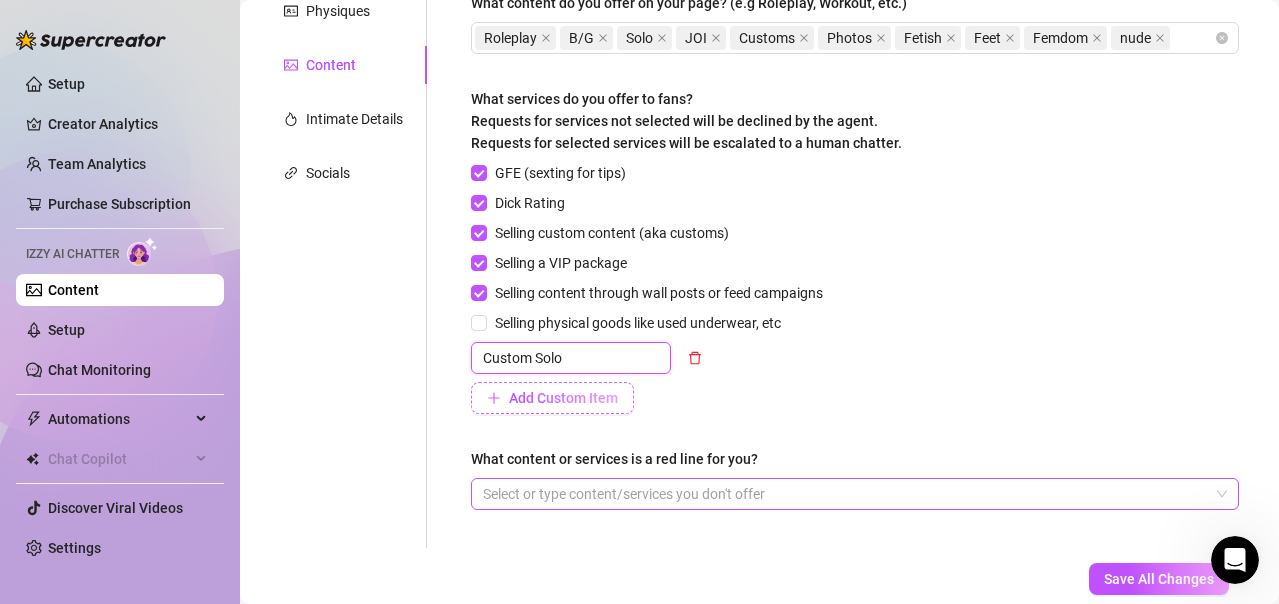 type on "Custom Solo" 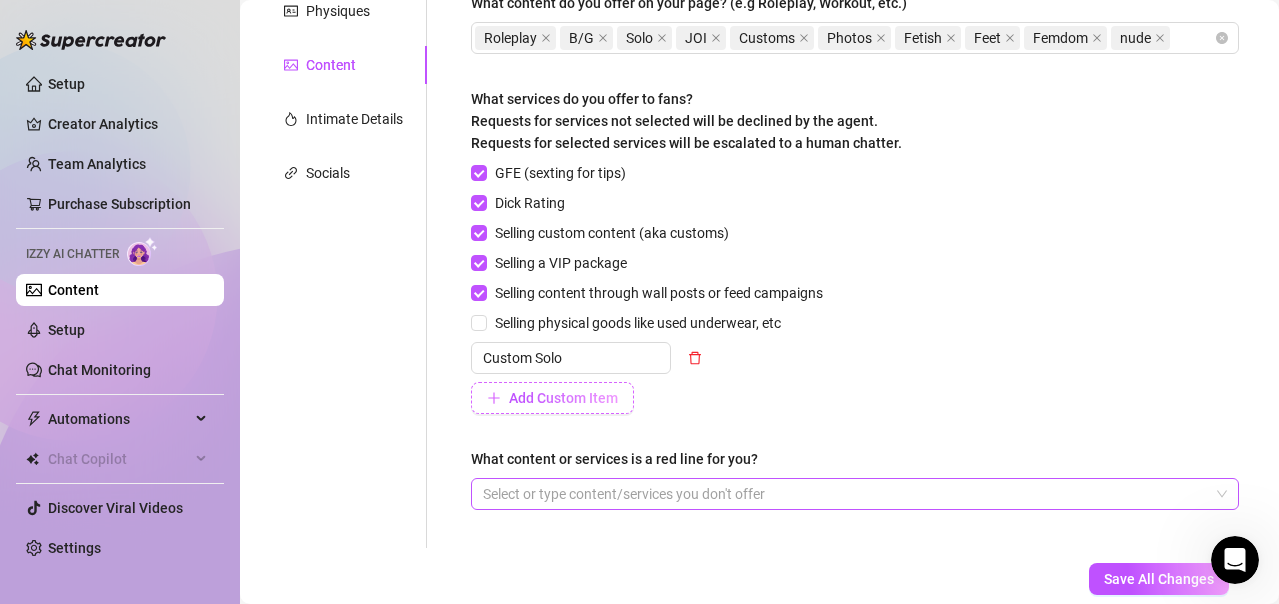 click on "Add Custom Item" at bounding box center (563, 398) 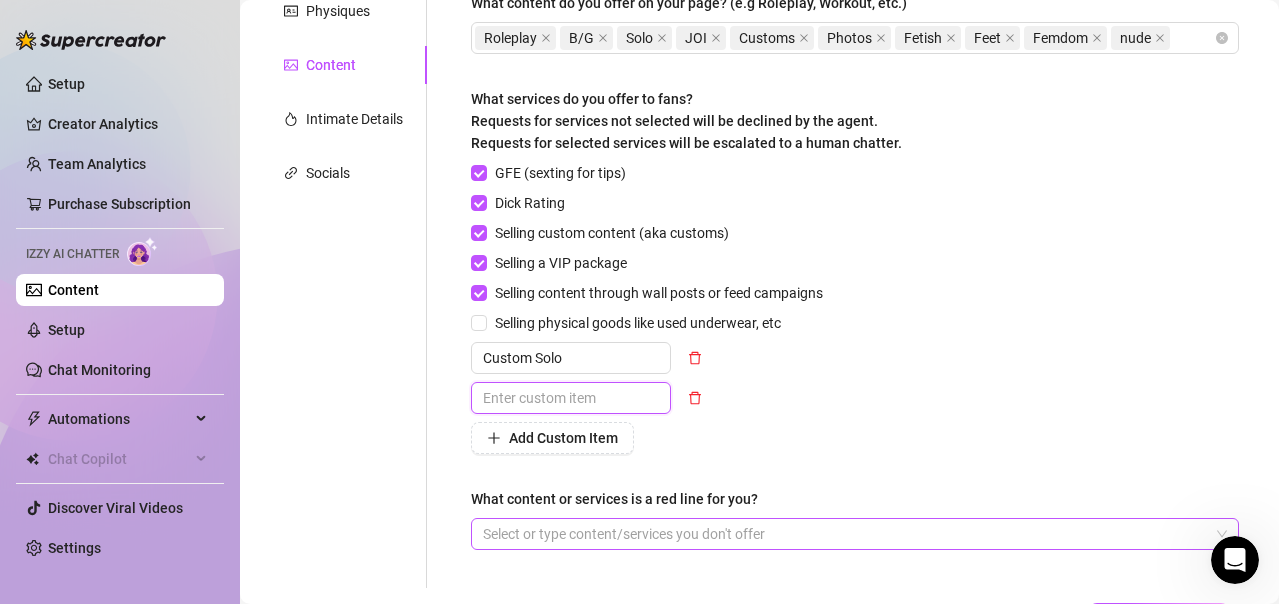 click at bounding box center (571, 398) 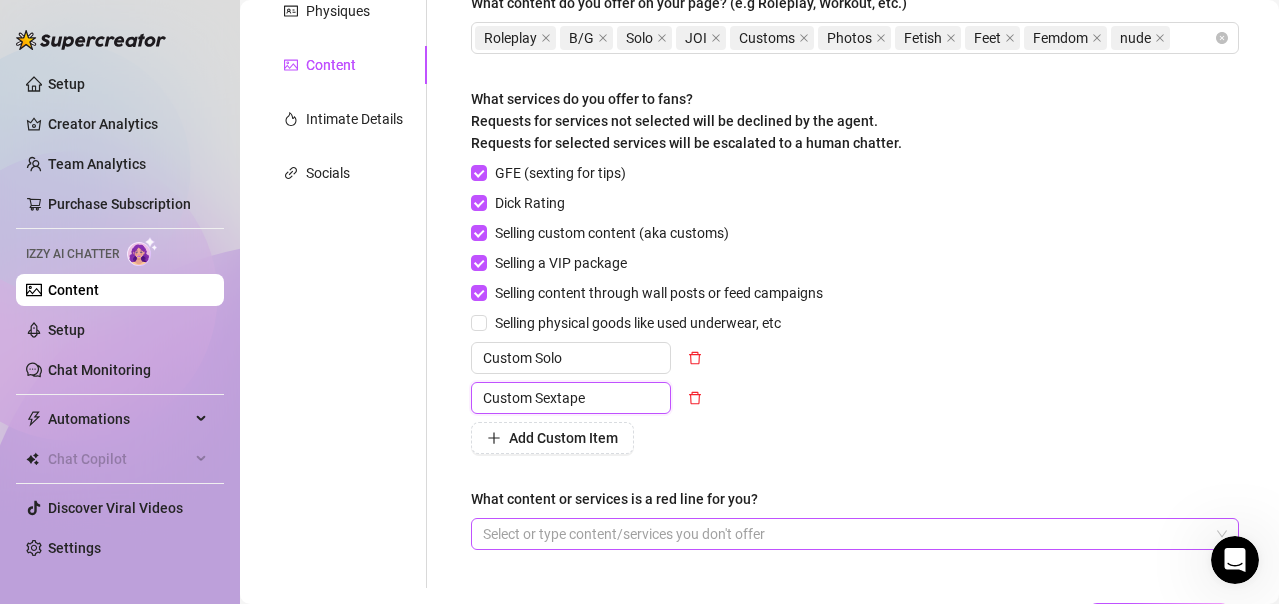 type on "Custom Sextape" 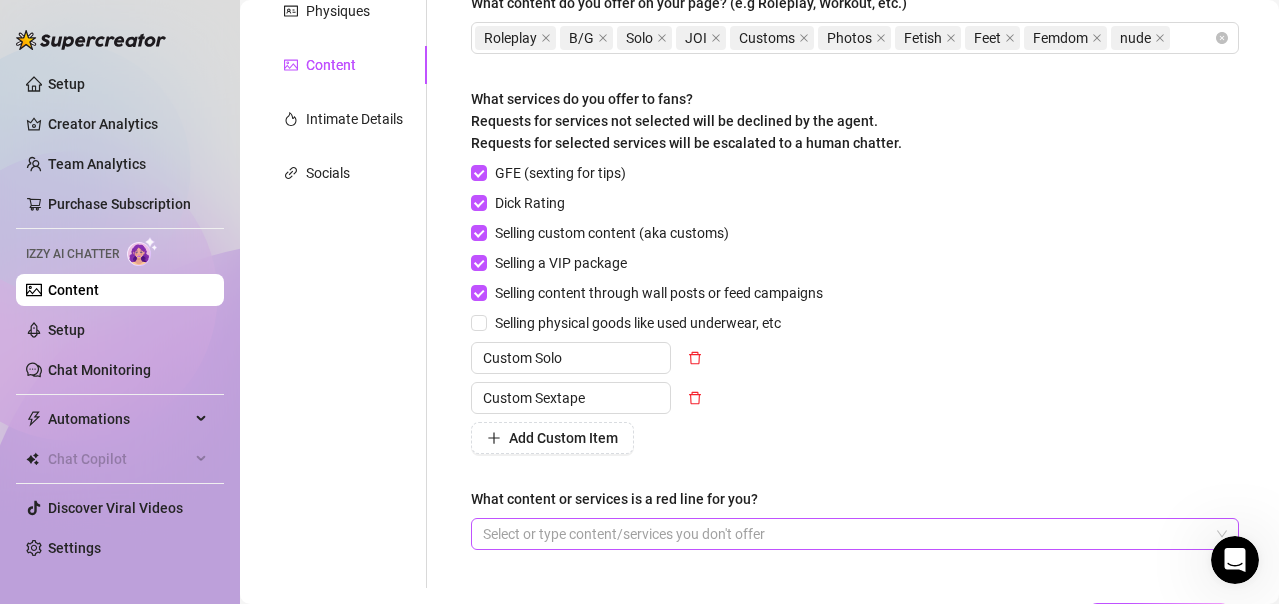 click on "GFE (sexting for tips) Dick Rating Selling custom content (aka customs) Selling a VIP package Selling content through wall posts or feed campaigns Selling physical goods like used underwear, etc Custom Solo Custom Sextape Add Custom Item" at bounding box center (855, 308) 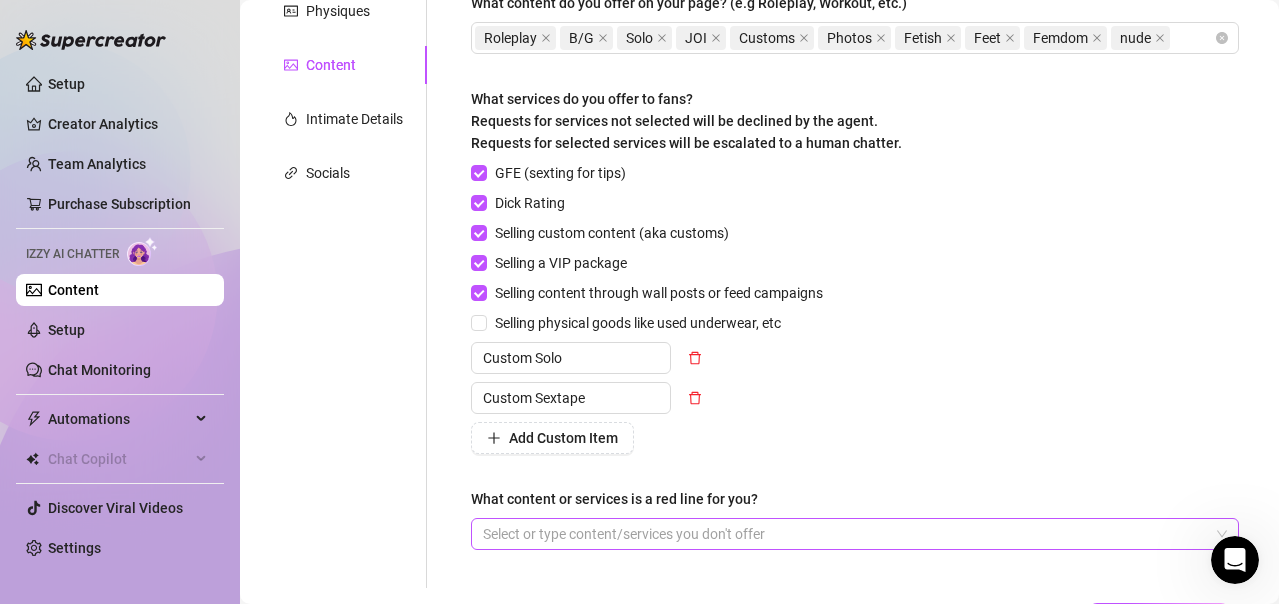 click at bounding box center [844, 534] 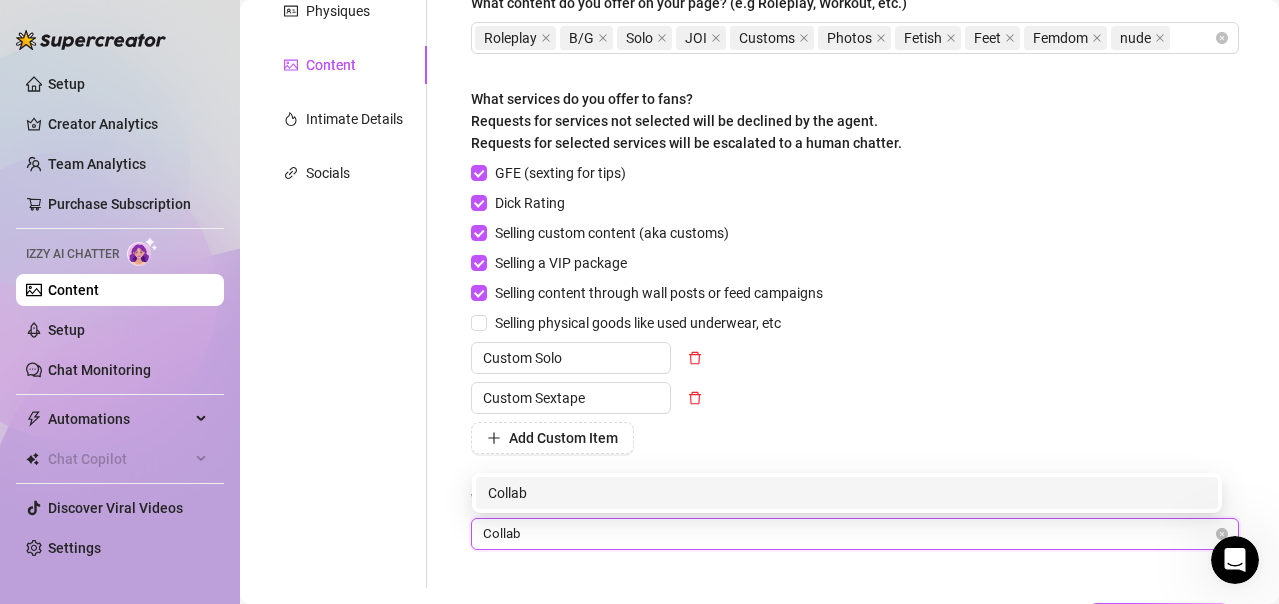 type on "Collabs" 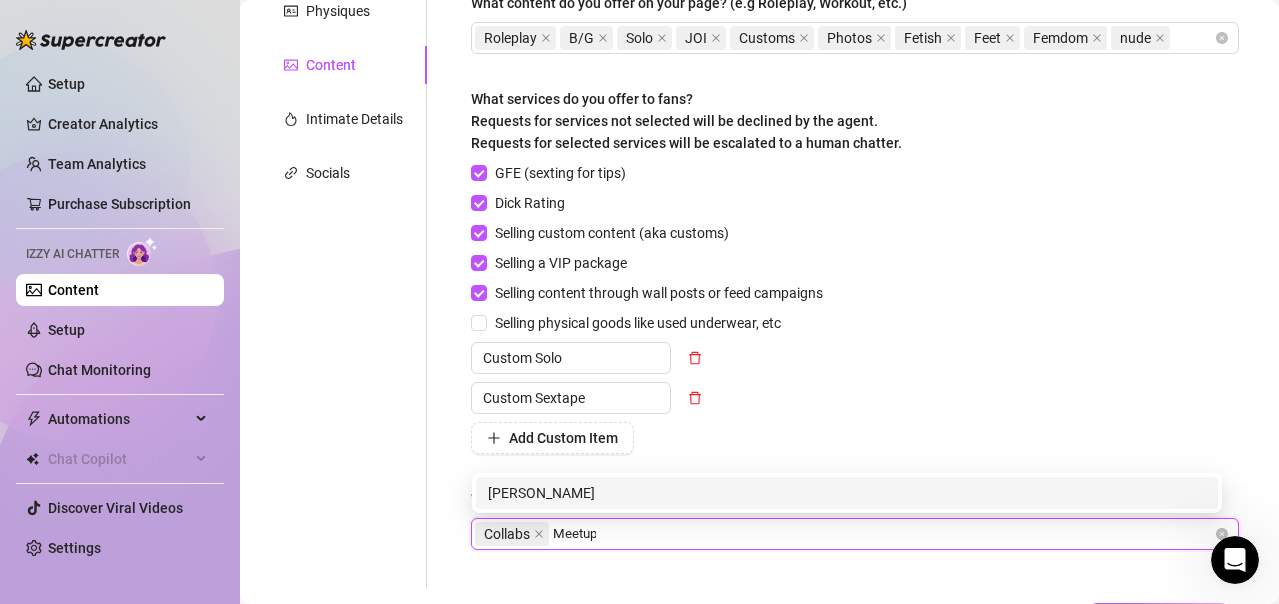 type on "Meetups" 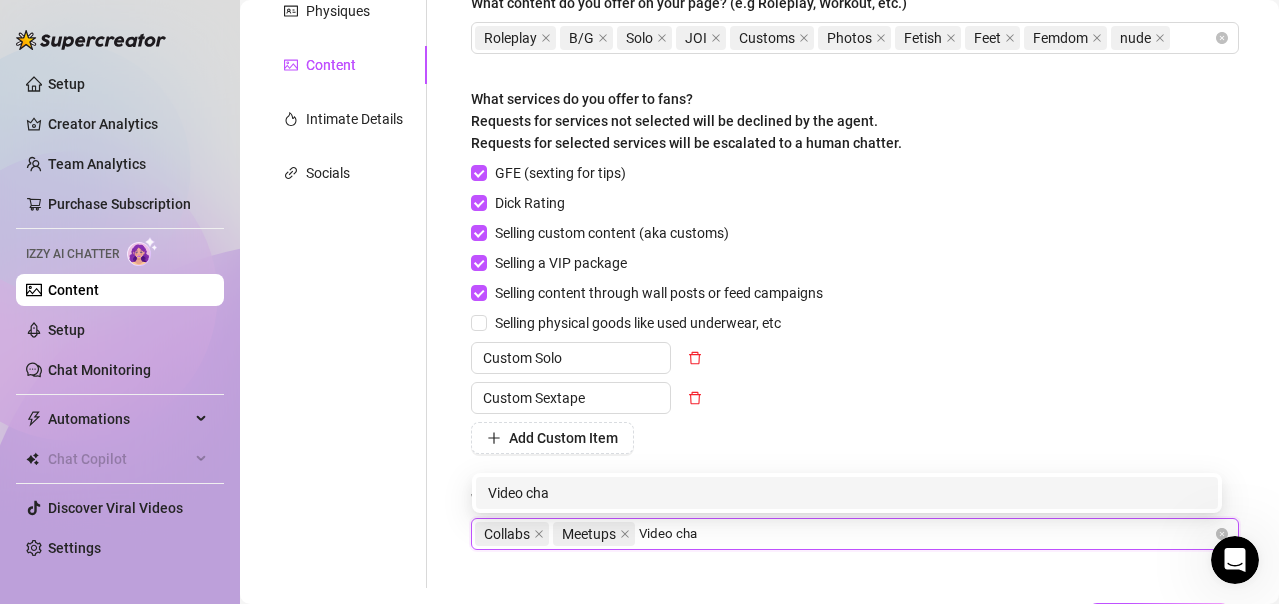 type on "Video chat" 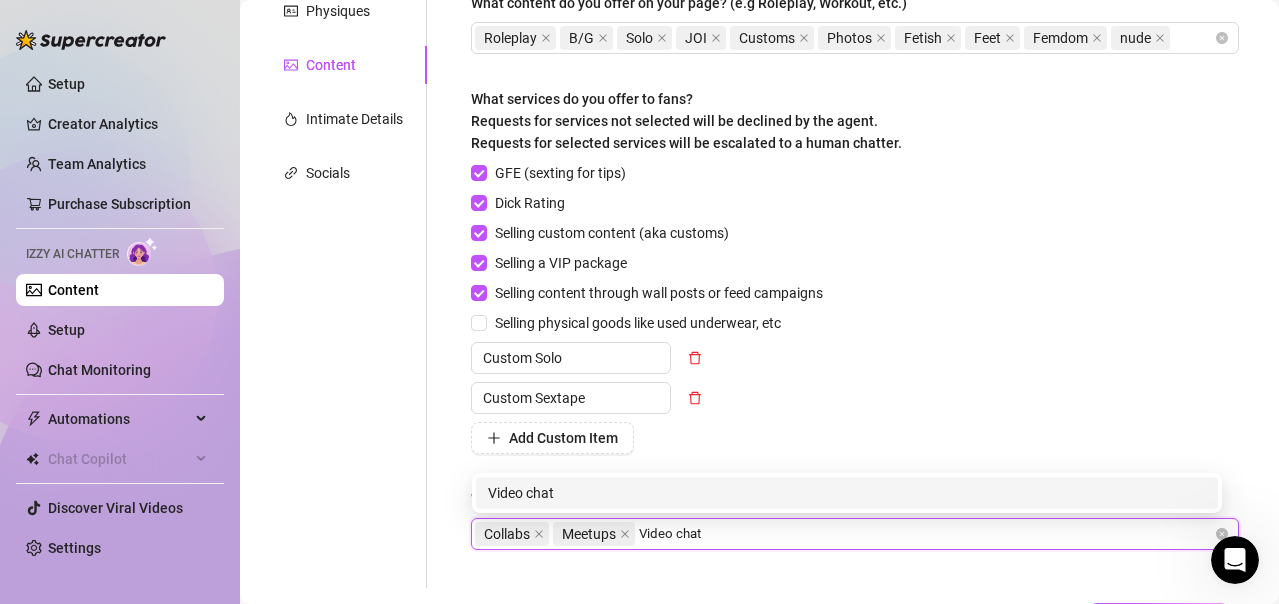 type 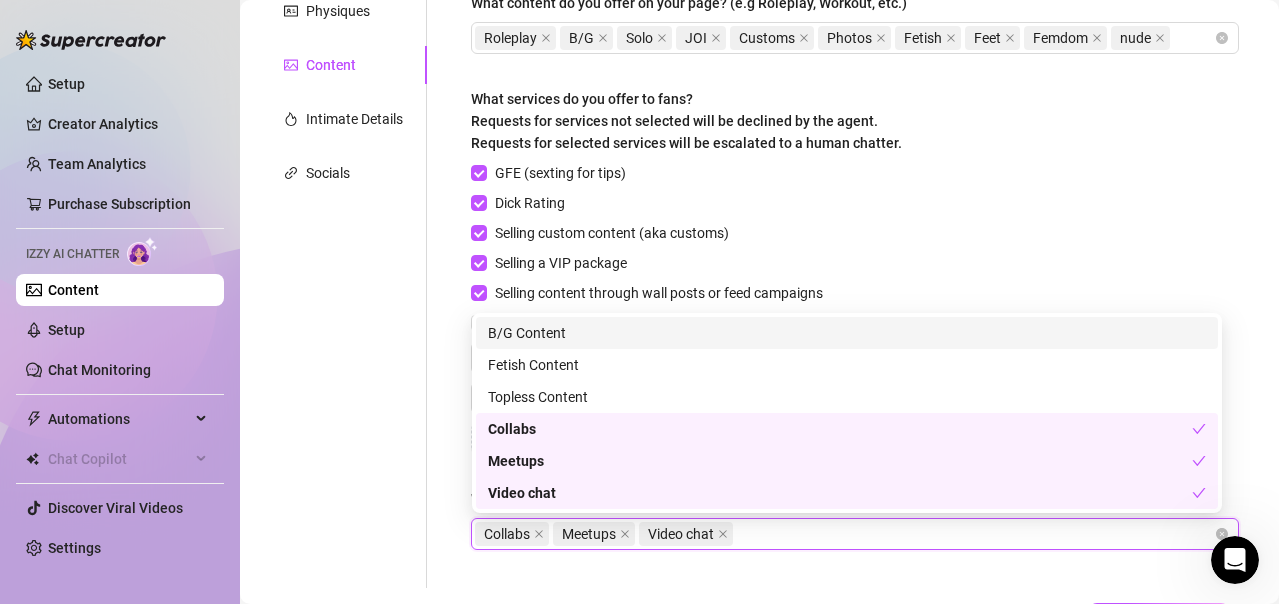 click on "Describe your niche and what content your fans are looking for in 2-3 sentences Required Tattooed [DEMOGRAPHIC_DATA] musician, yoga girl and exotic pet keeper. Fans are looking for a dark aesthetic, but someone who is down to earth and funny. Fans are looking for me playing guitar, practicing yoga, and taking videos of my pets. What content do you offer on your page? (e.g Roleplay, Workout, etc.) Roleplay B/G  Solo JOI Customs Photos Fetish Feet Femdom nude   What services do you offer to fans? Requests for services not selected will be declined by the agent. Requests for selected services will be escalated to a human chatter. GFE (sexting for tips) Dick Rating Selling custom content (aka customs) Selling a VIP package Selling content through wall posts or feed campaigns Selling physical goods like used underwear, etc Custom Solo Custom Sextape Add Custom Item What content or services is a red line for you? Collabs Meetups Video chat" at bounding box center [855, 209] 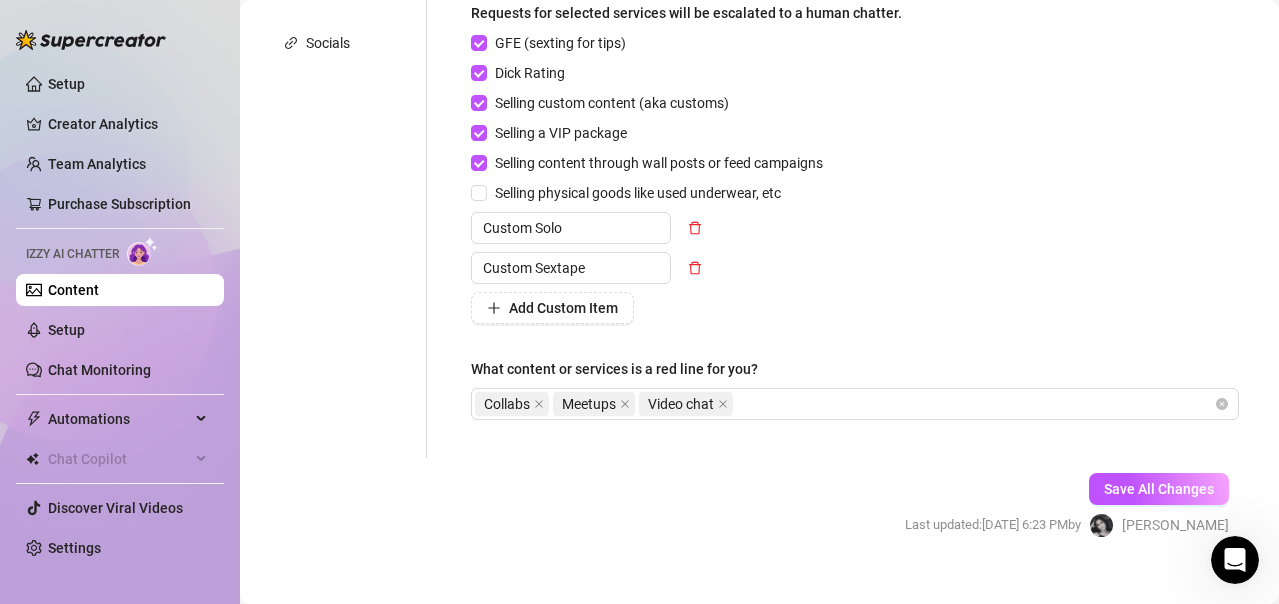 scroll, scrollTop: 518, scrollLeft: 0, axis: vertical 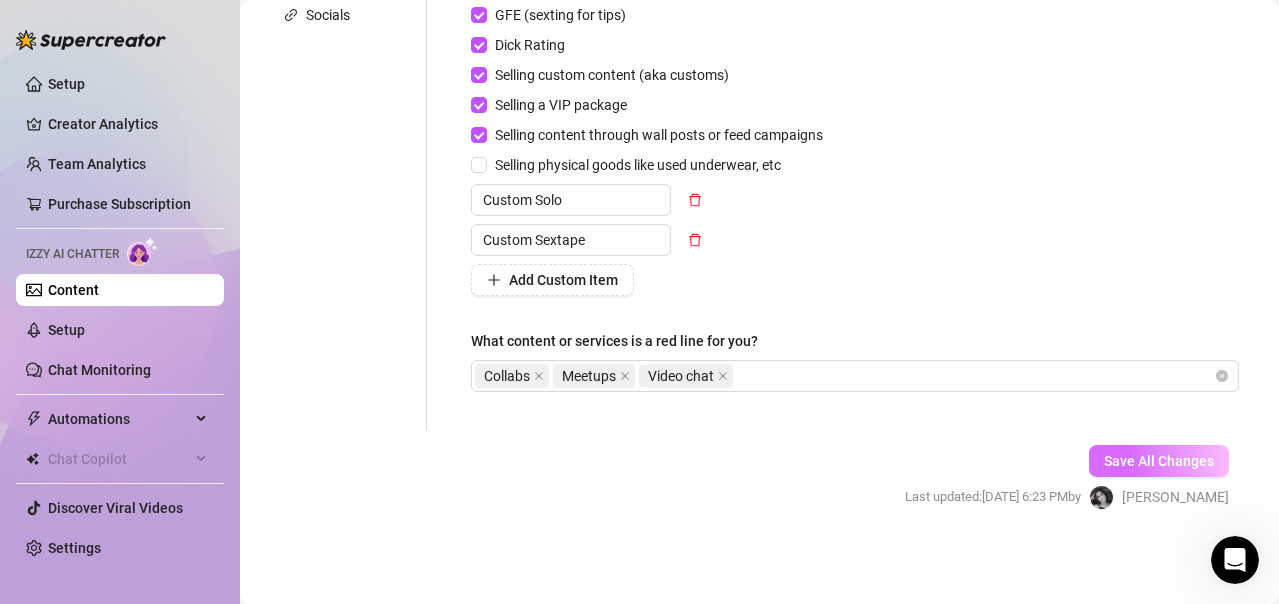 click on "Save All Changes" at bounding box center [1159, 461] 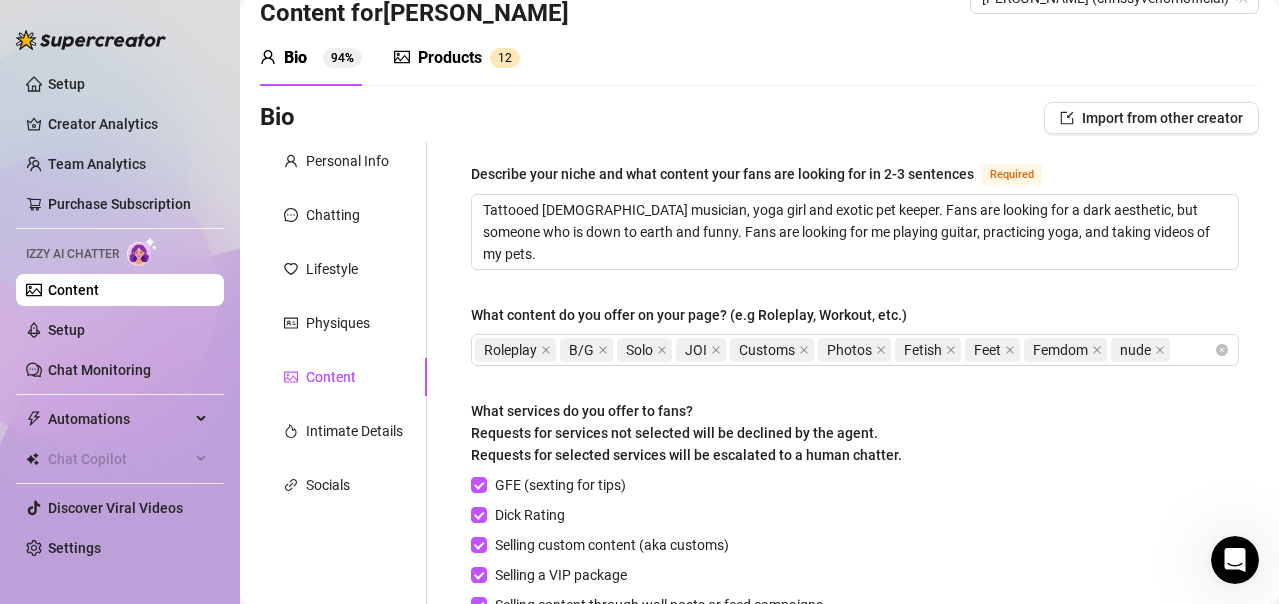 scroll, scrollTop: 38, scrollLeft: 0, axis: vertical 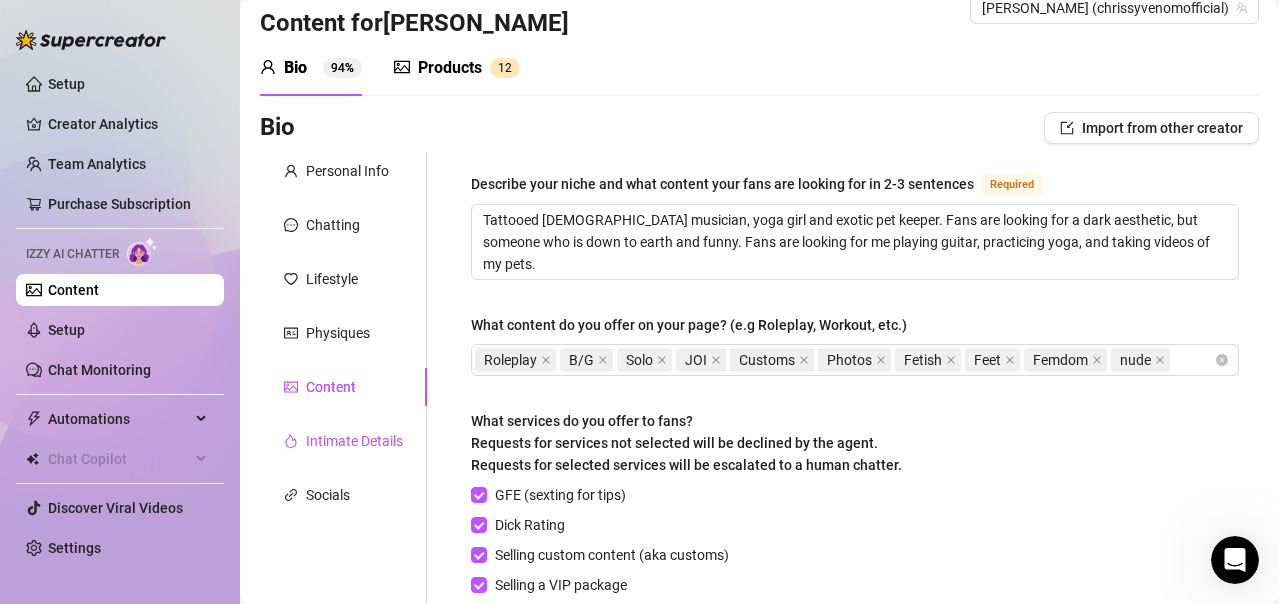 click on "Intimate Details" at bounding box center (354, 441) 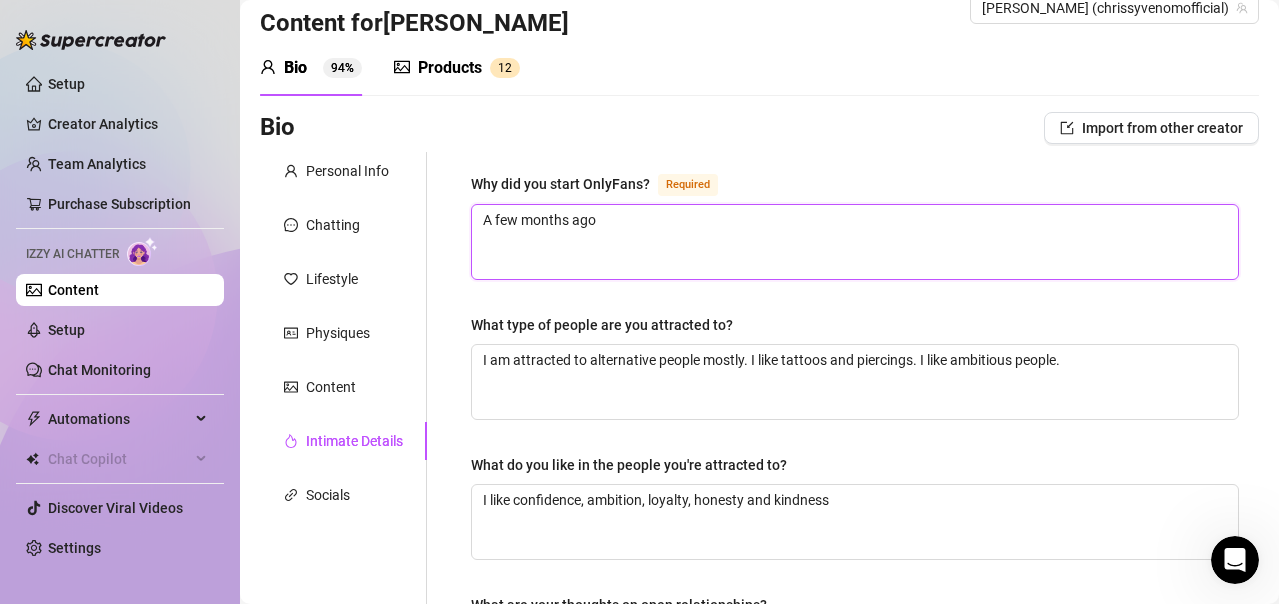 click on "A few months ago" at bounding box center [855, 242] 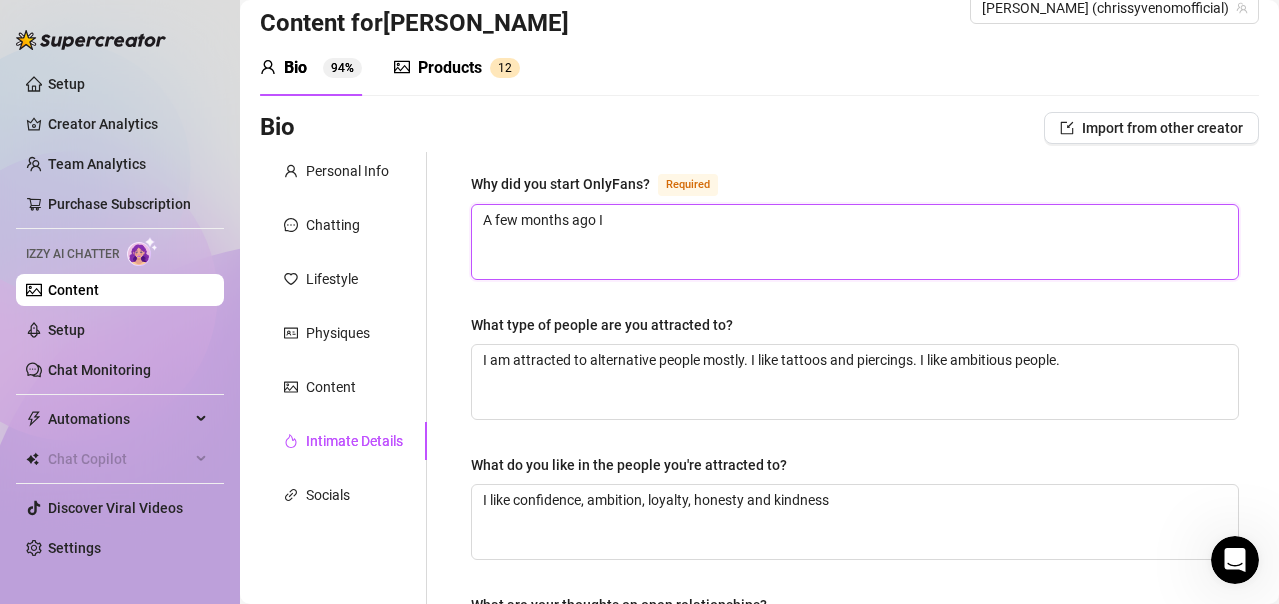 type 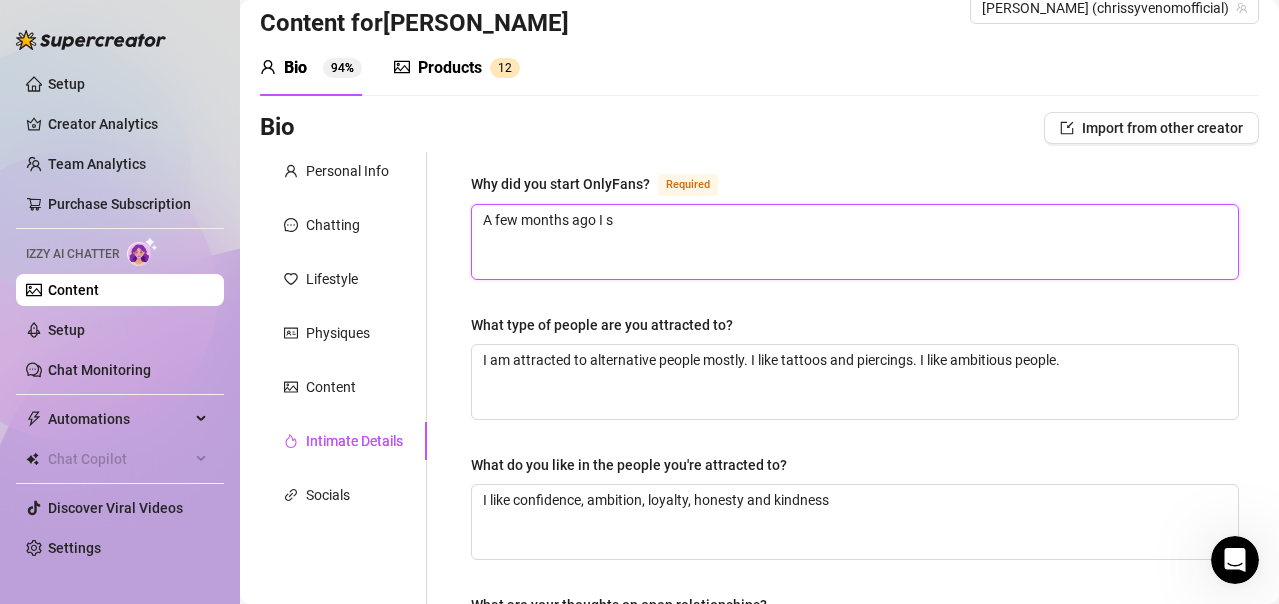 type 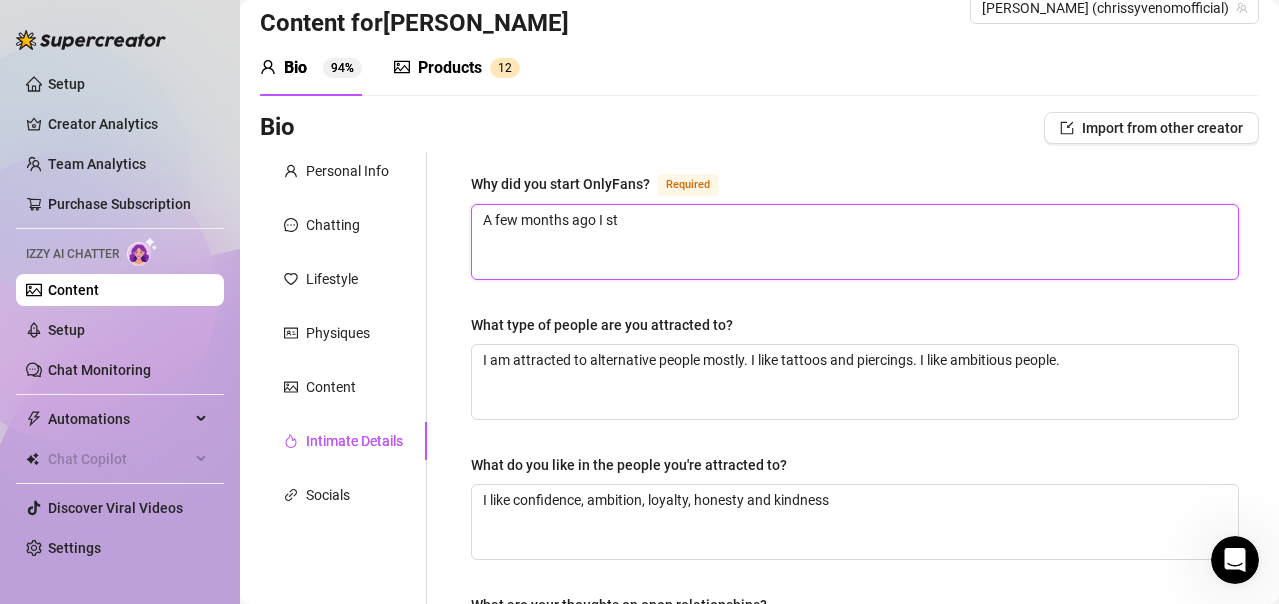 type 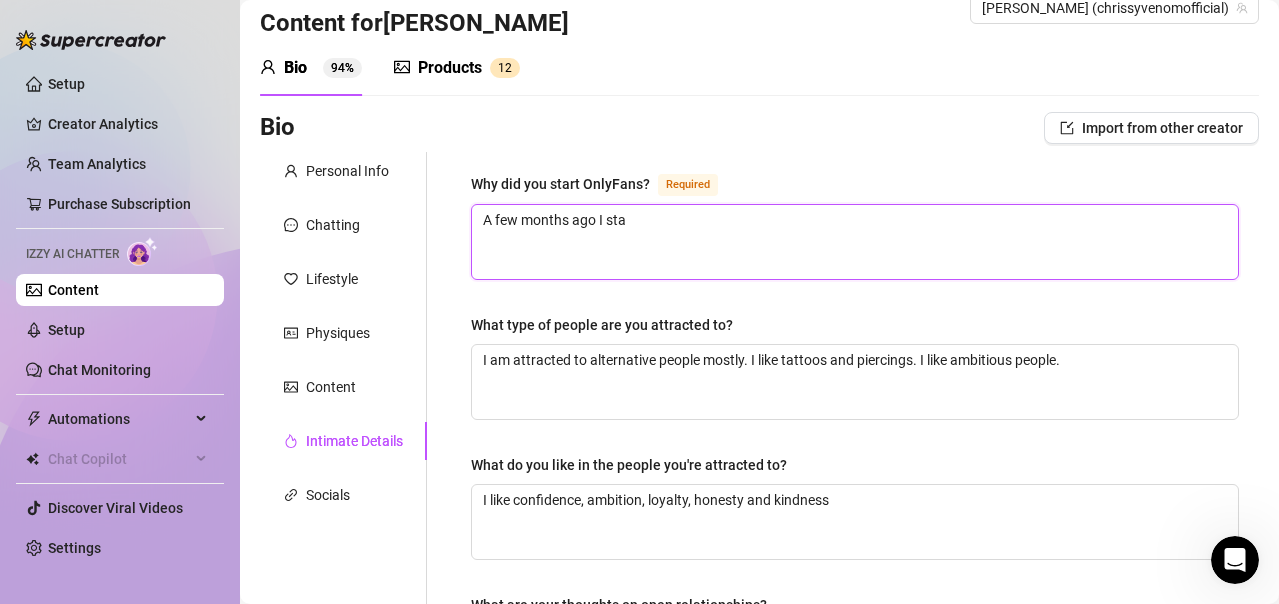 type 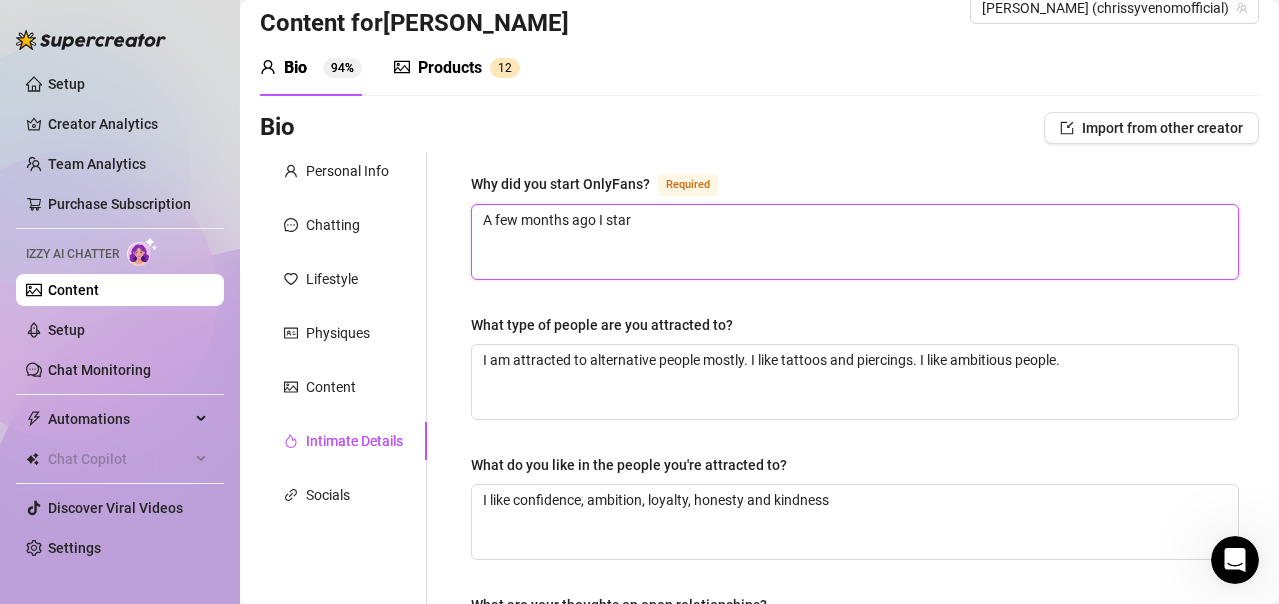 type 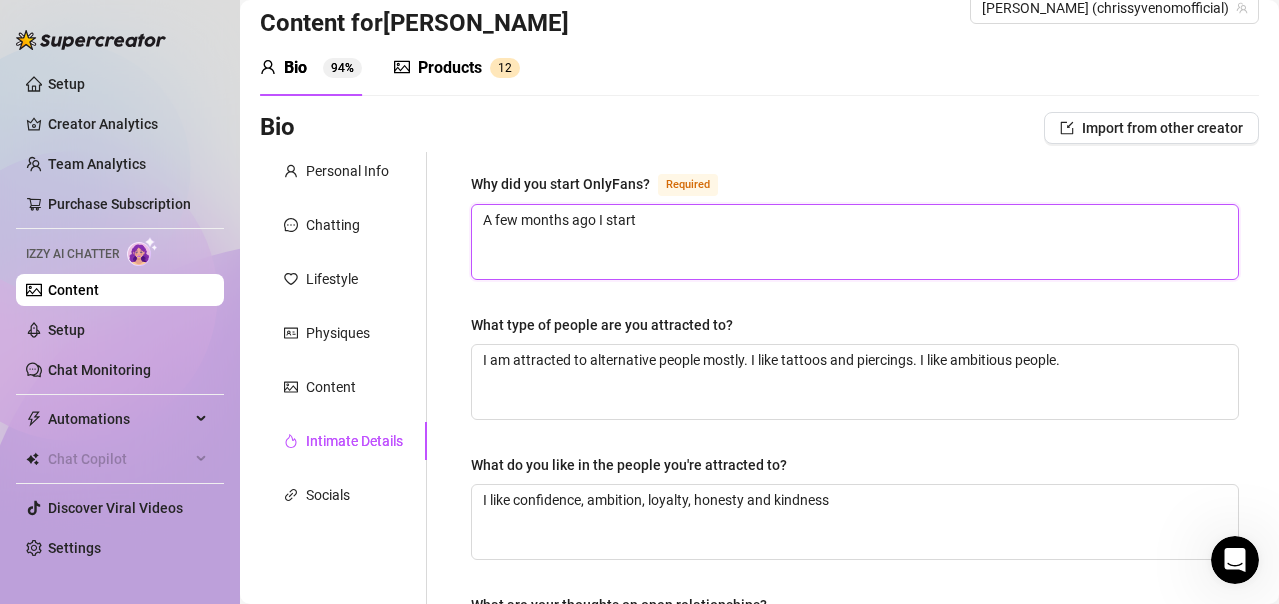 type 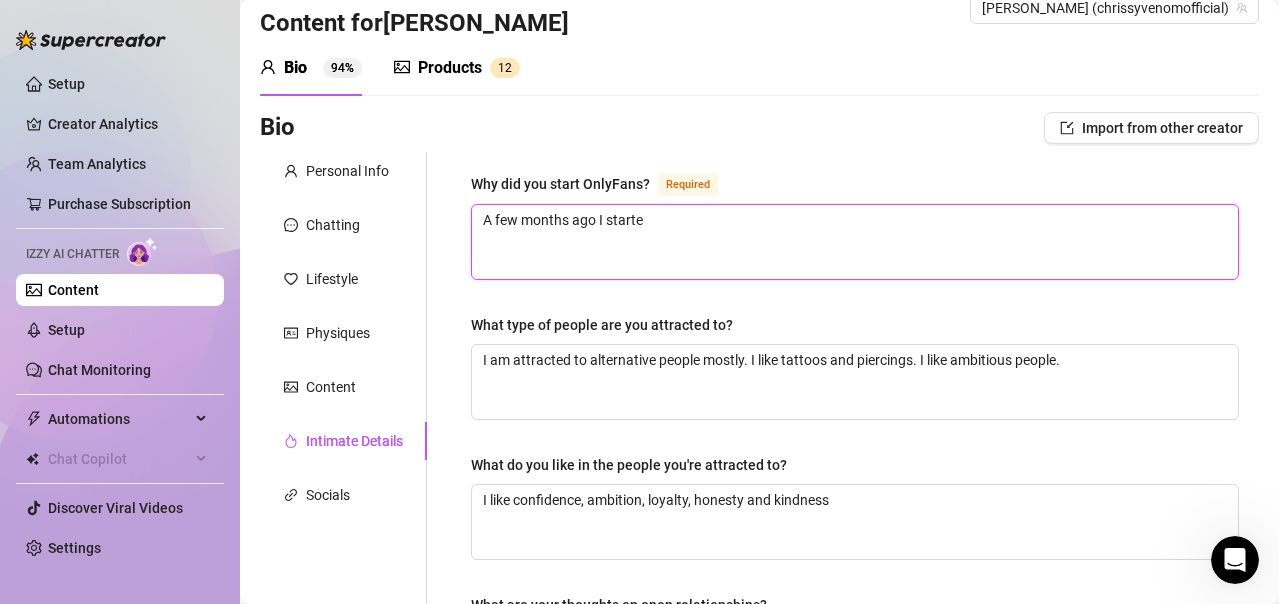 type 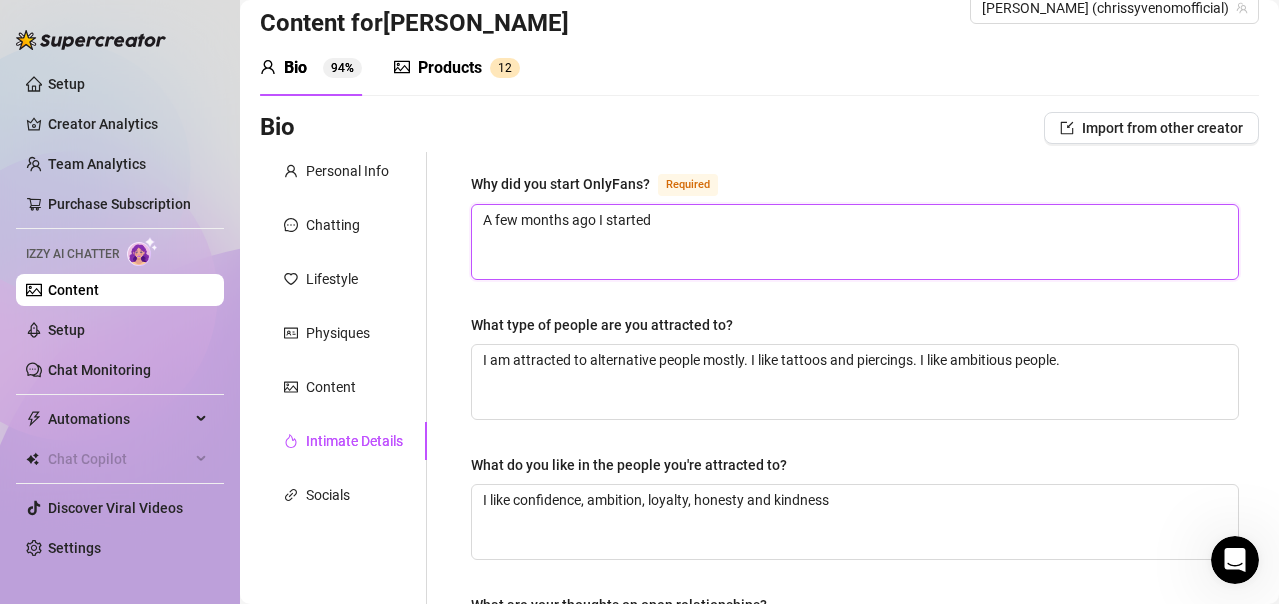 type 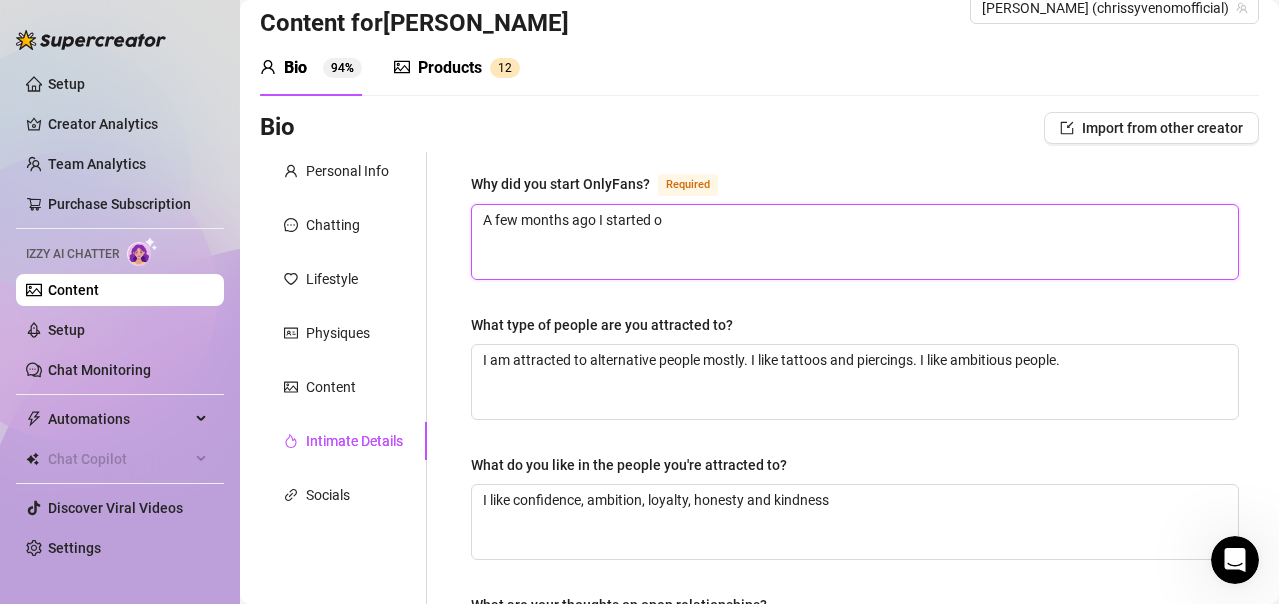 type 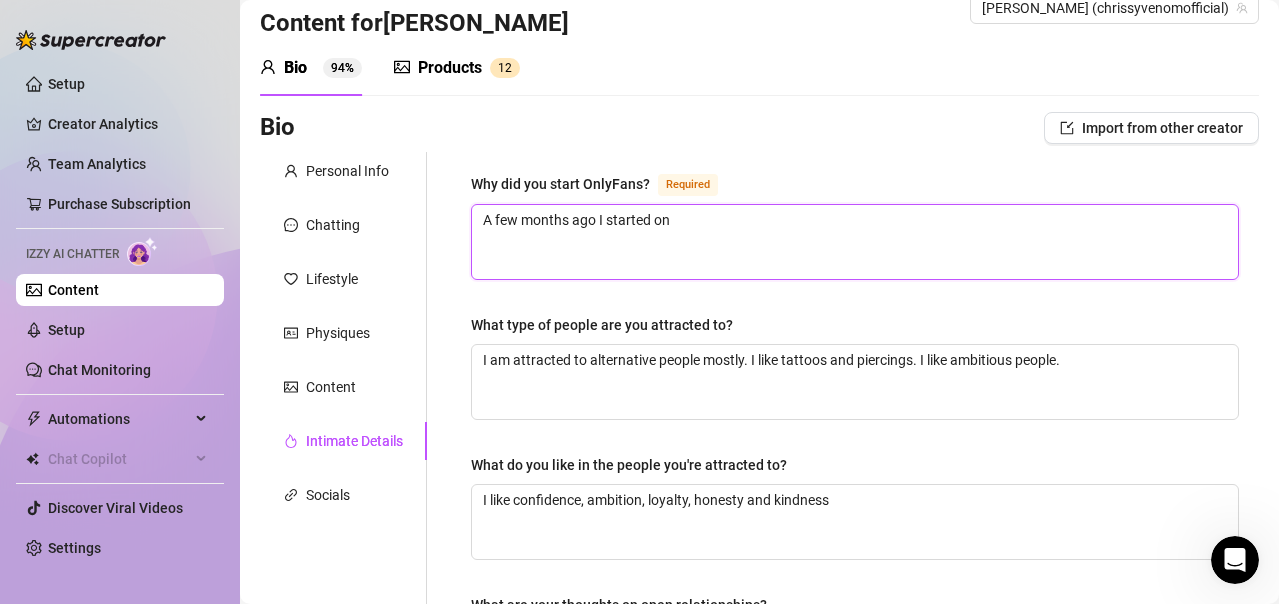 type 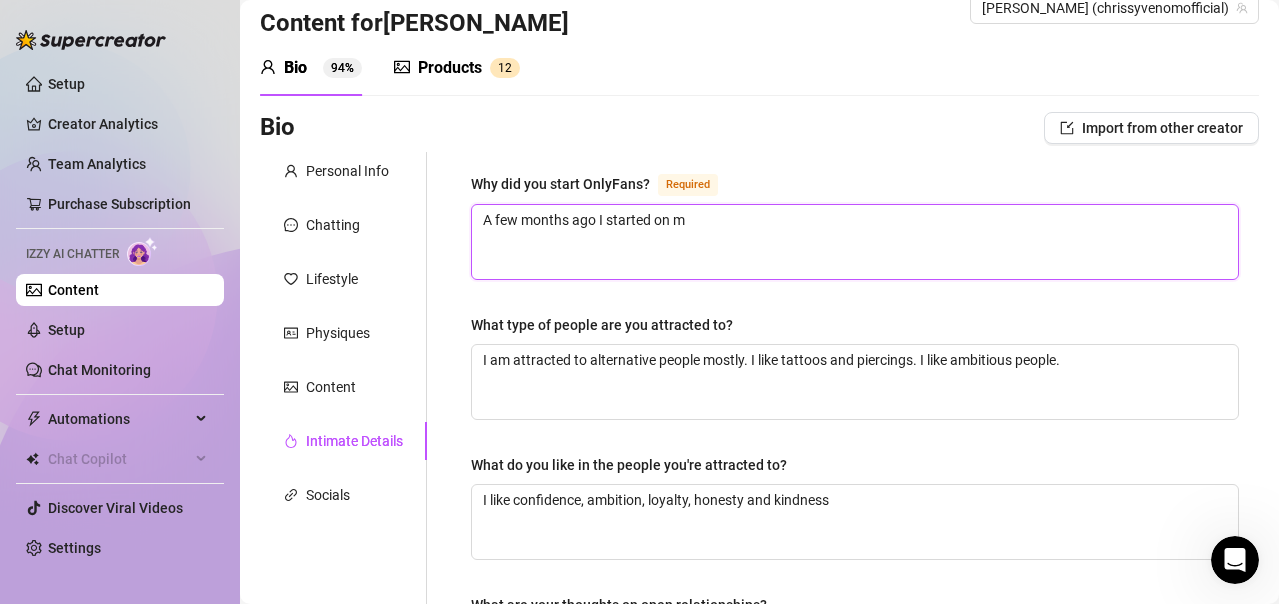 type 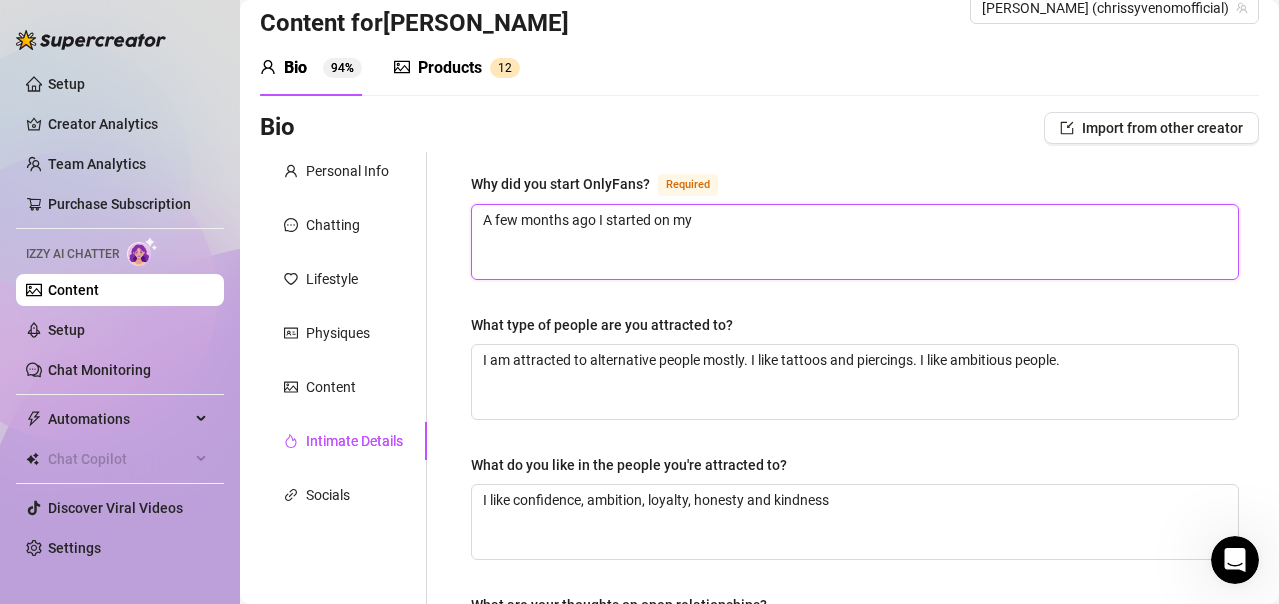 type 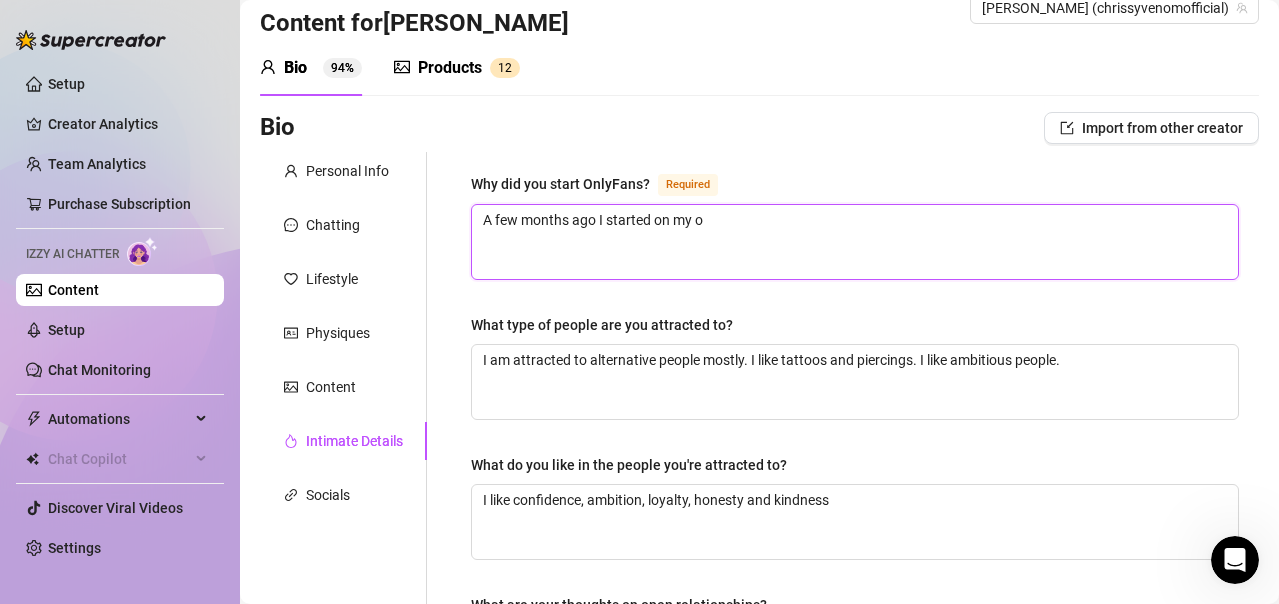type 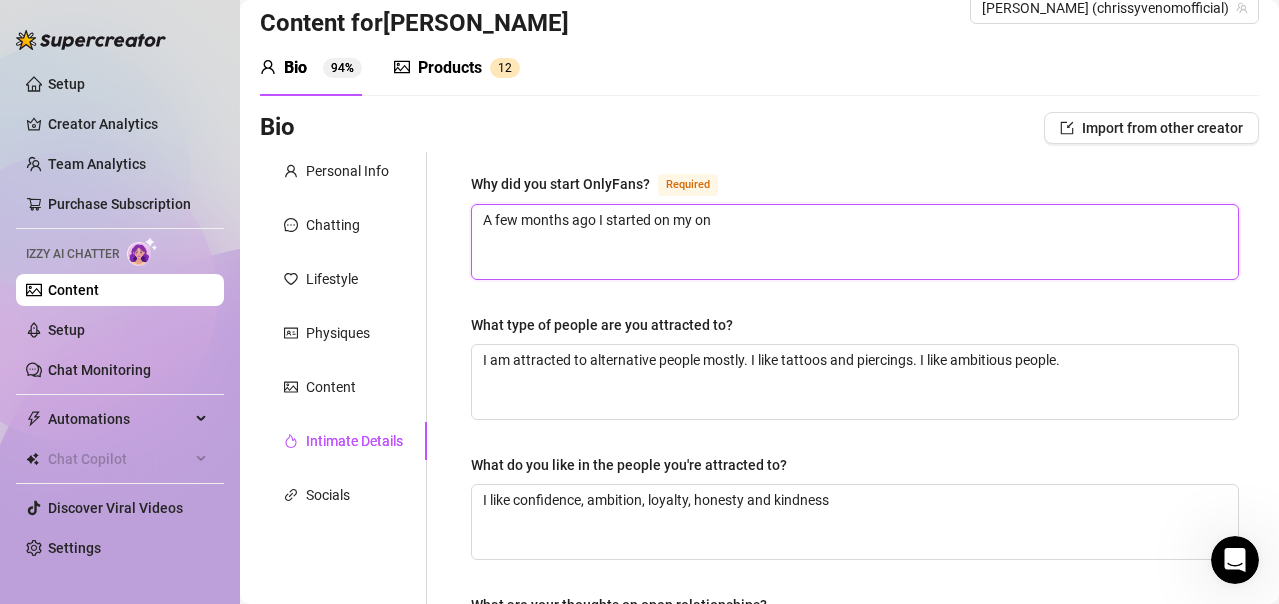 type 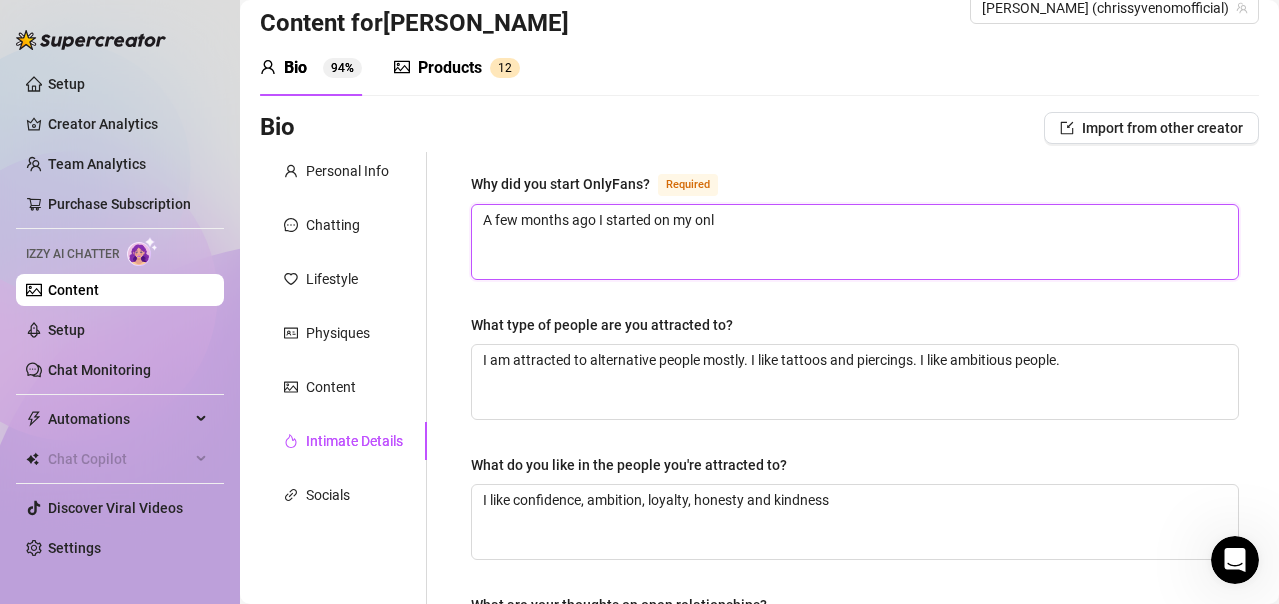 type 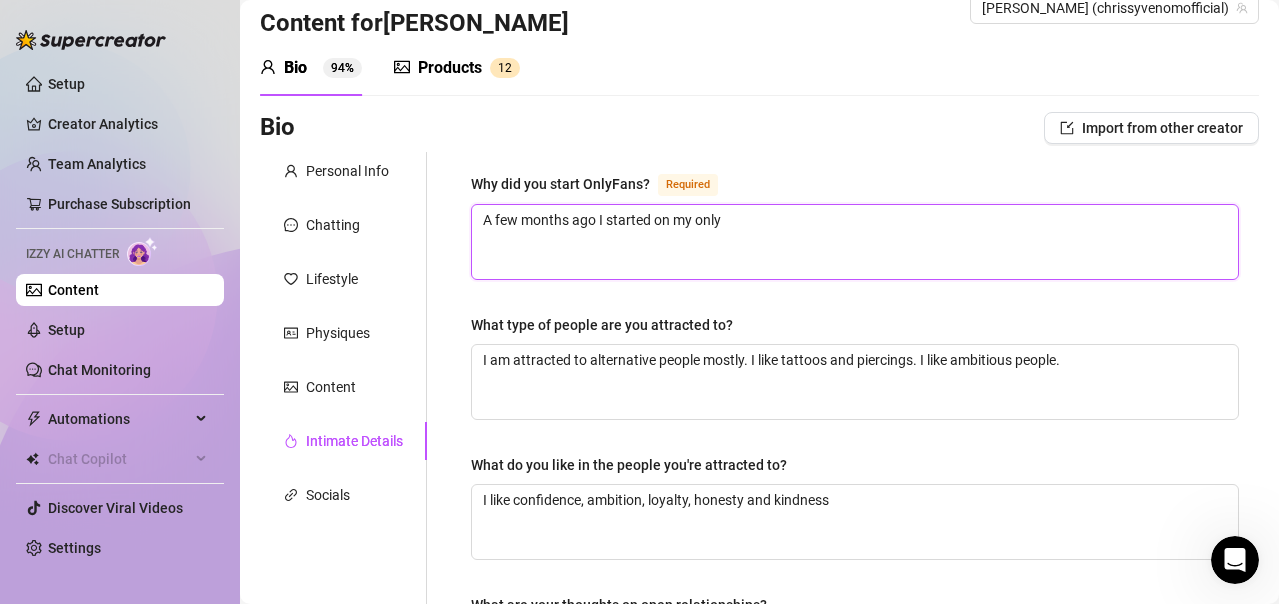 type 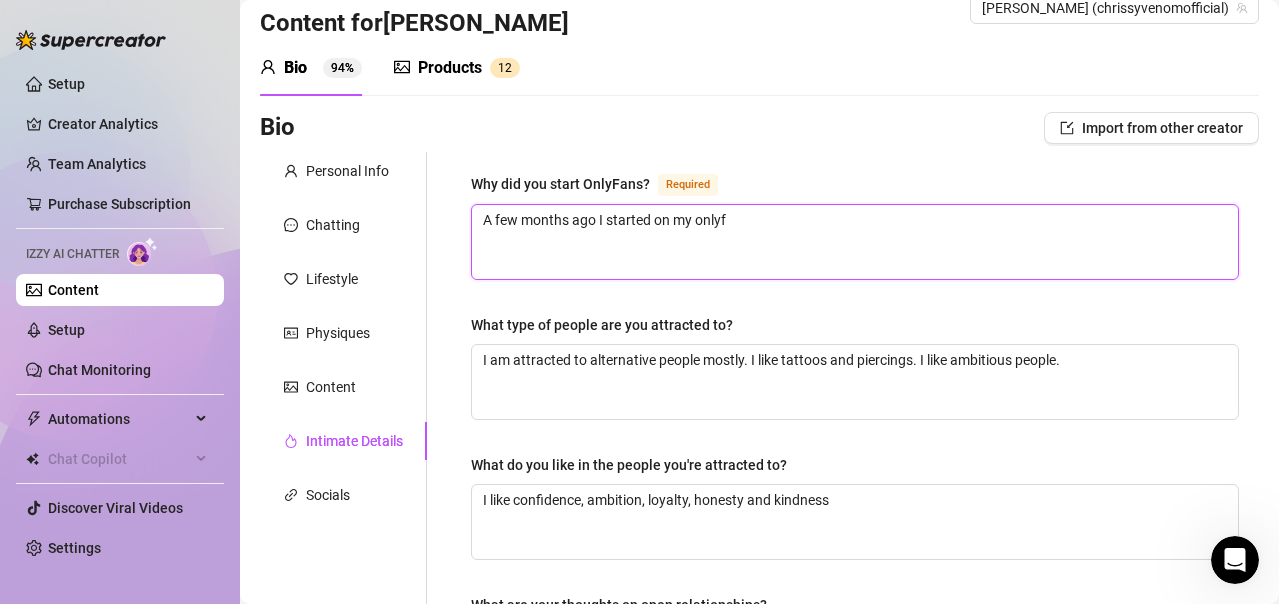 type 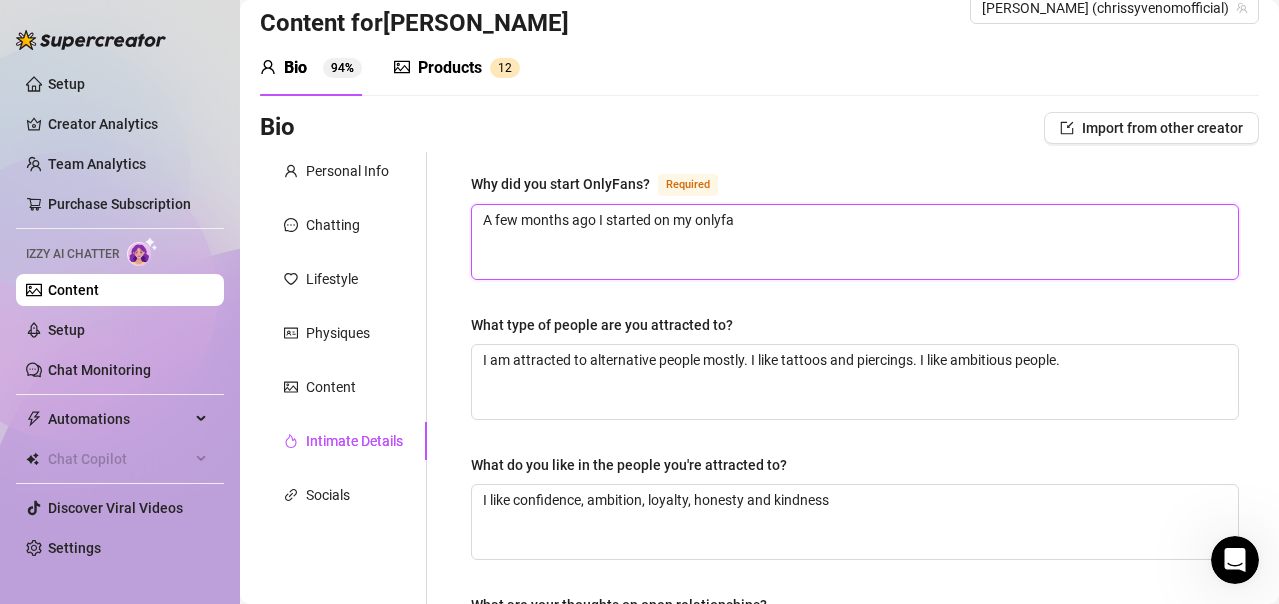 type 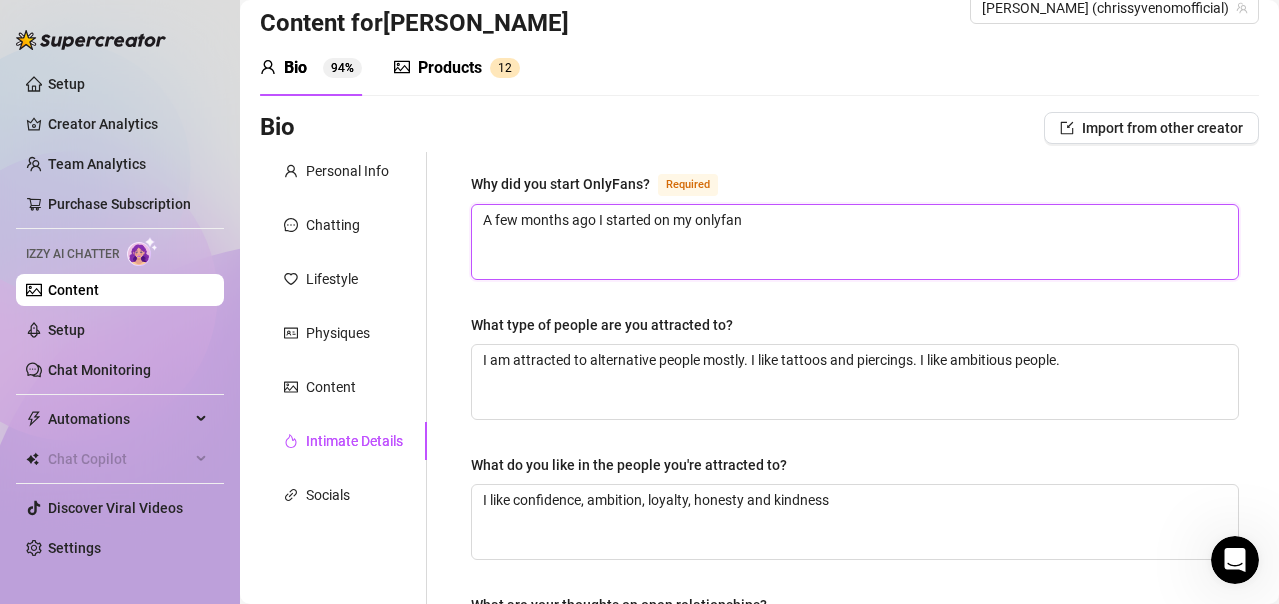 type on "A few months ago I started on my onlyfans" 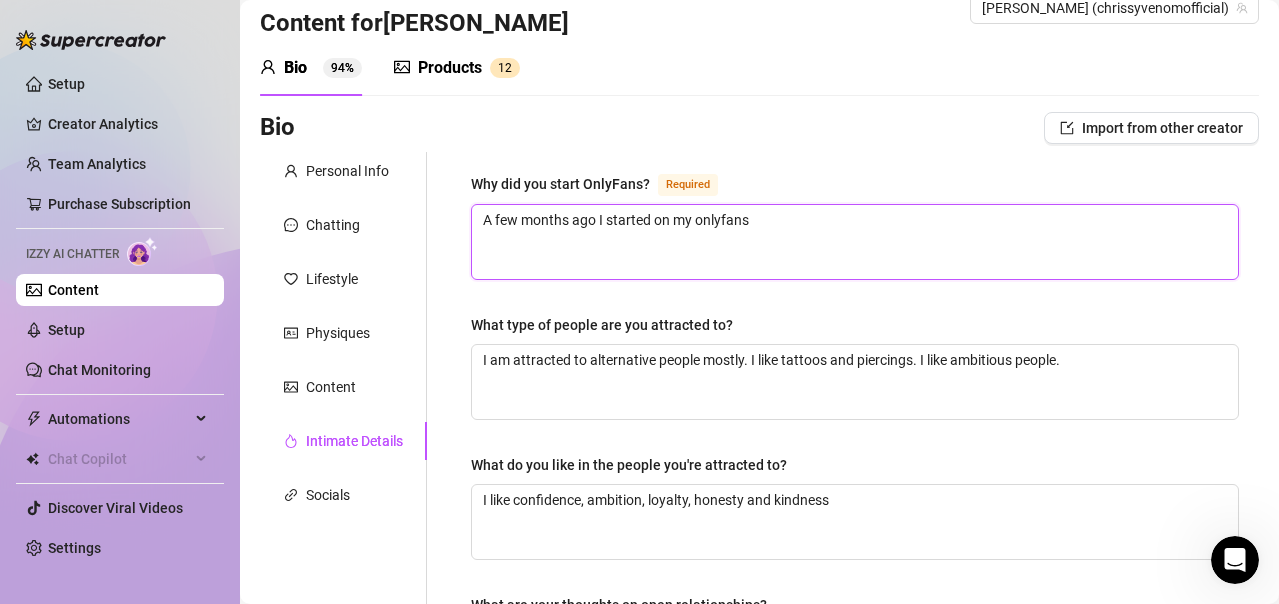 type 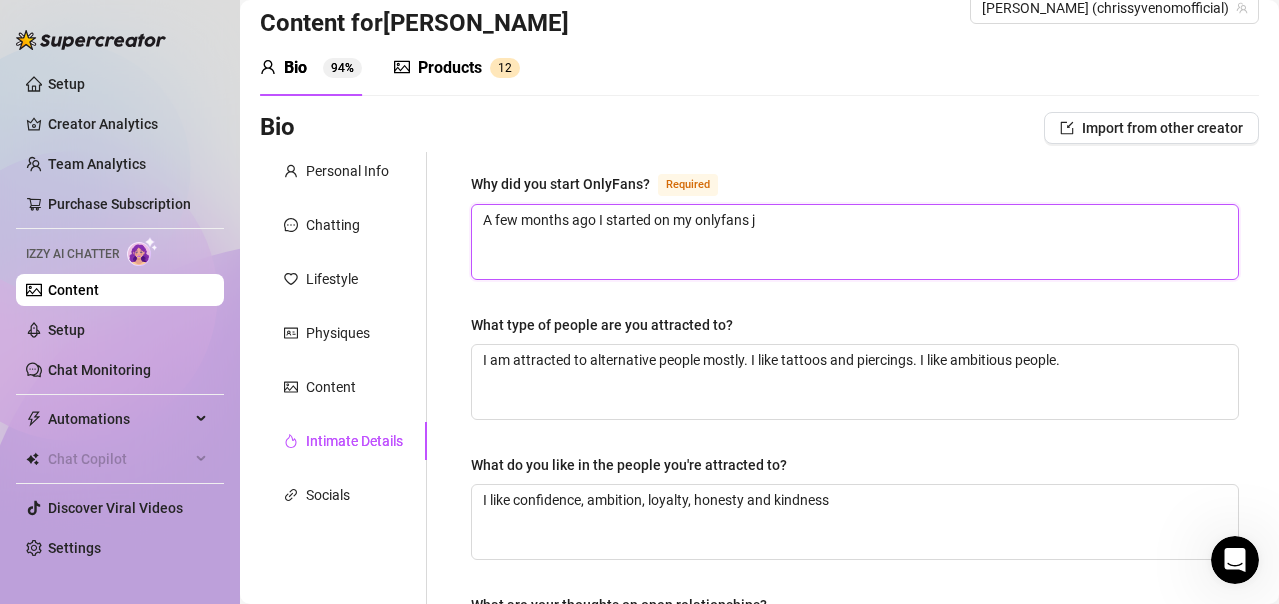 type 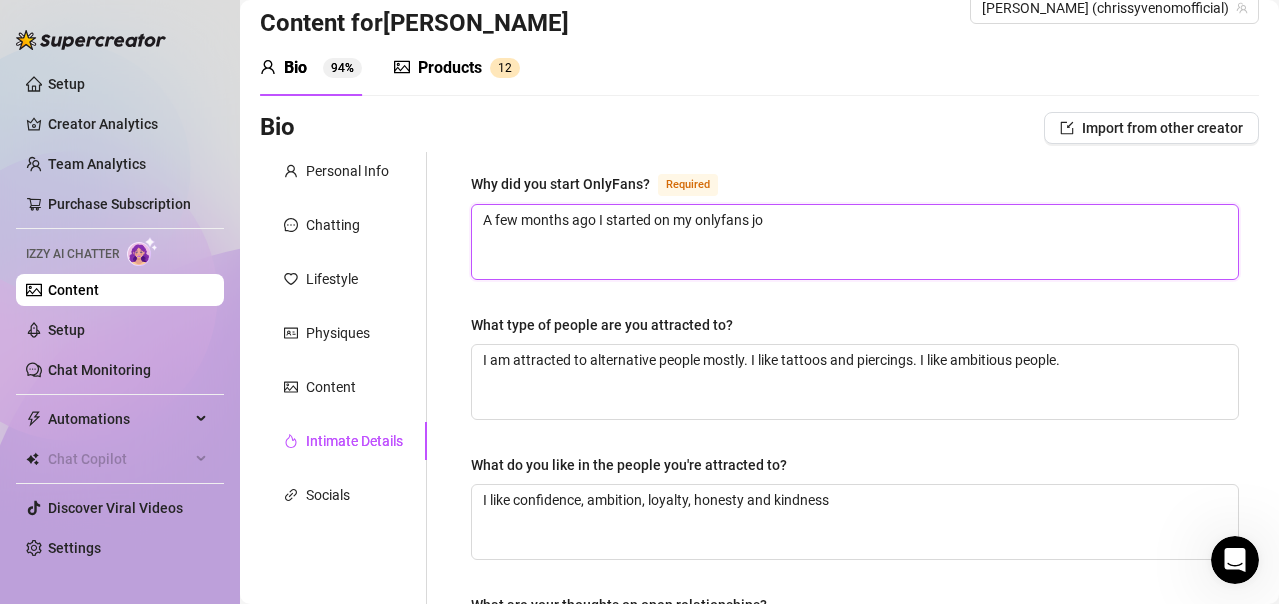 type 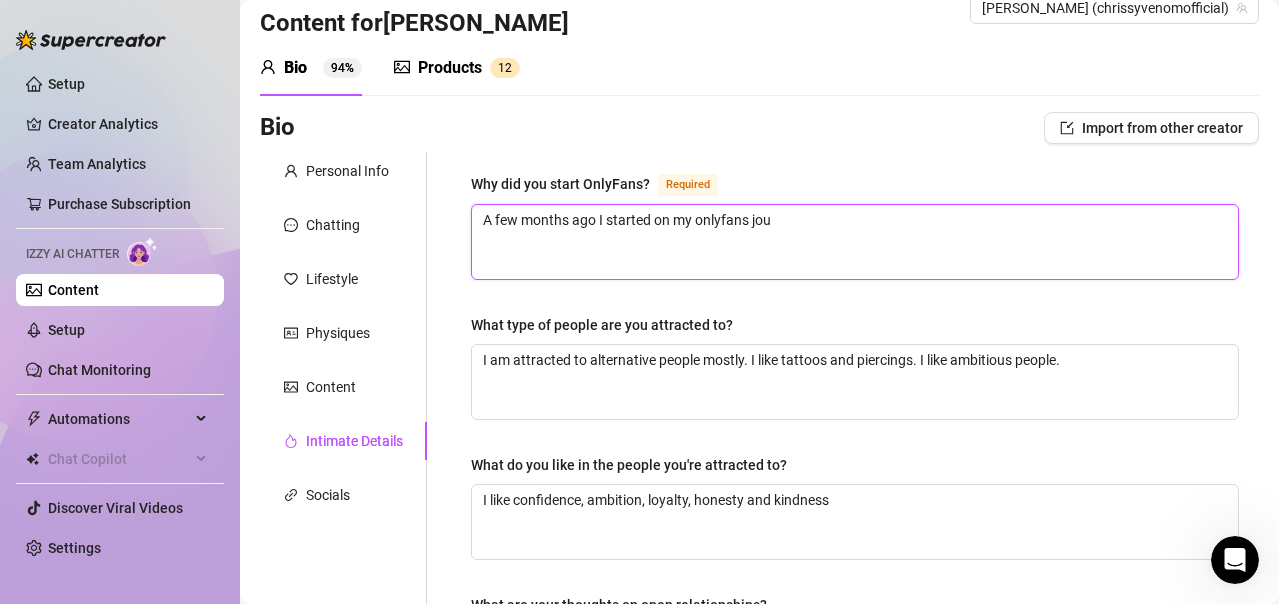 type 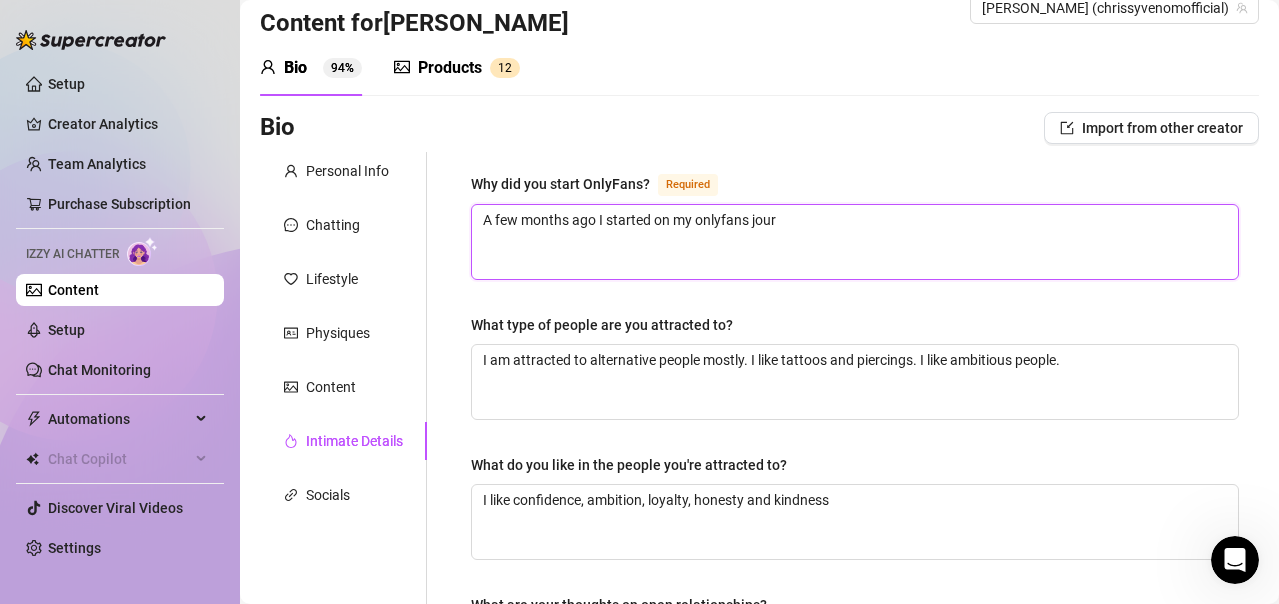 type 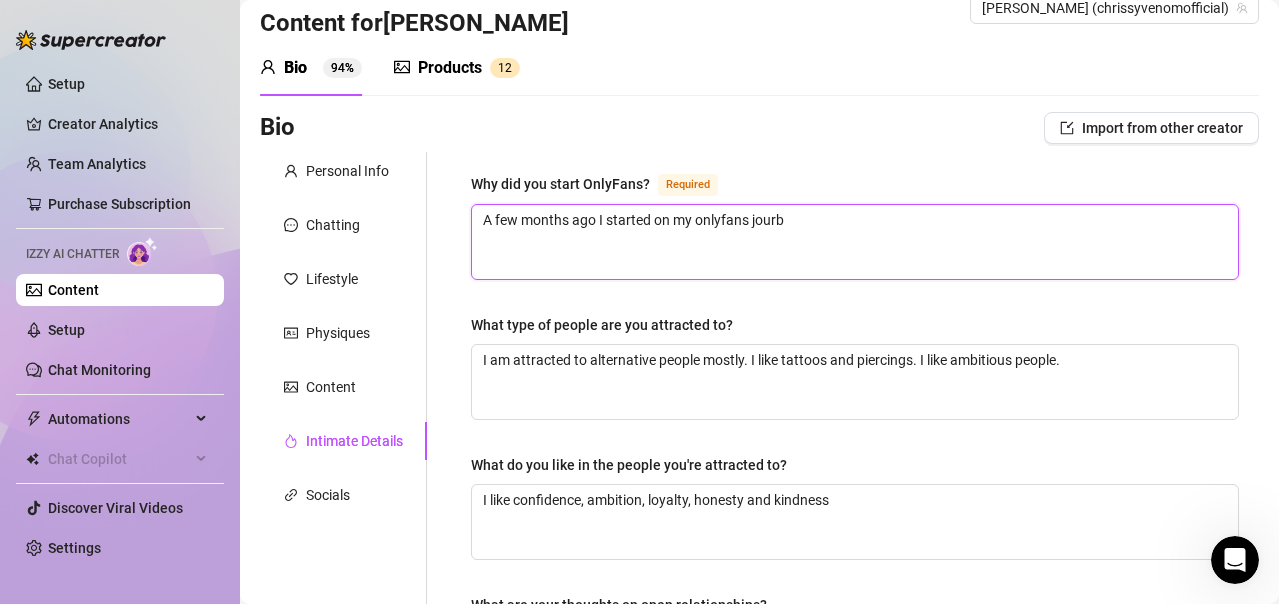 type 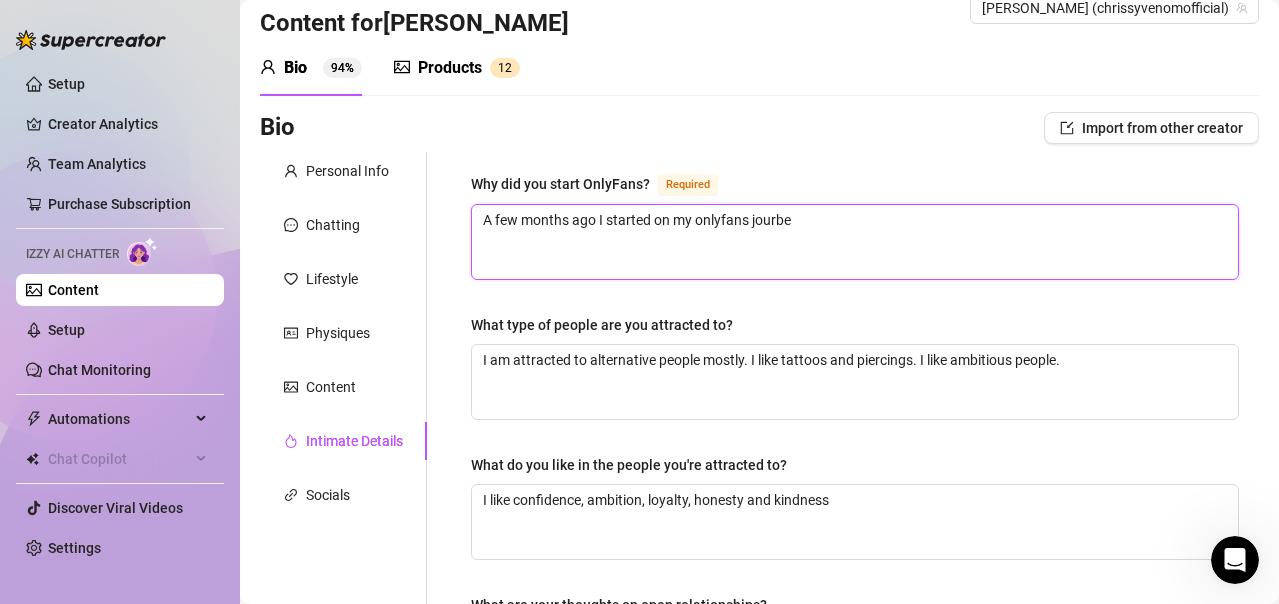 type 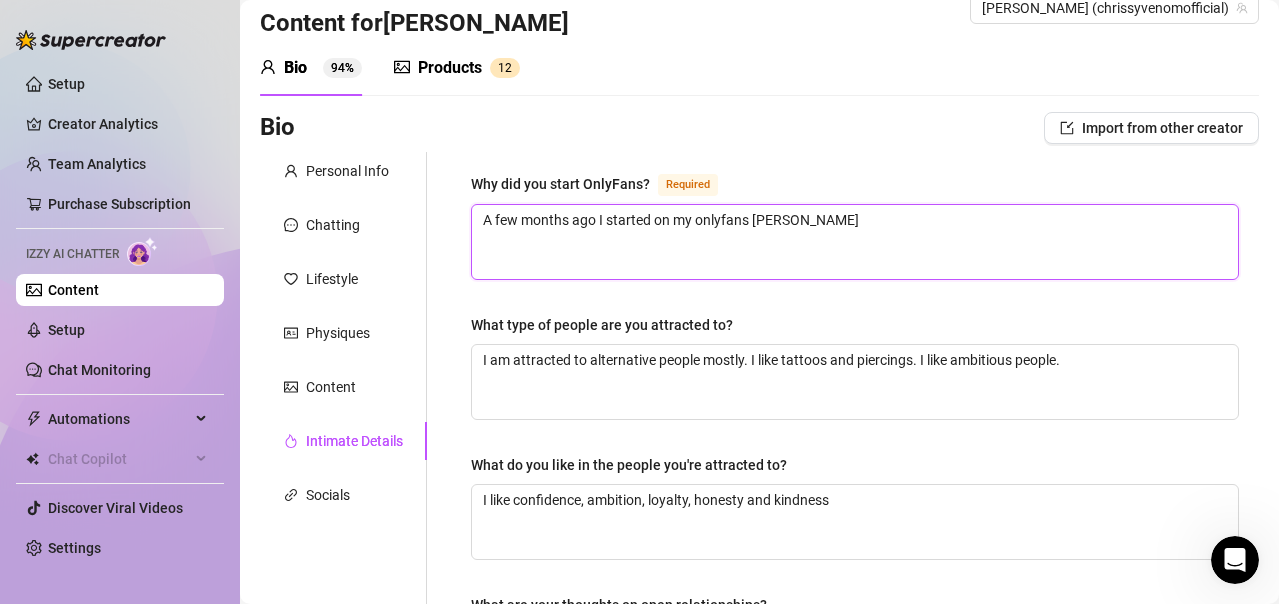 type 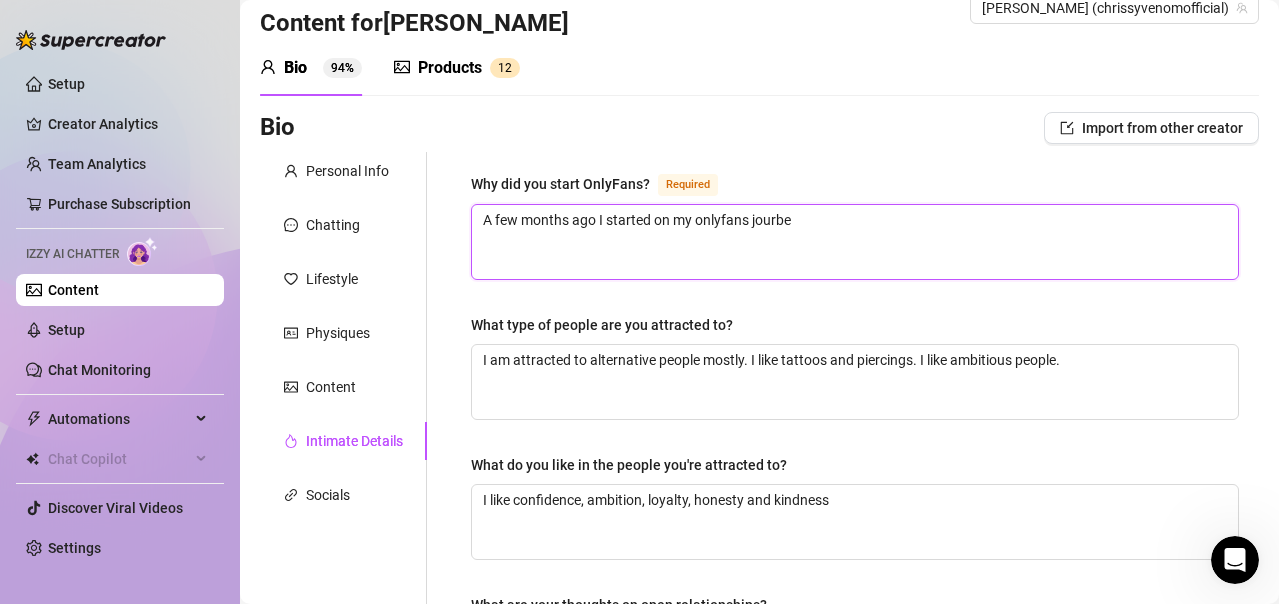 type 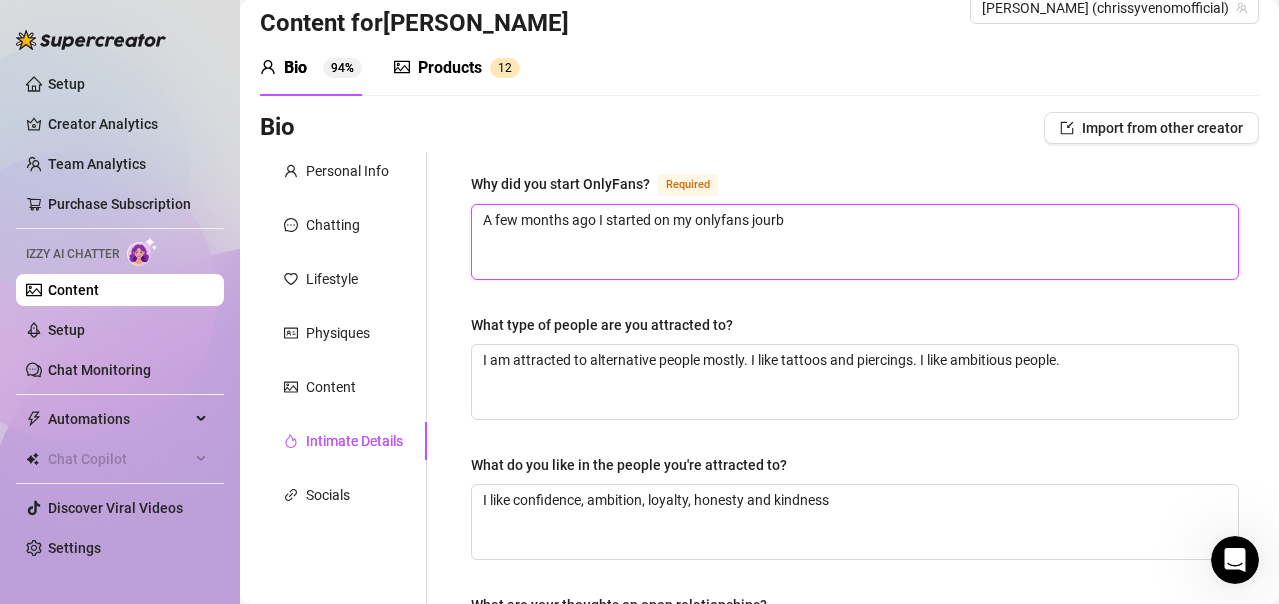 type 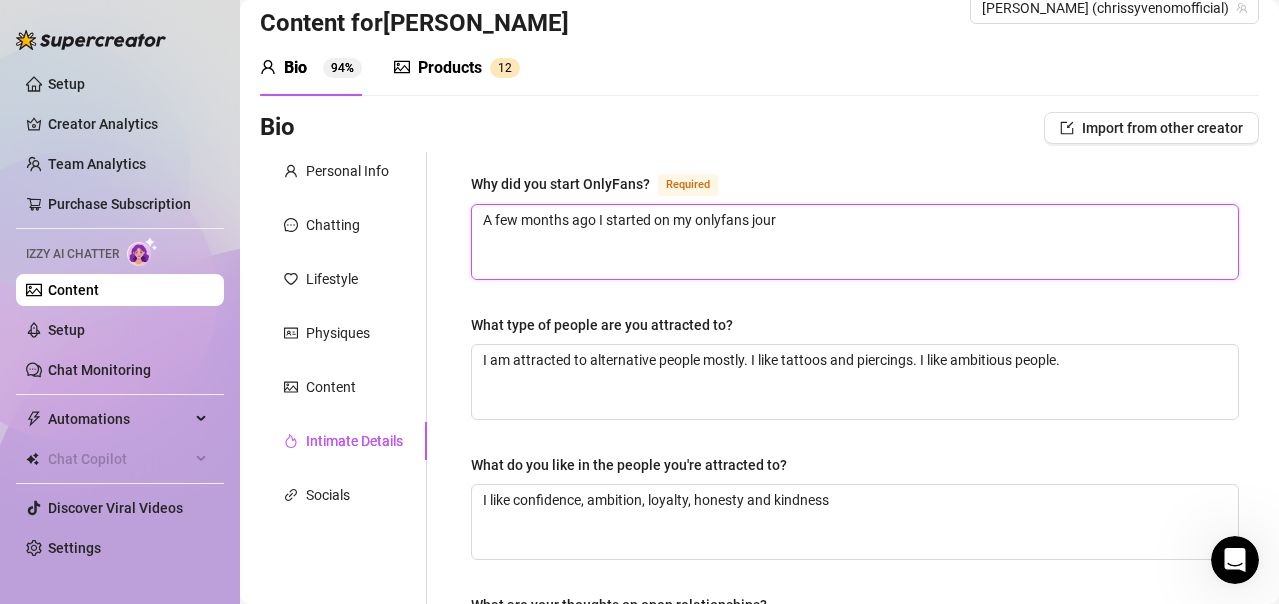 type on "A few months ago I started on my onlyfans journ" 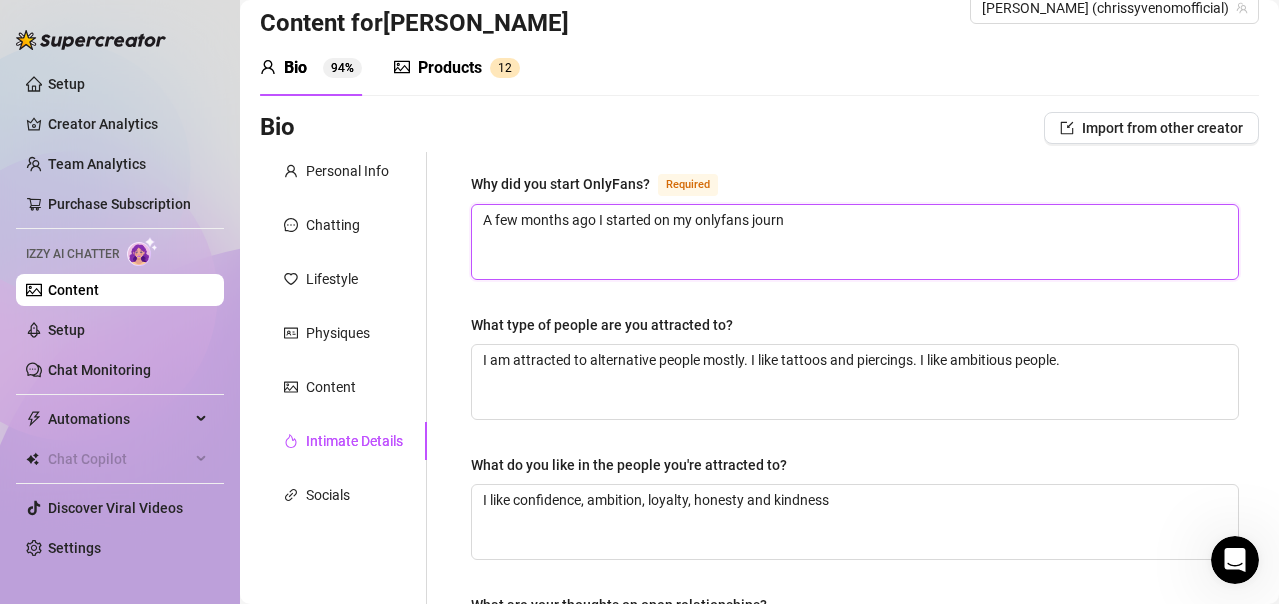 type 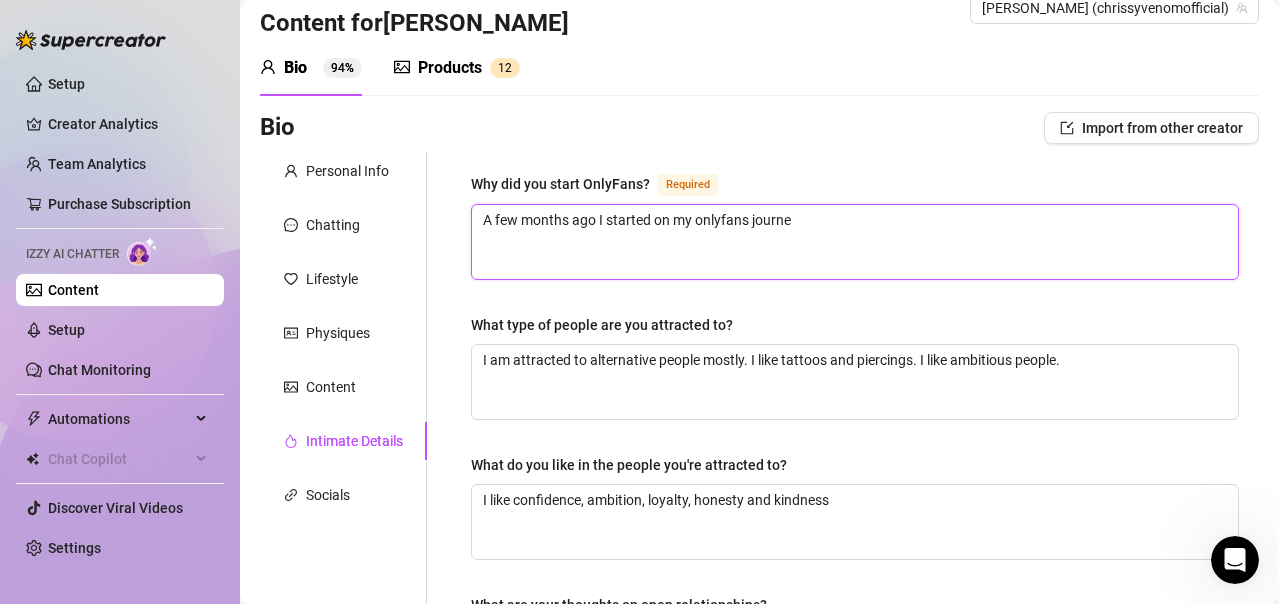 type 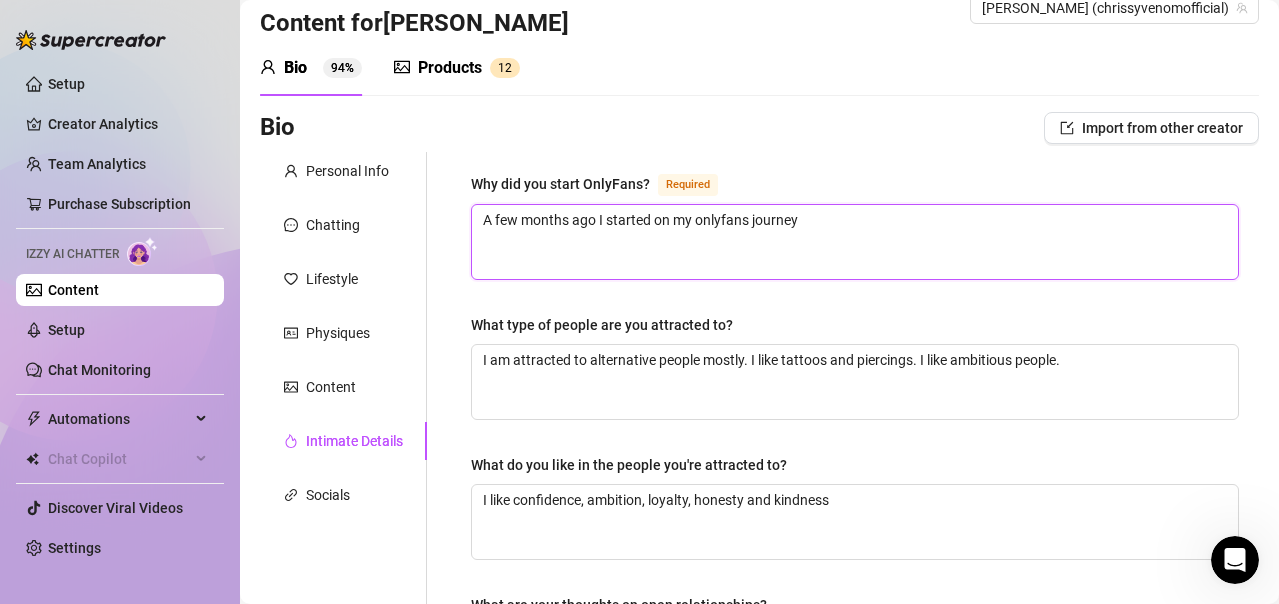 type 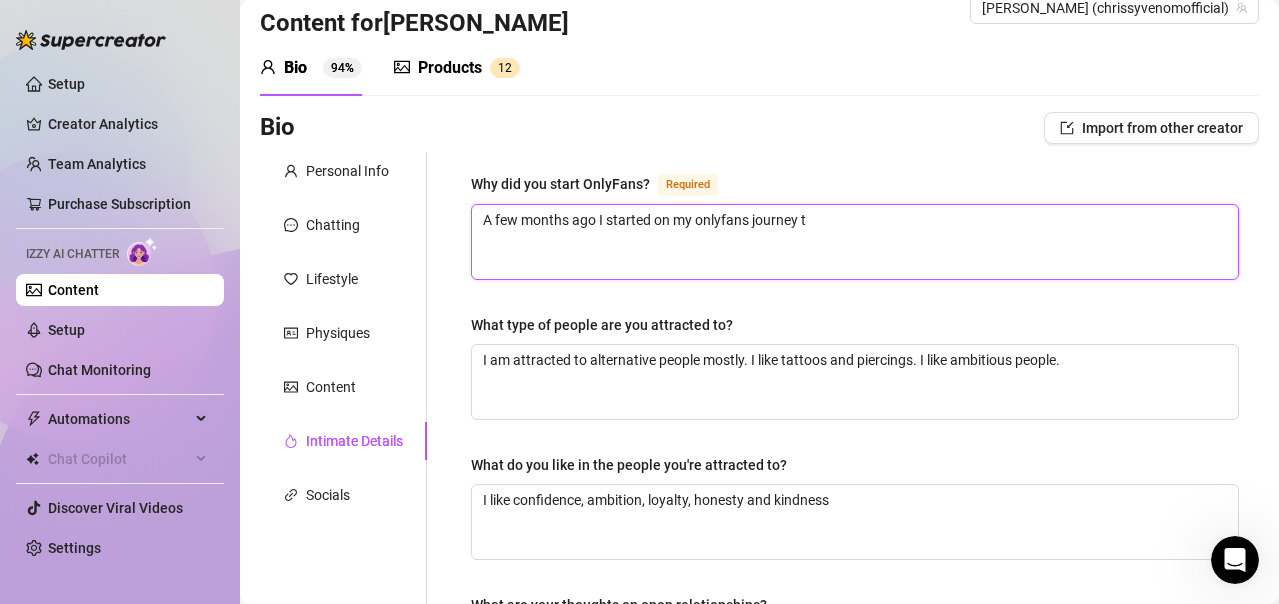 type 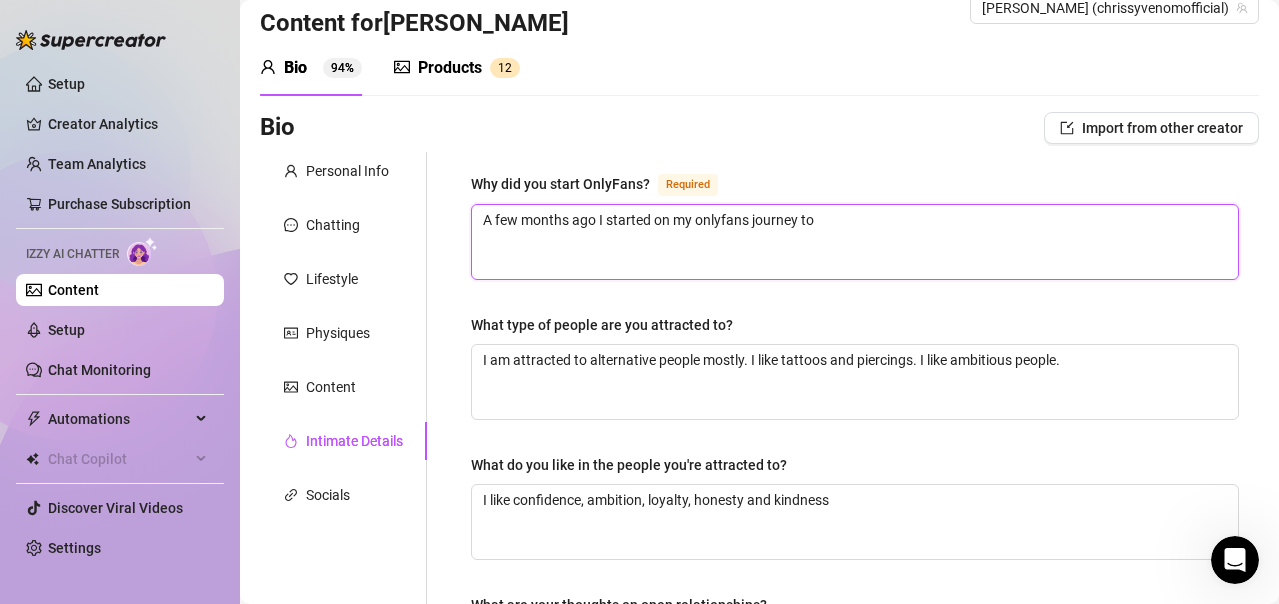 type 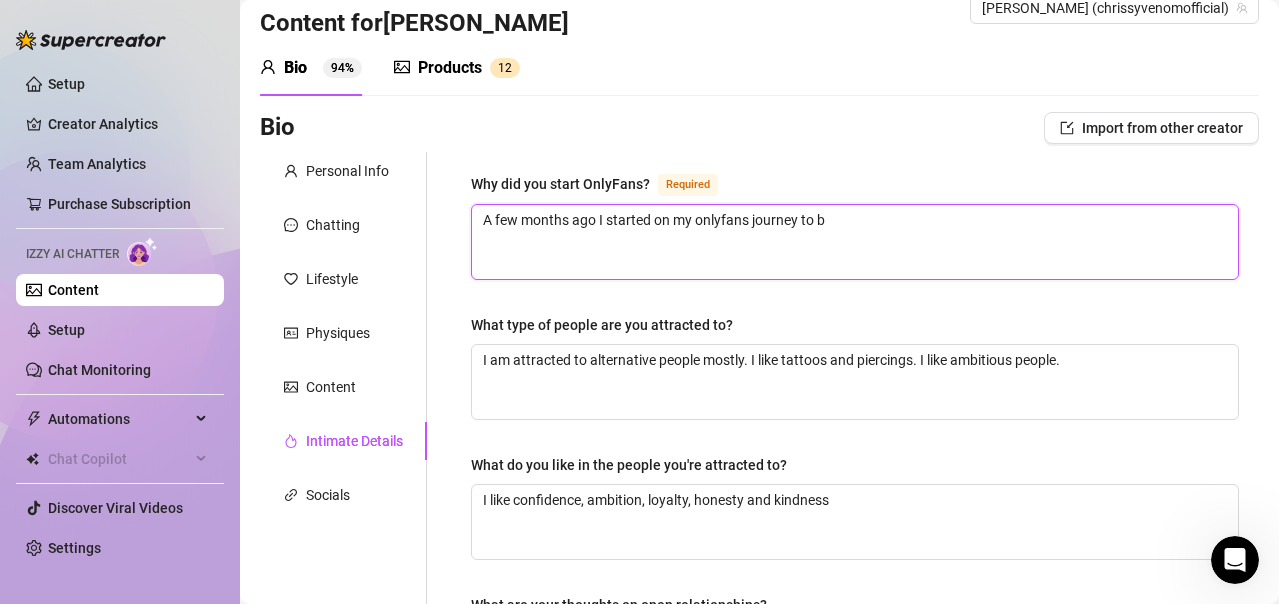 type 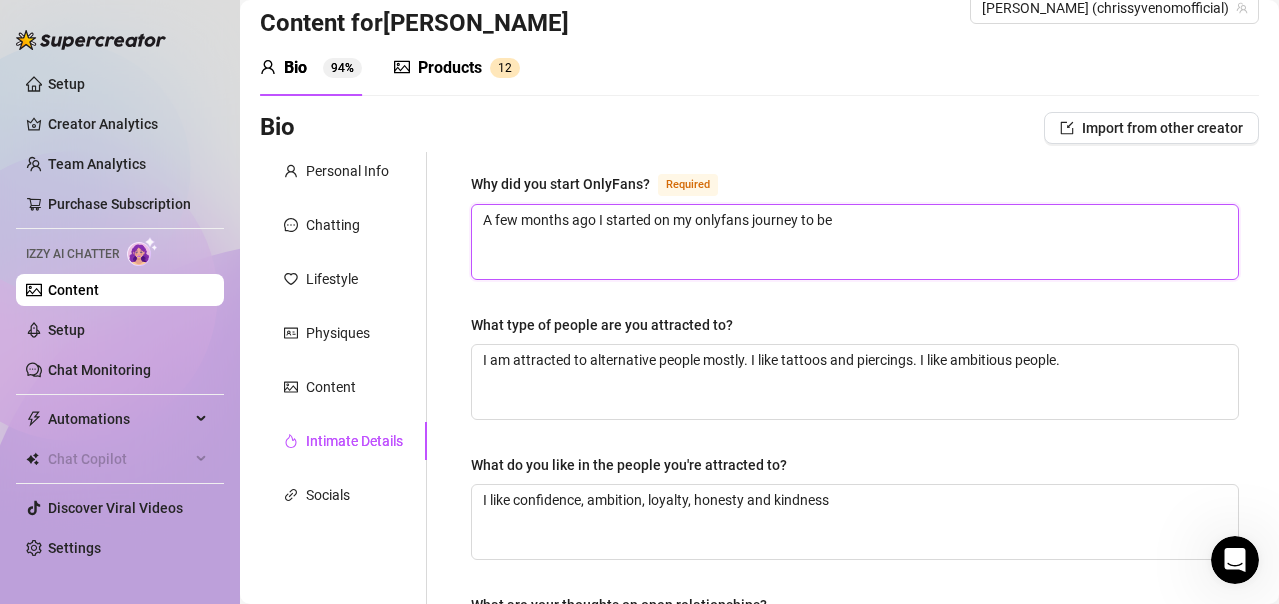 type on "A few months ago I started on my onlyfans journey to bec" 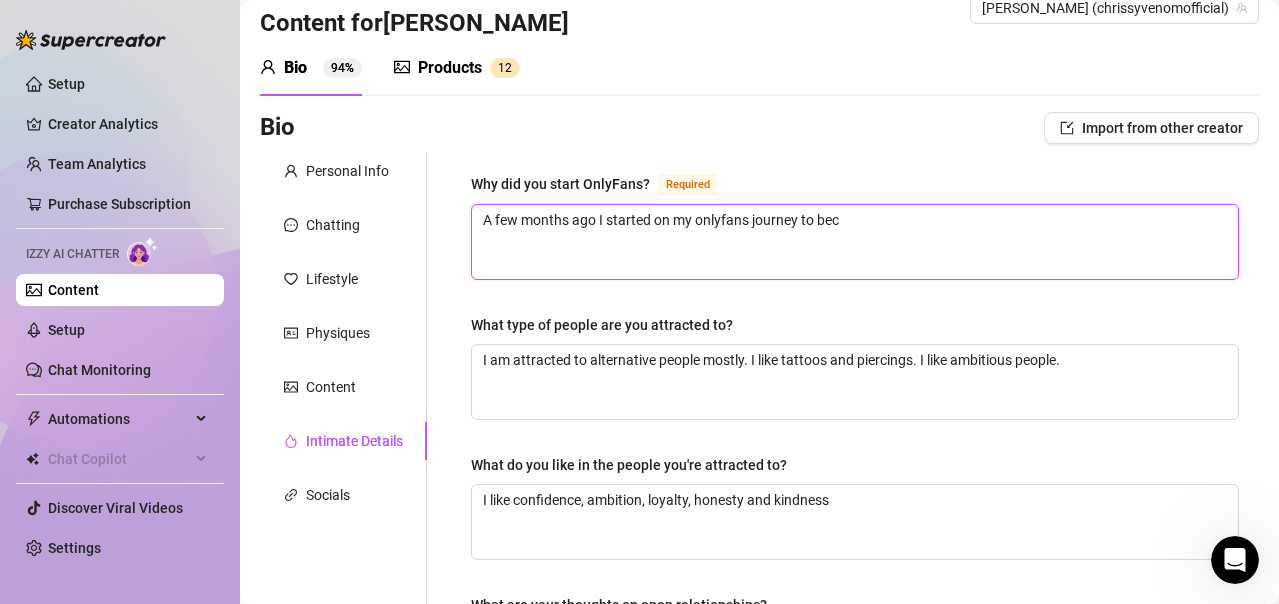 type 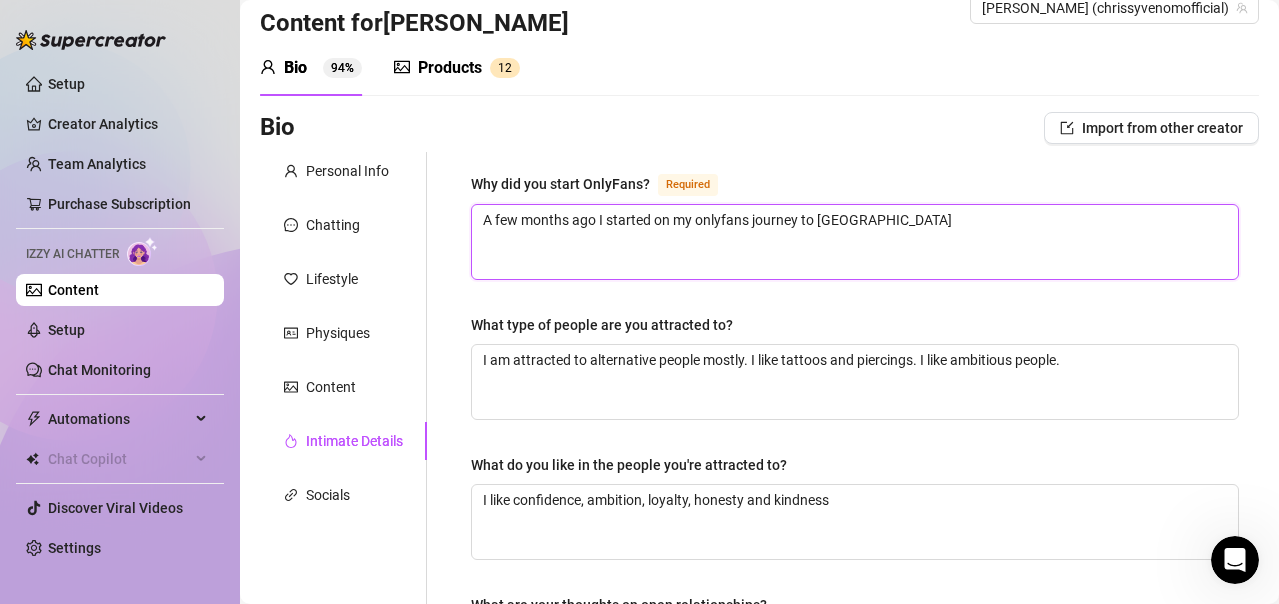 type 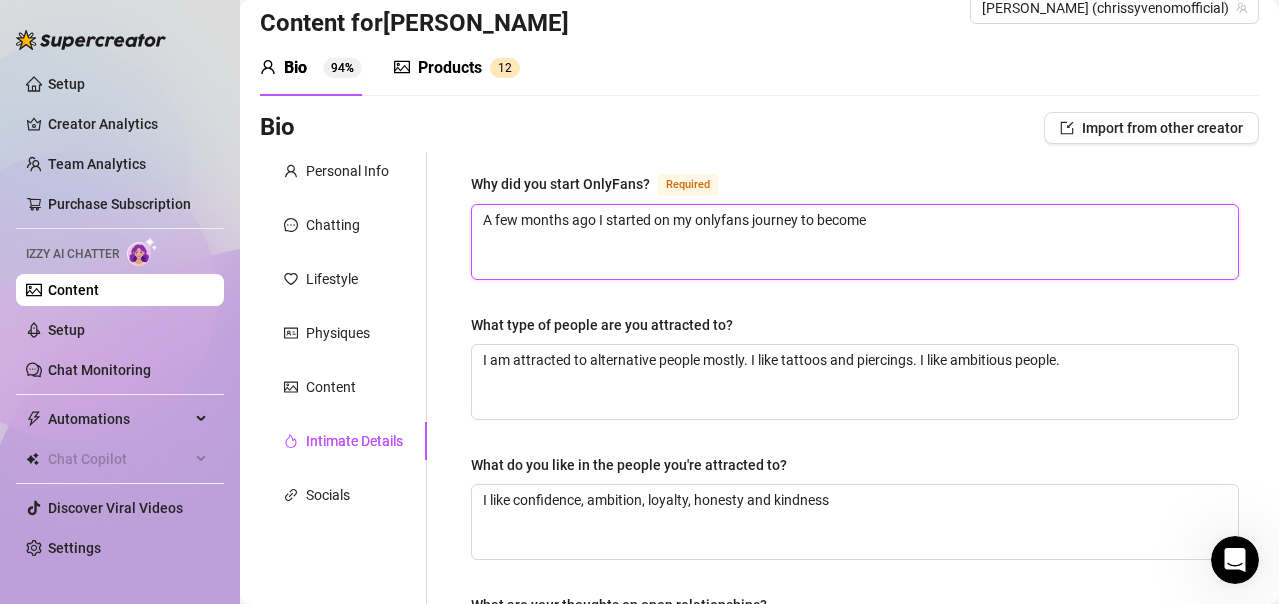 type 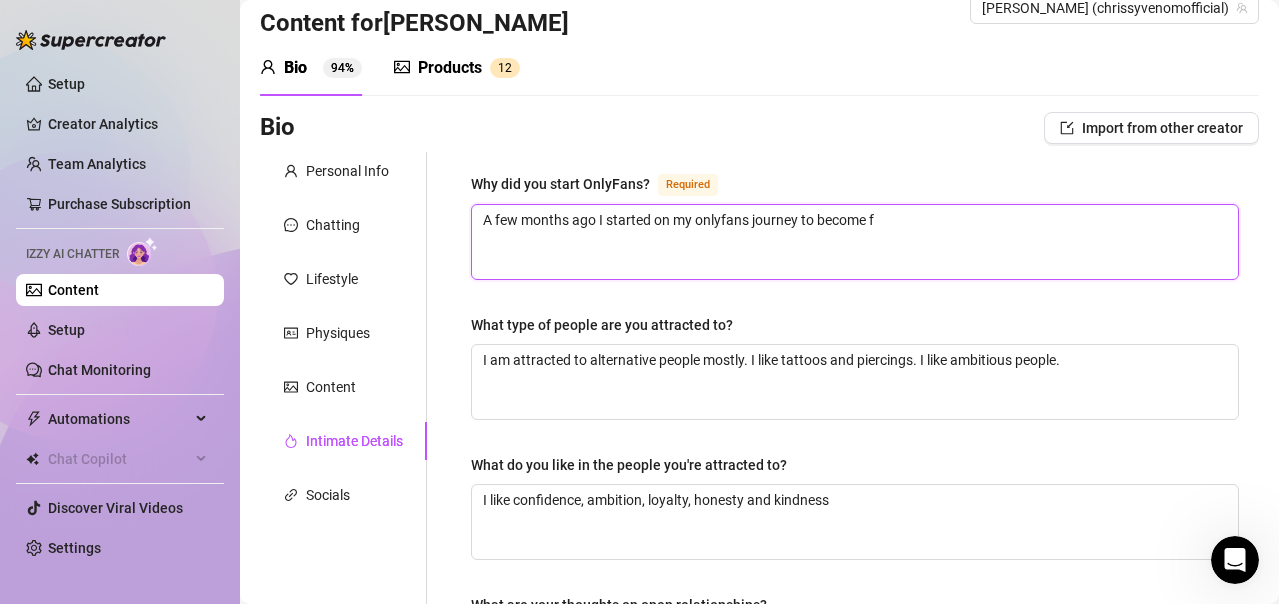 type 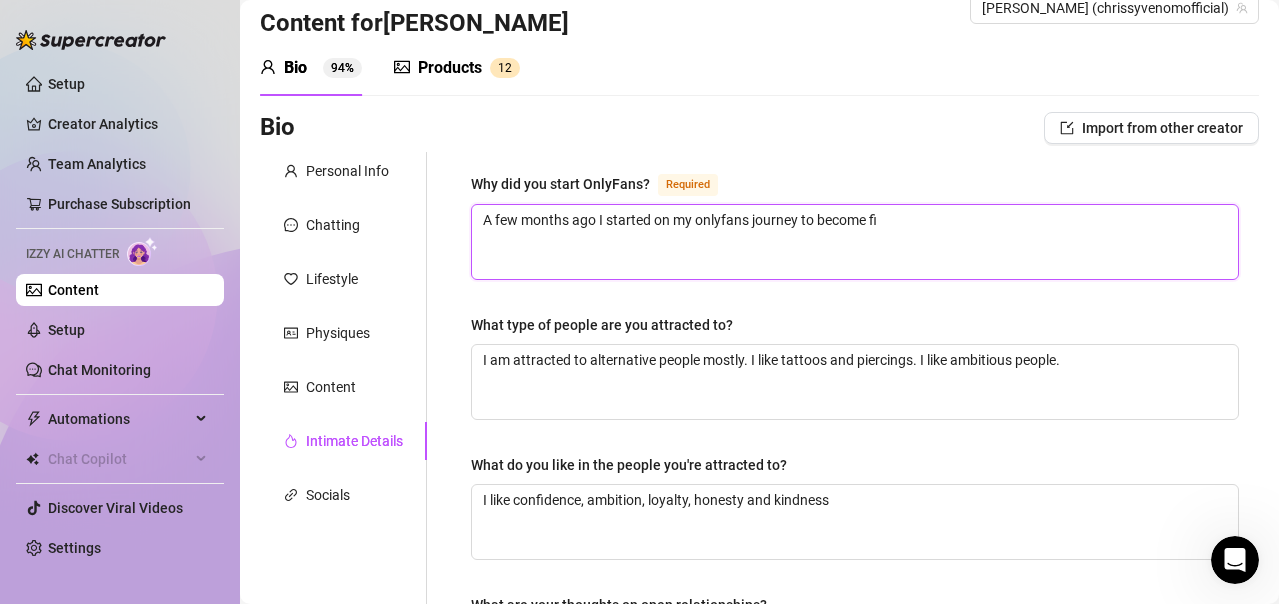 type 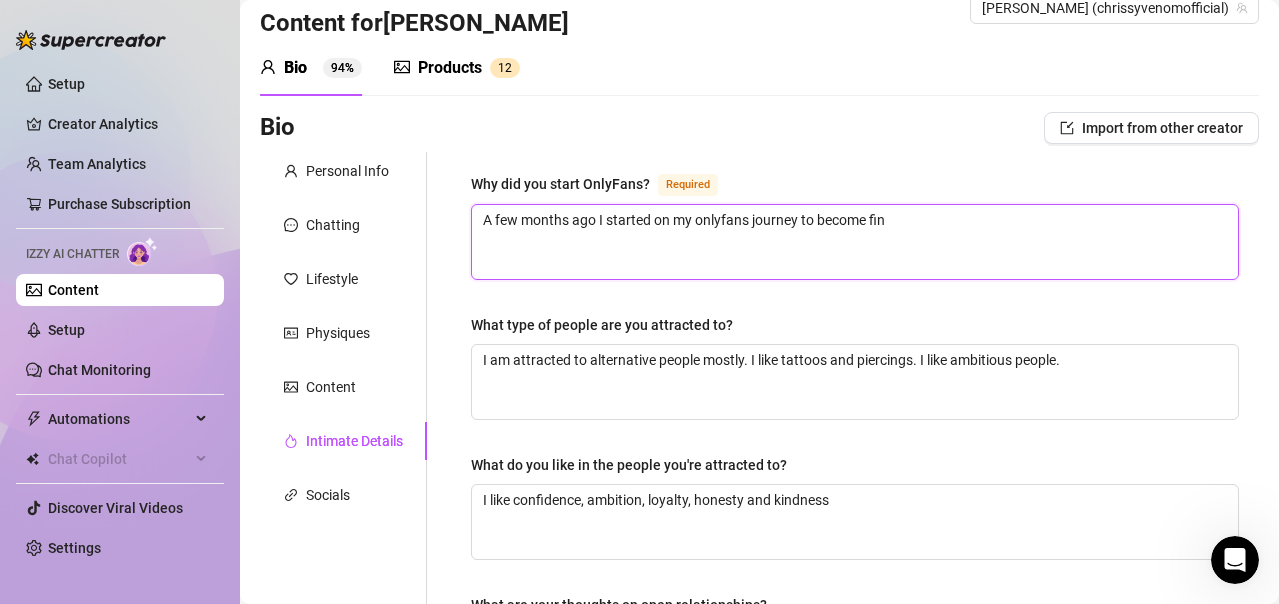 type 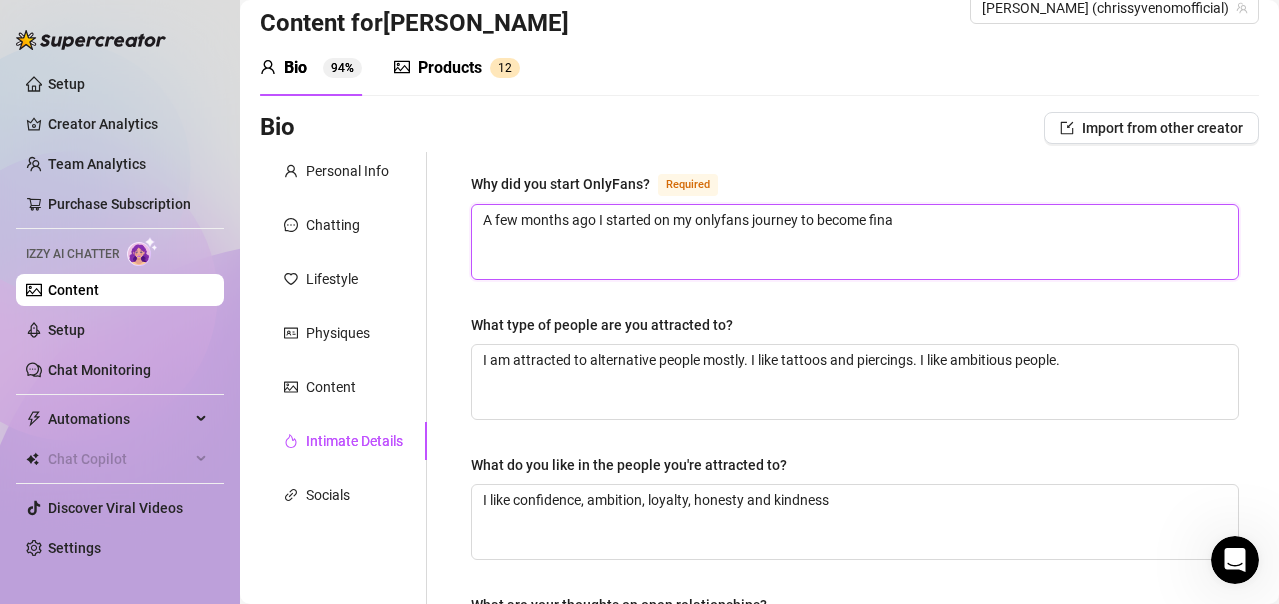 type 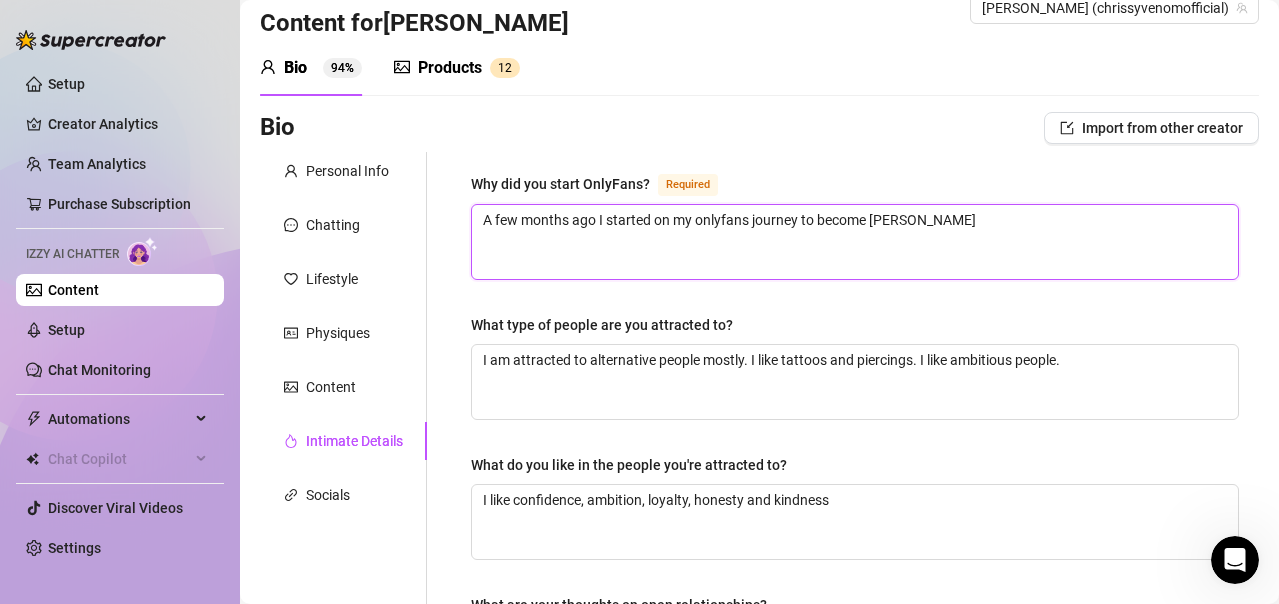 type 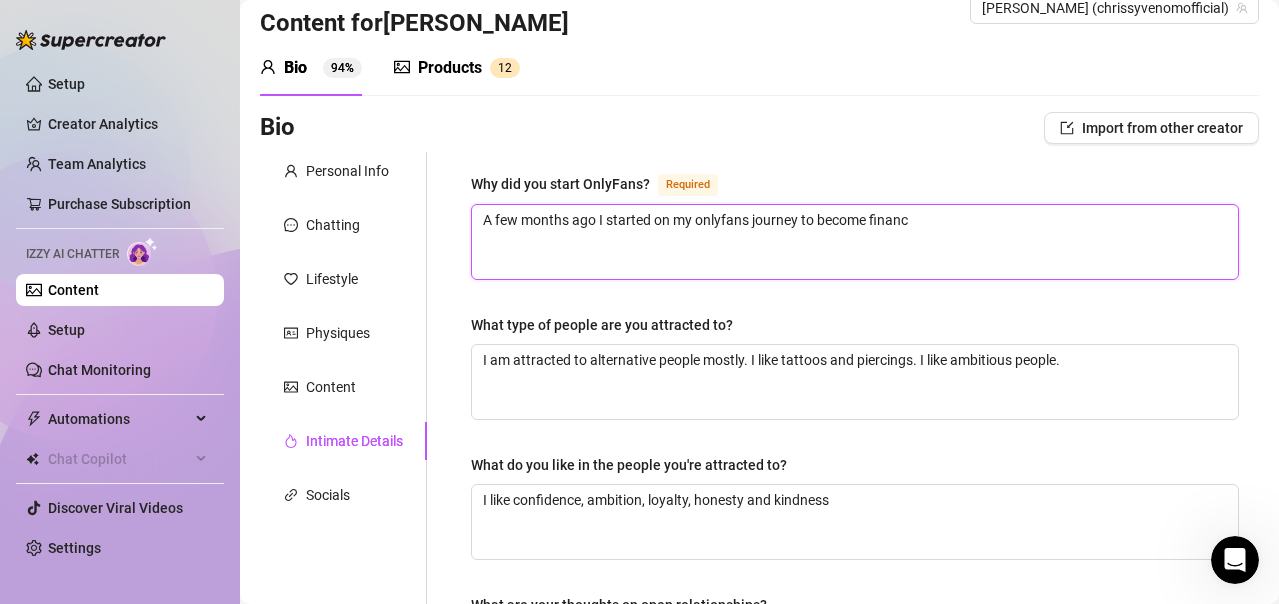 type 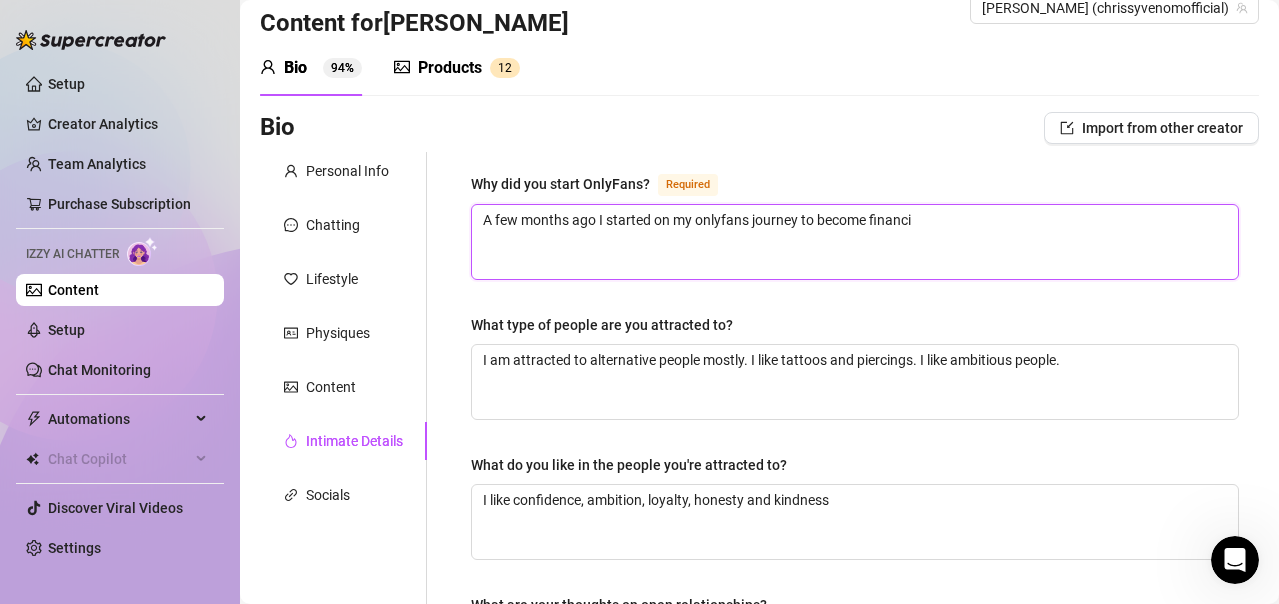 type 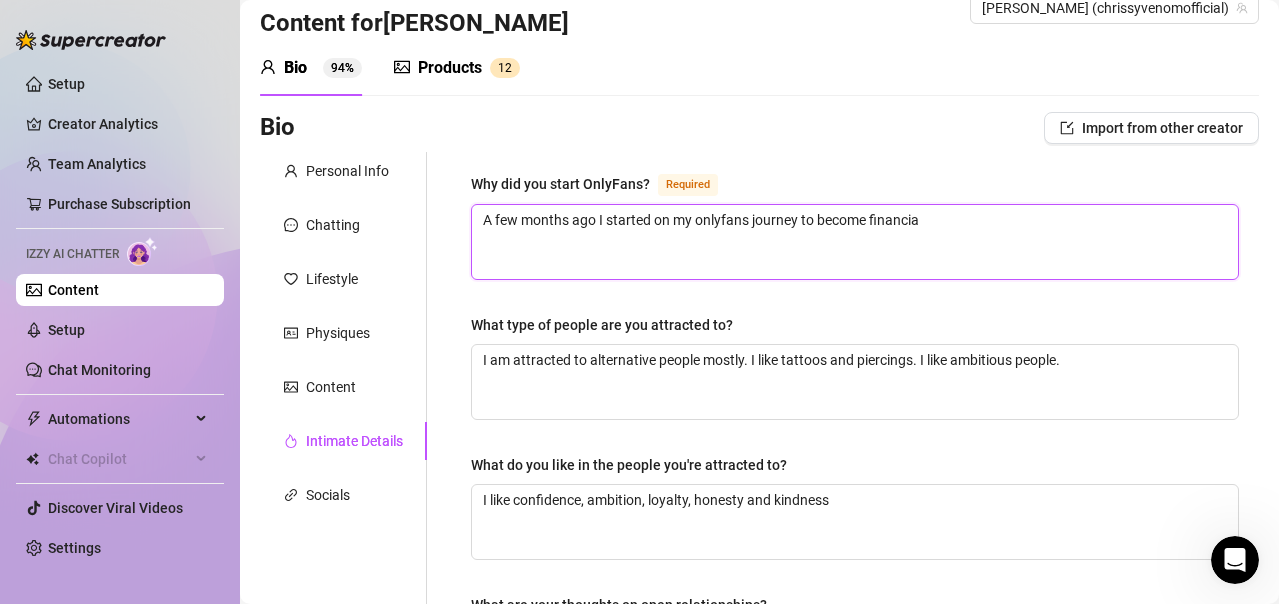 type 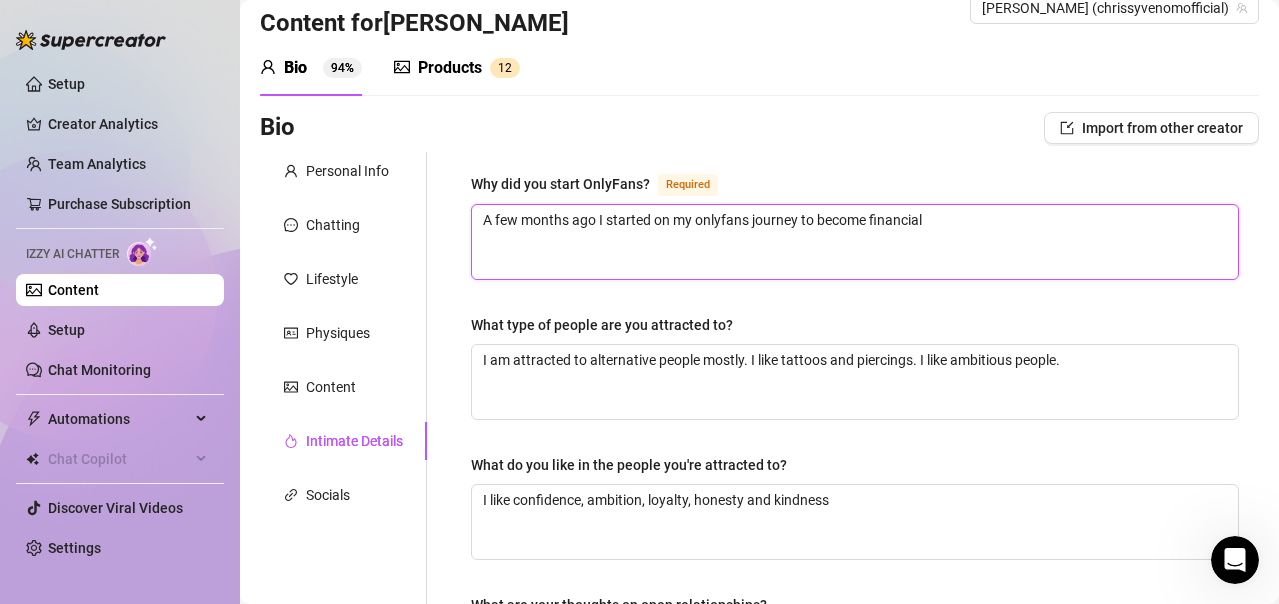 type 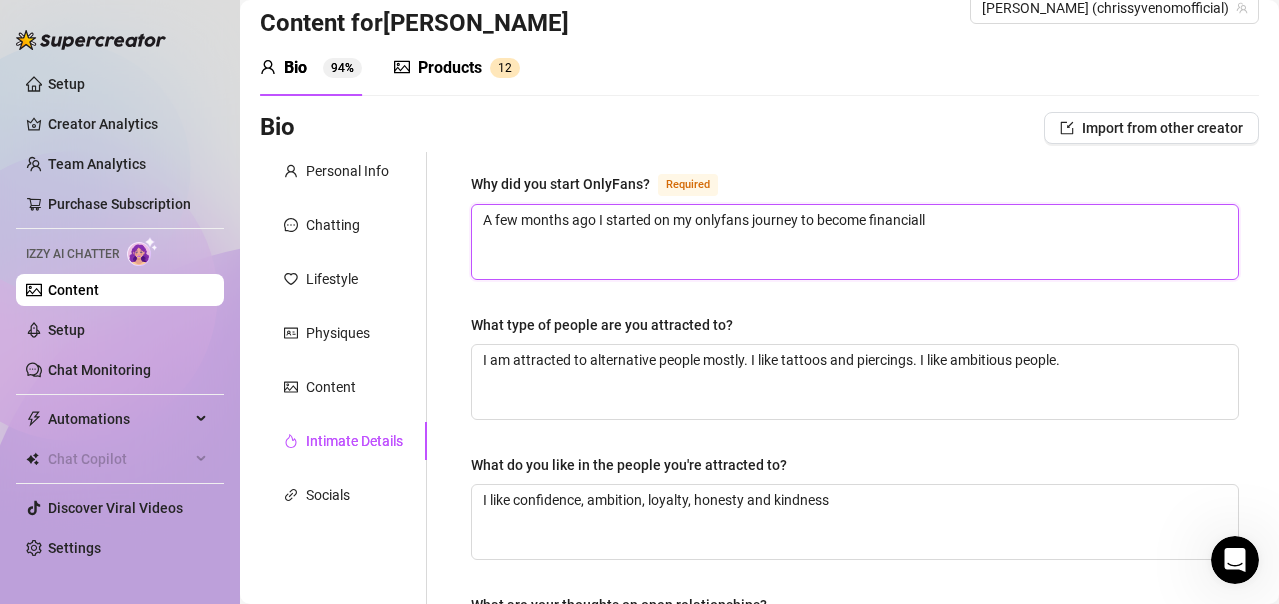type 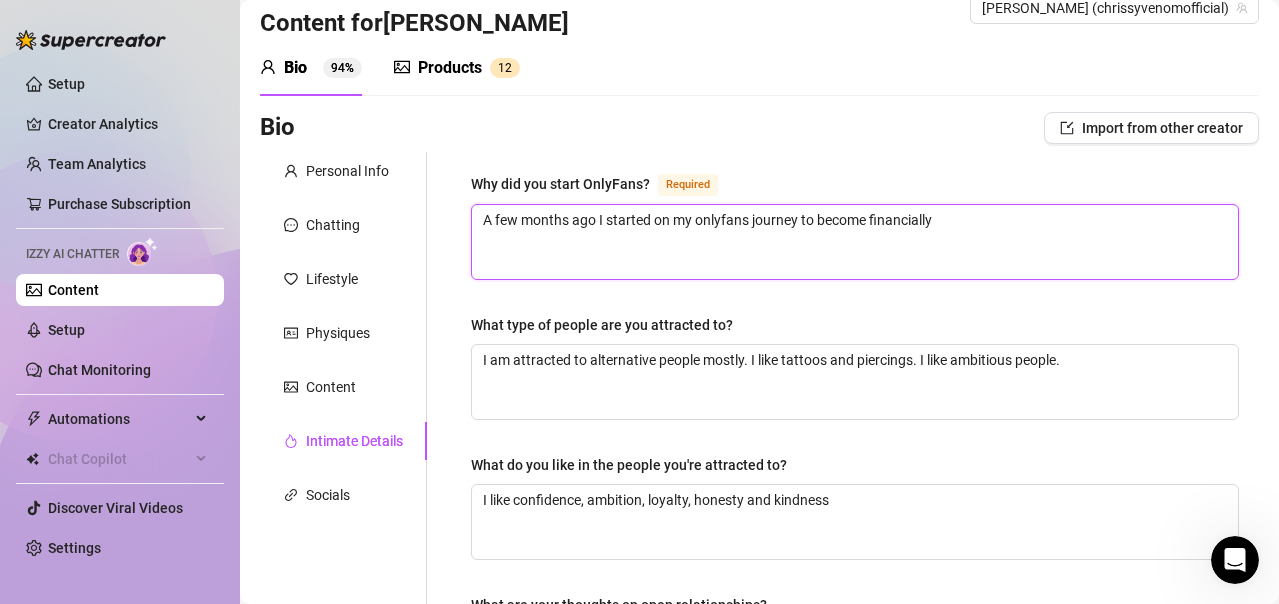 type 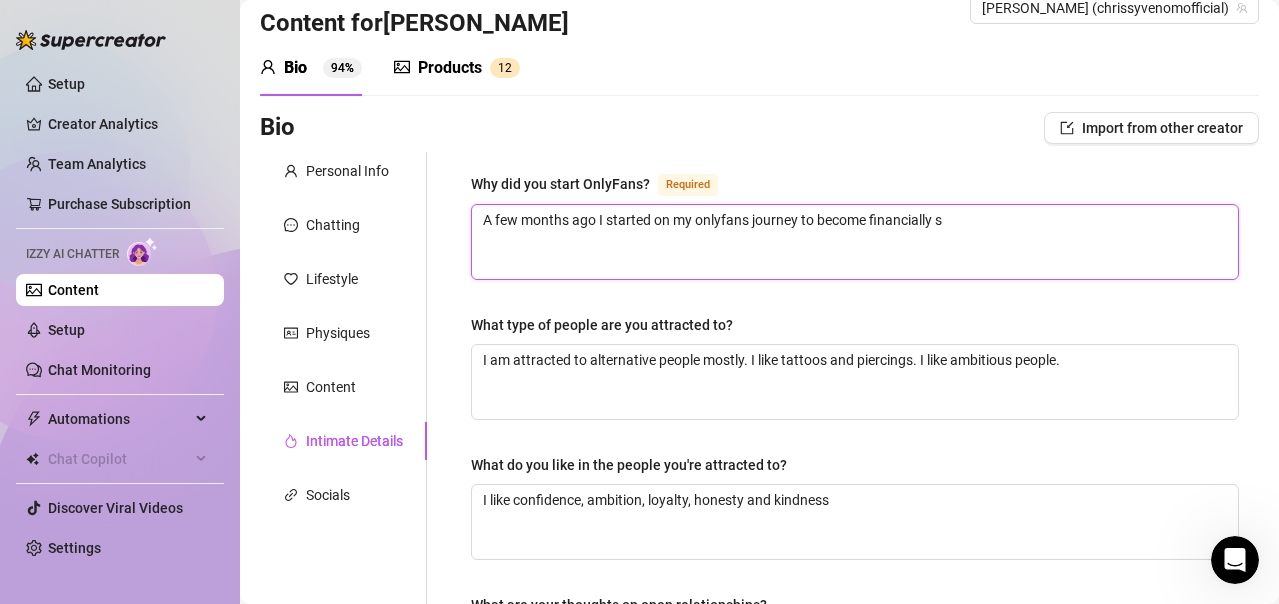 type 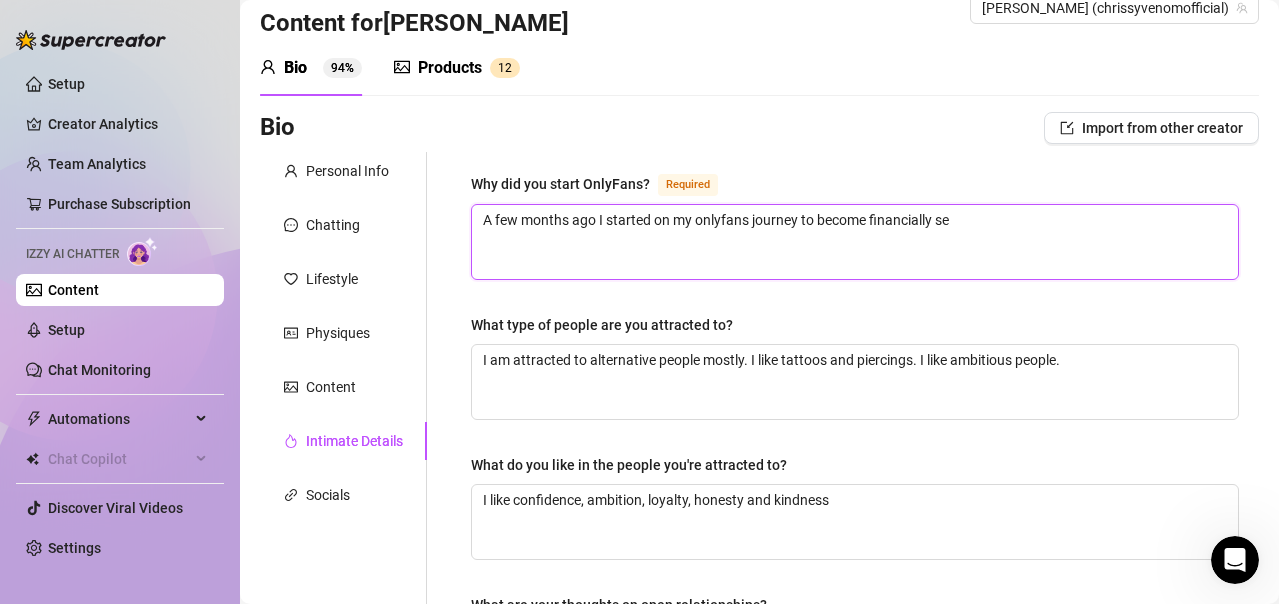 type 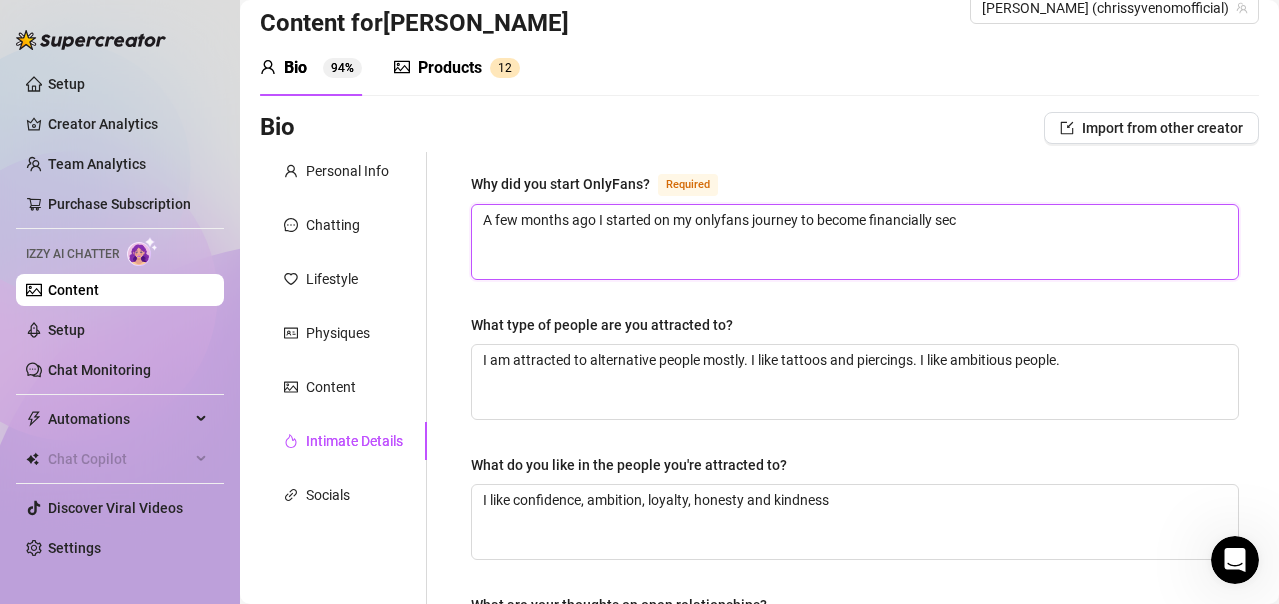 type 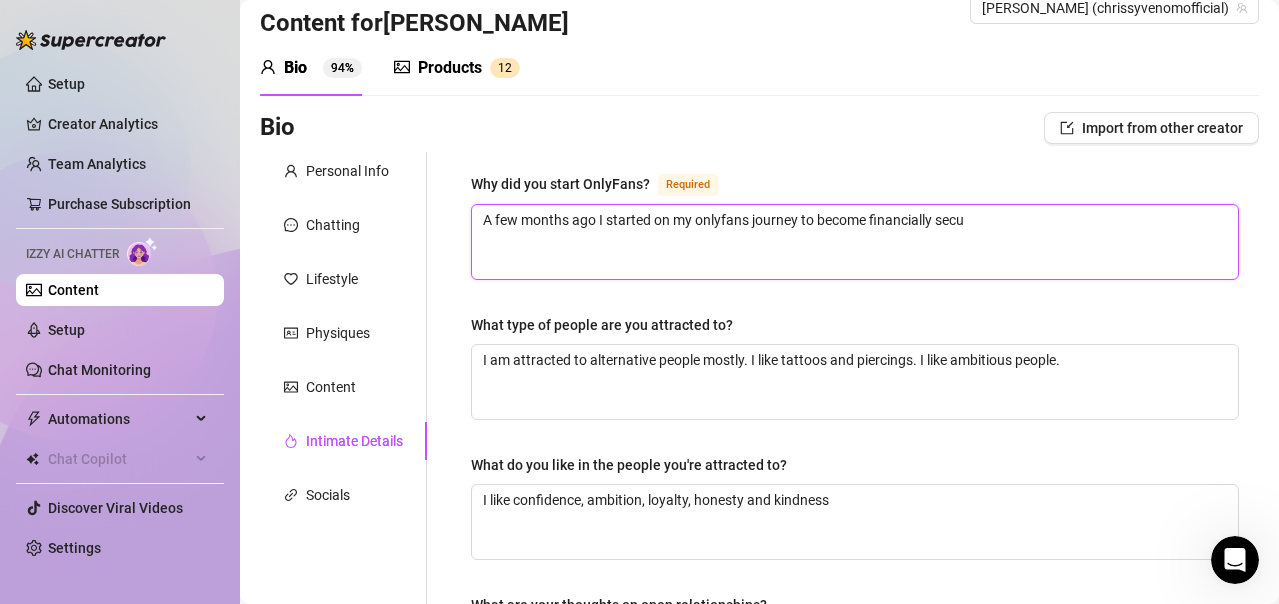 type 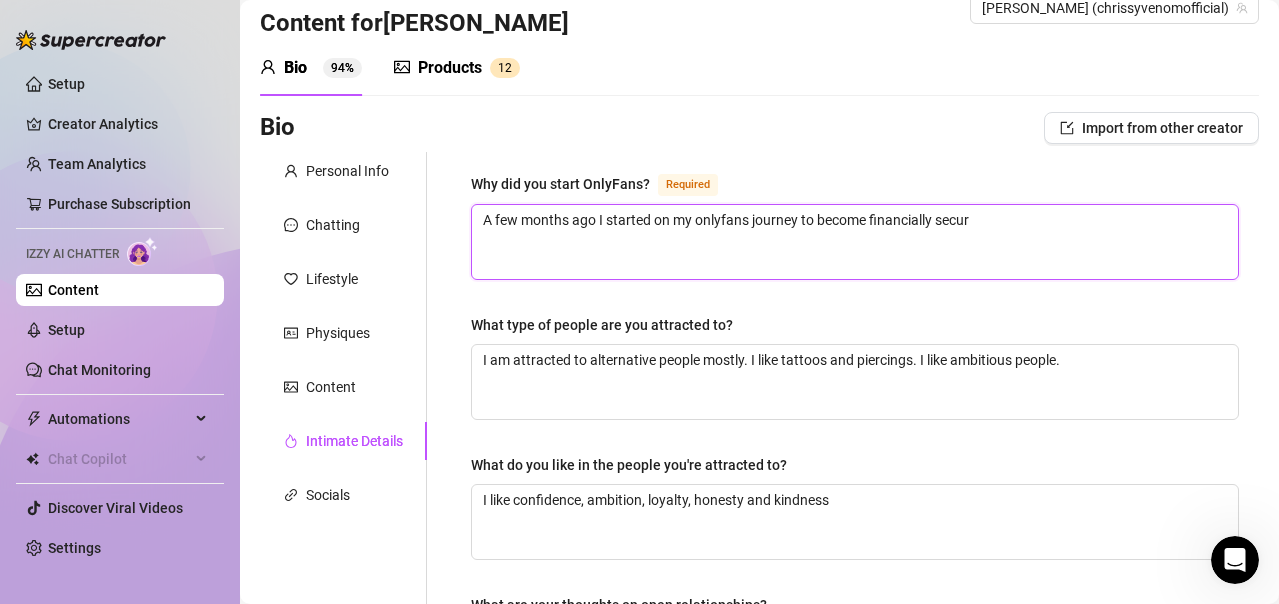 type 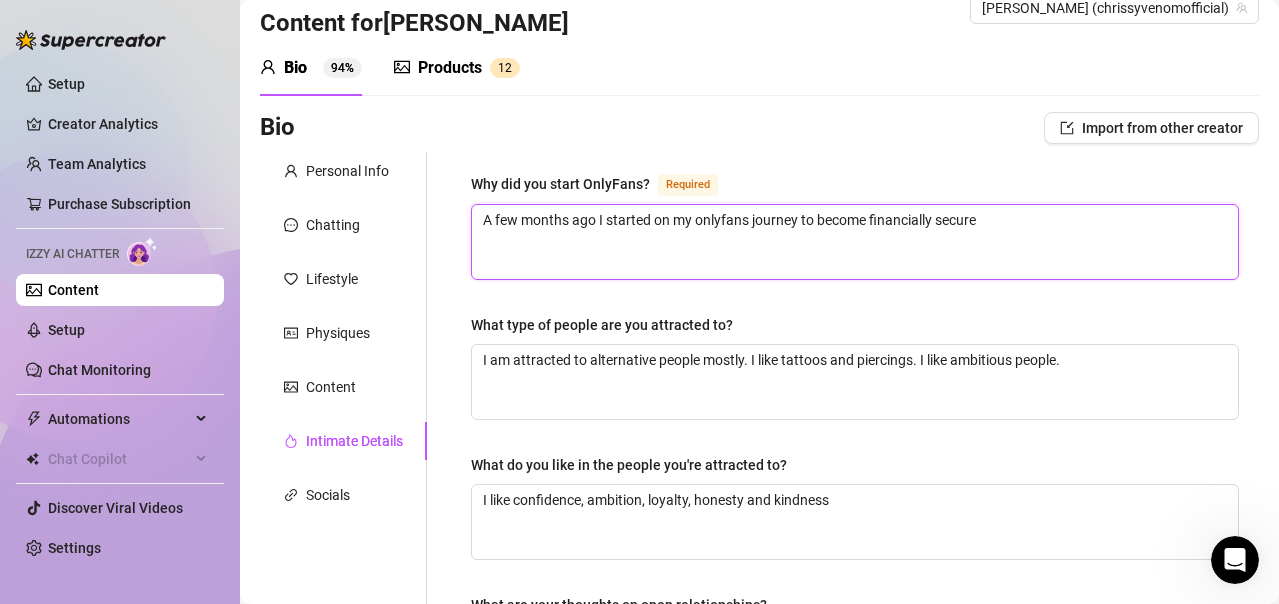type 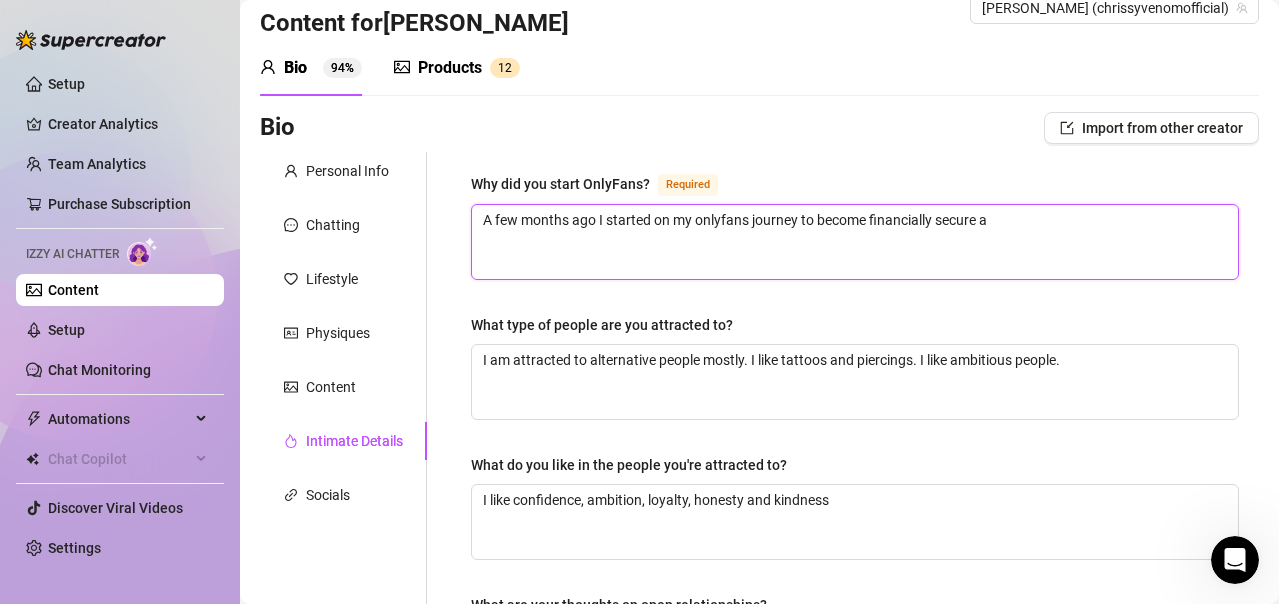 type on "A few months ago I started on my onlyfans journey to become financially secure an" 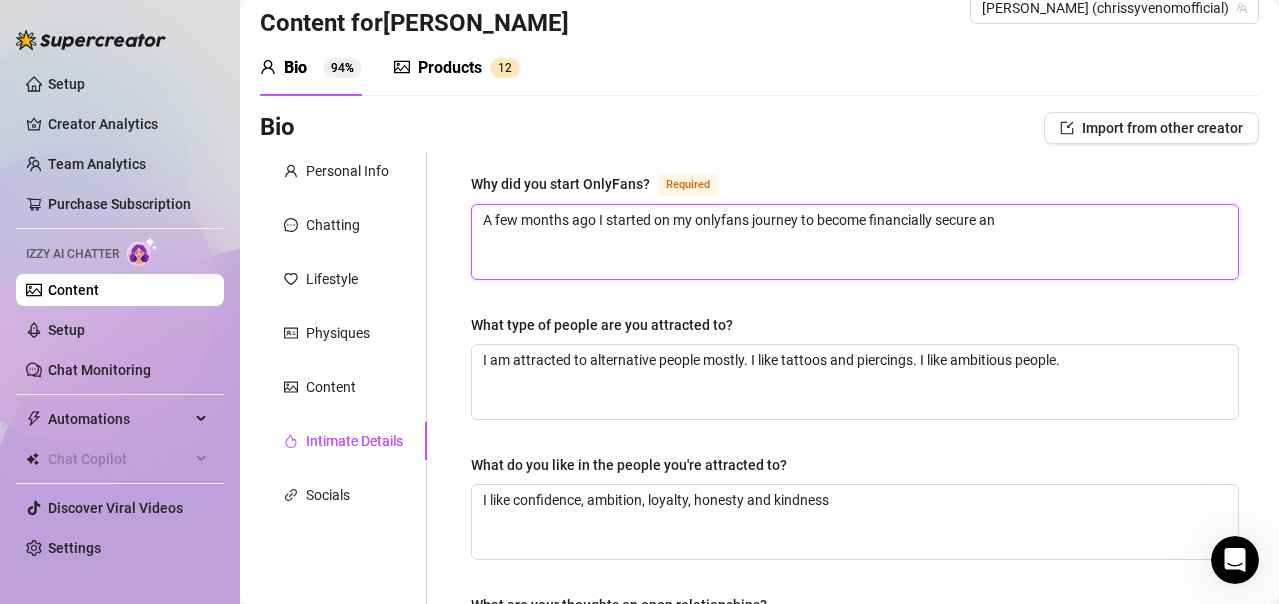 type 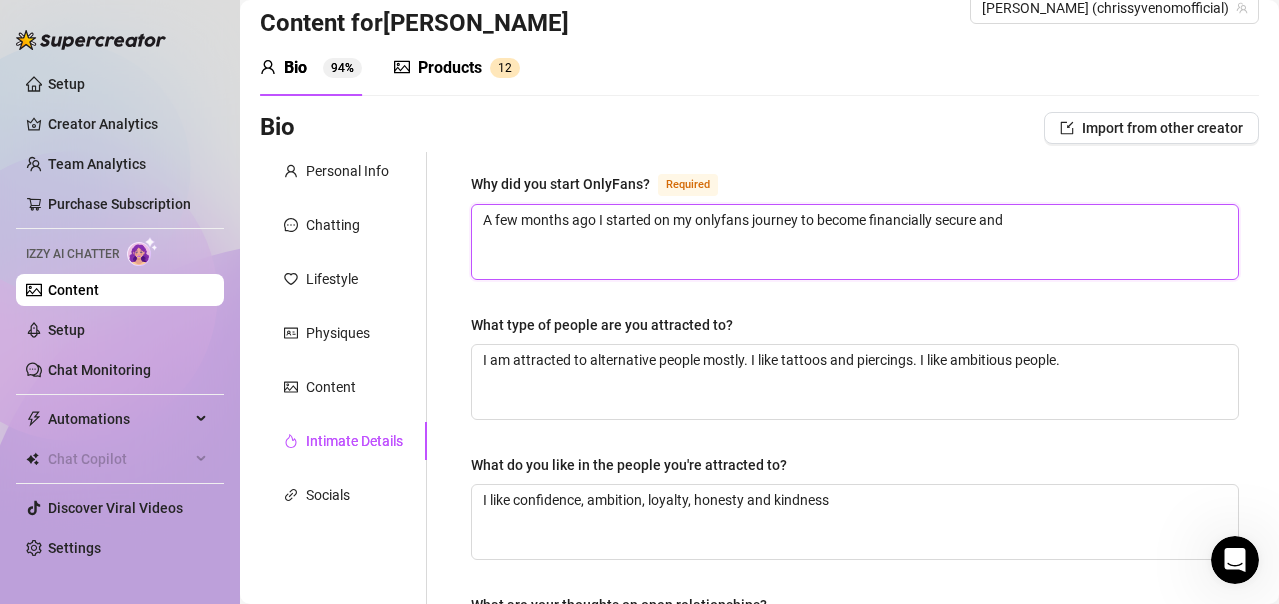 type 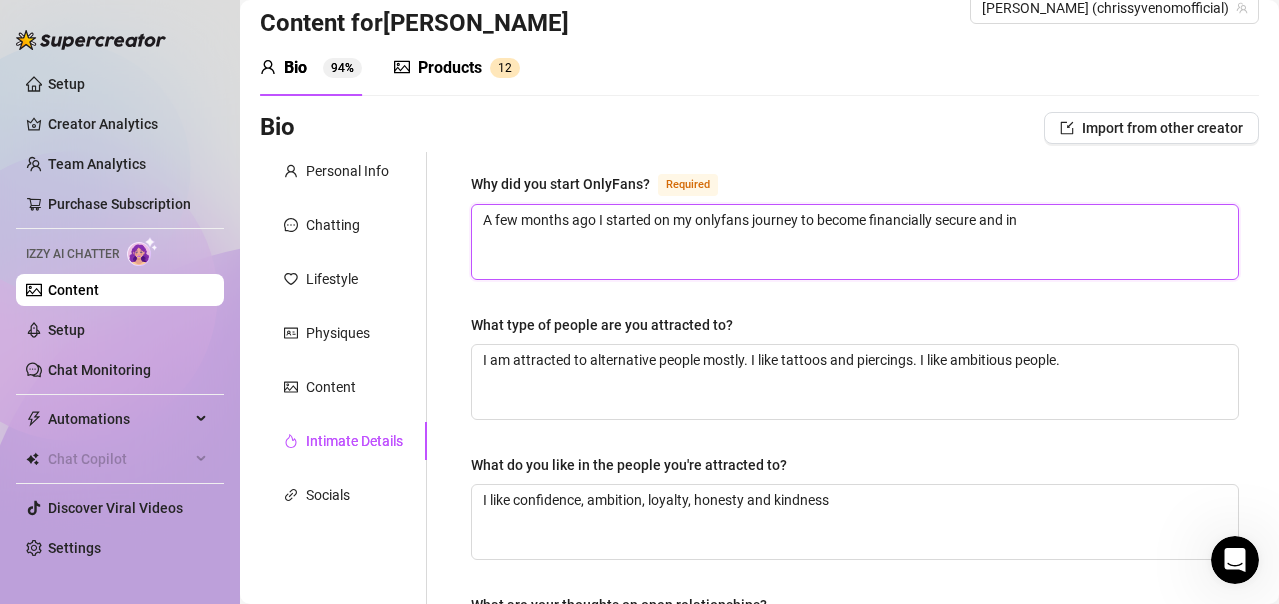 type on "A few months ago I started on my onlyfans journey to become financially secure and ind" 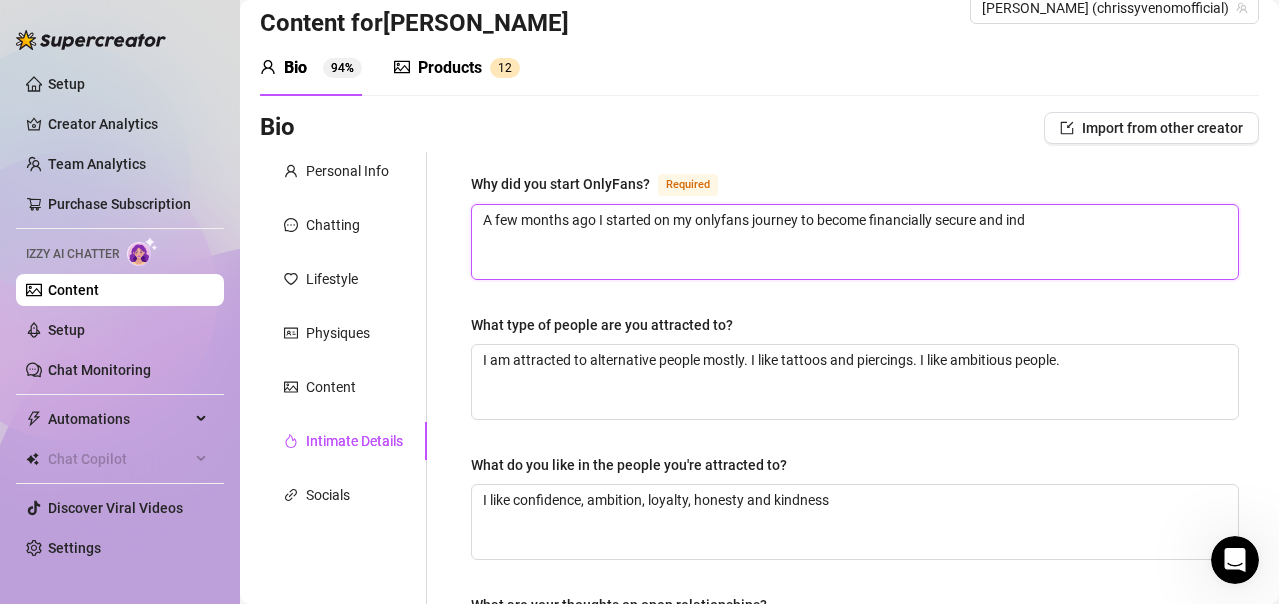 type 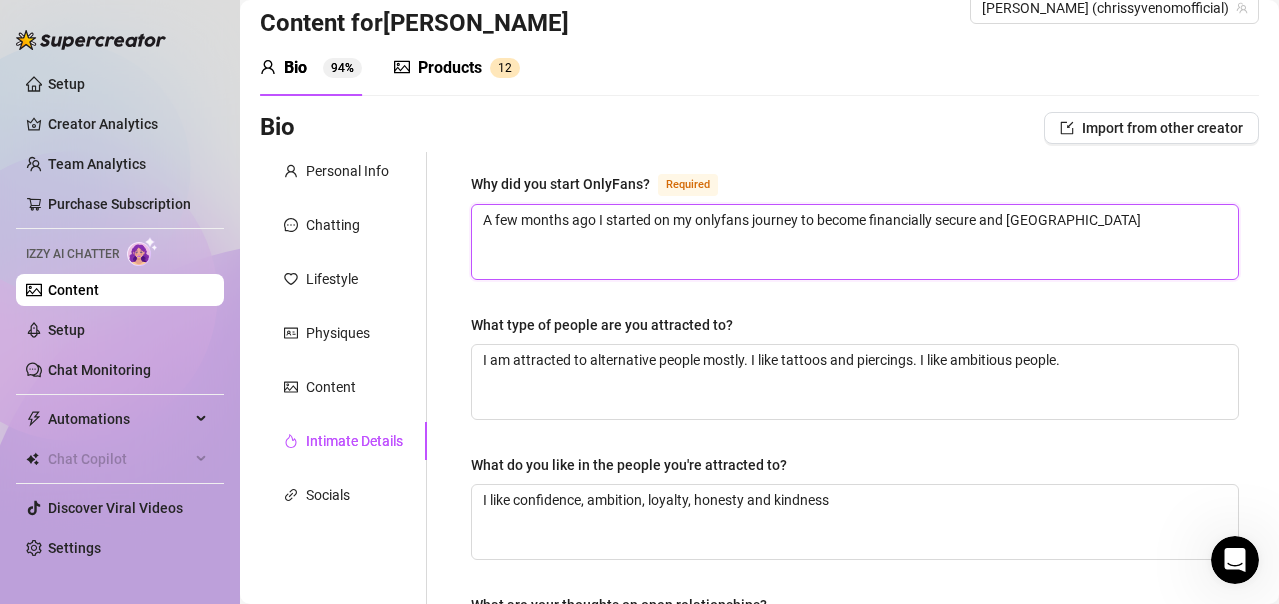 type on "A few months ago I started on my onlyfans journey to become financially secure and indep" 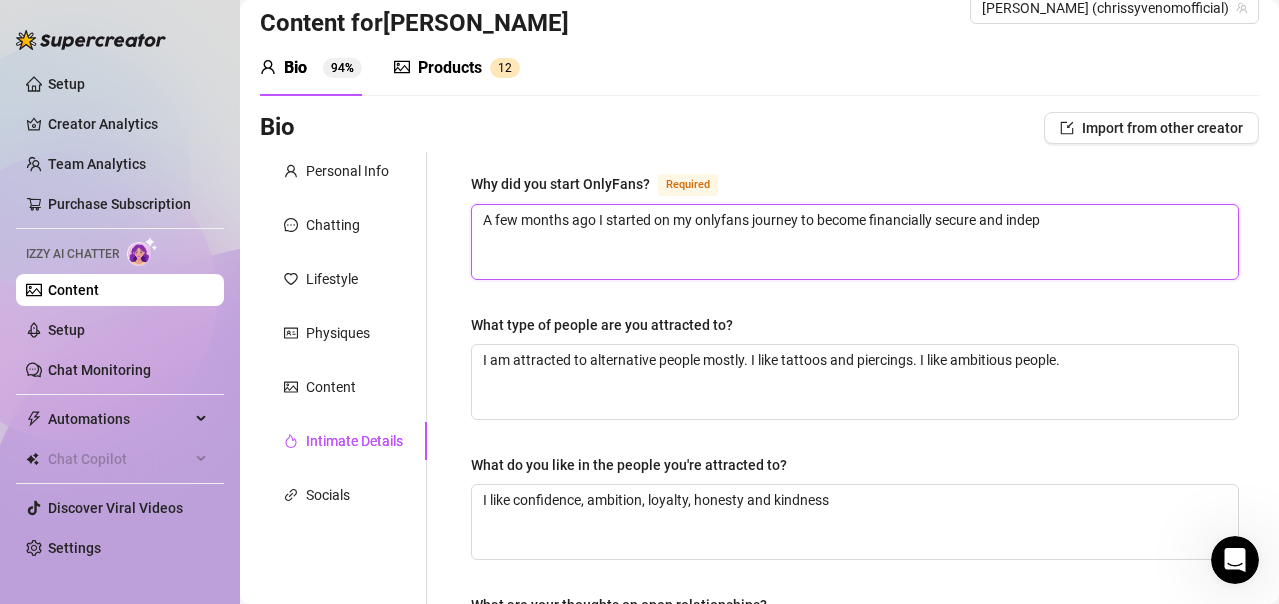 type 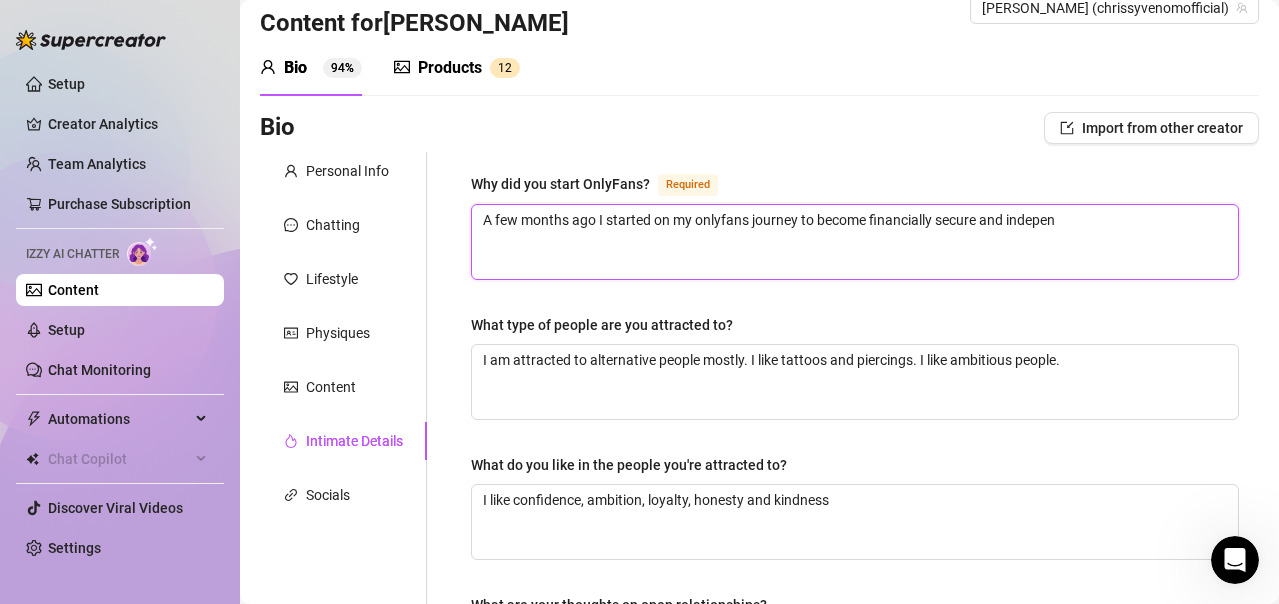 type on "A few months ago I started on my onlyfans journey to become financially secure and independ" 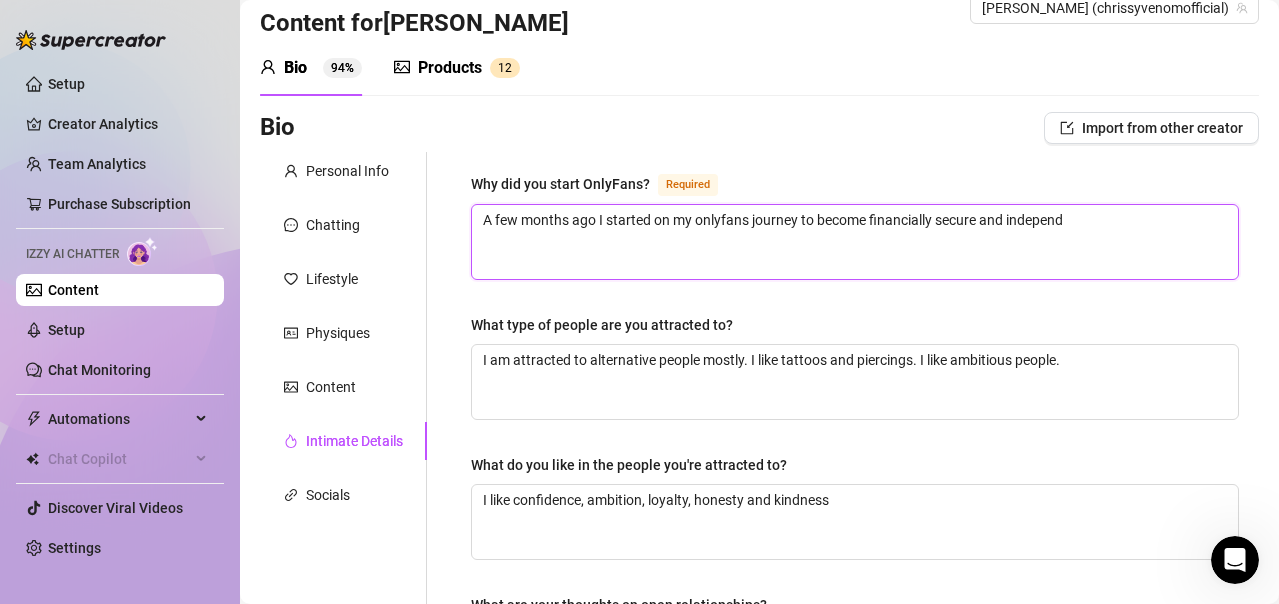 type 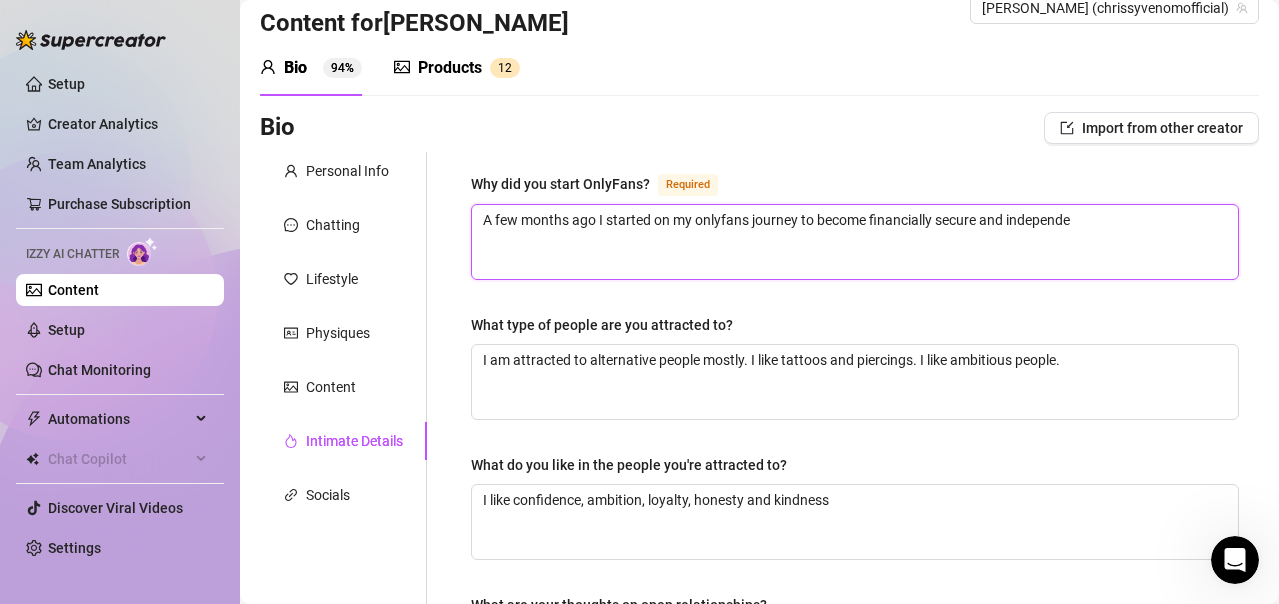 type 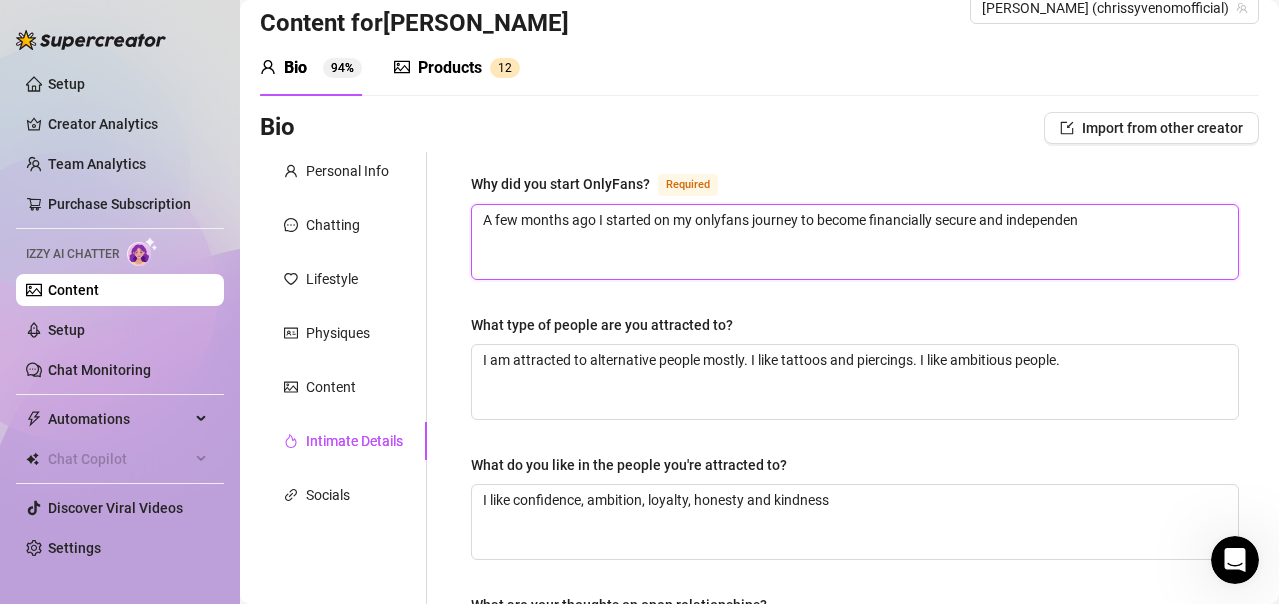 type 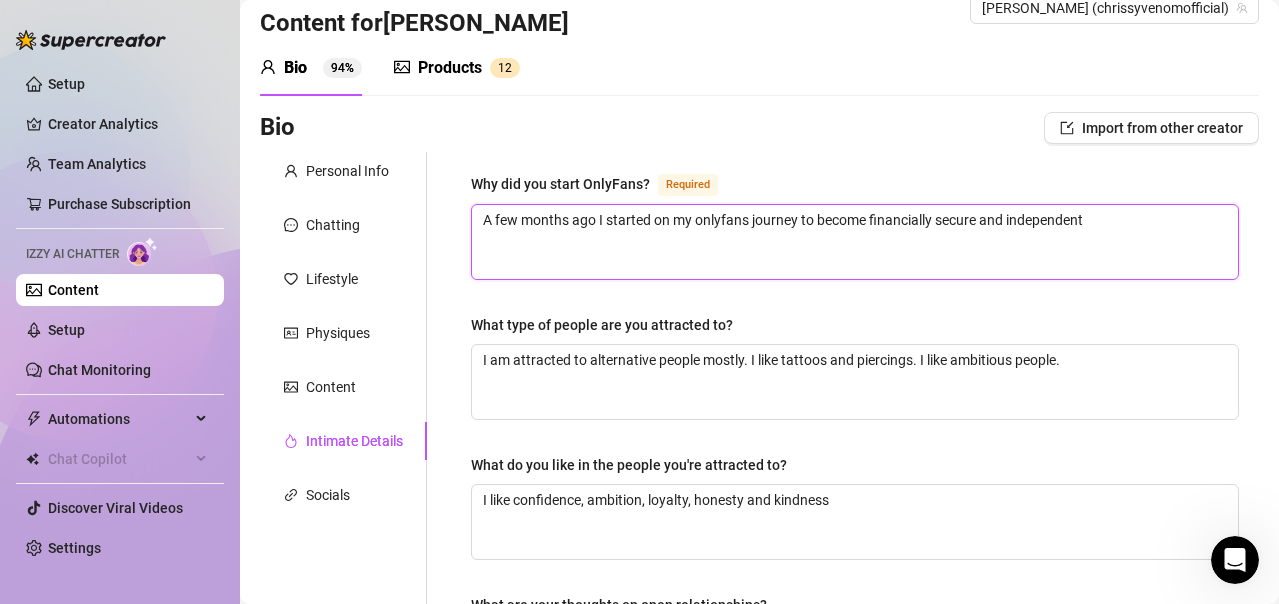 type 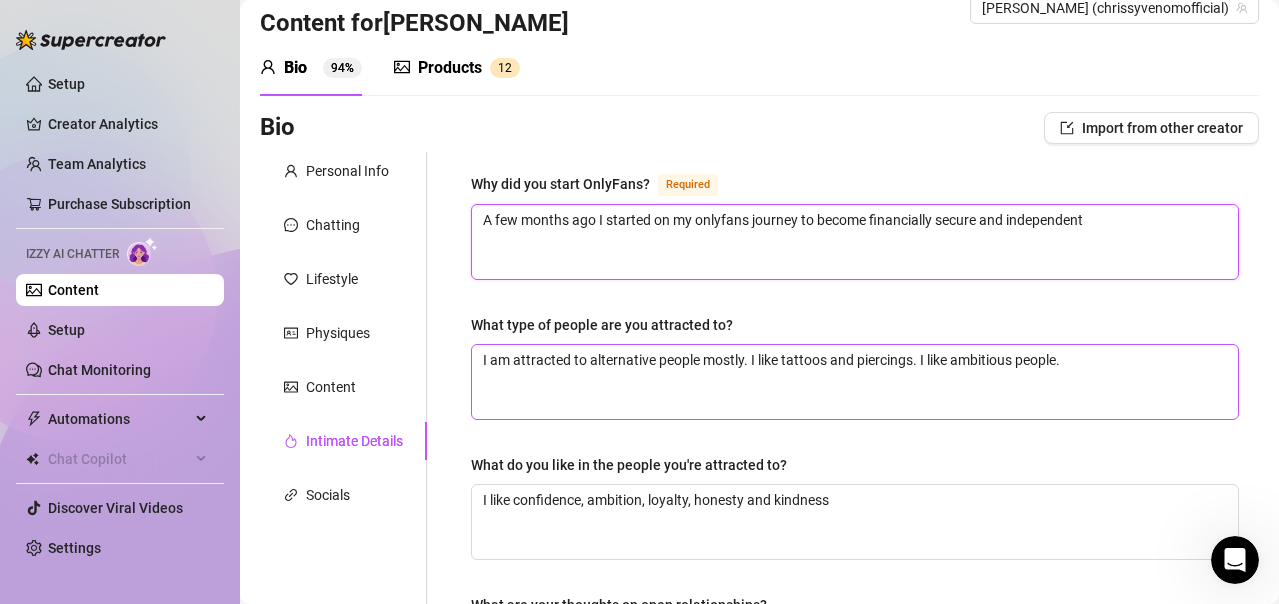 type on "A few months ago I started on my onlyfans journey to become financially secure and independent" 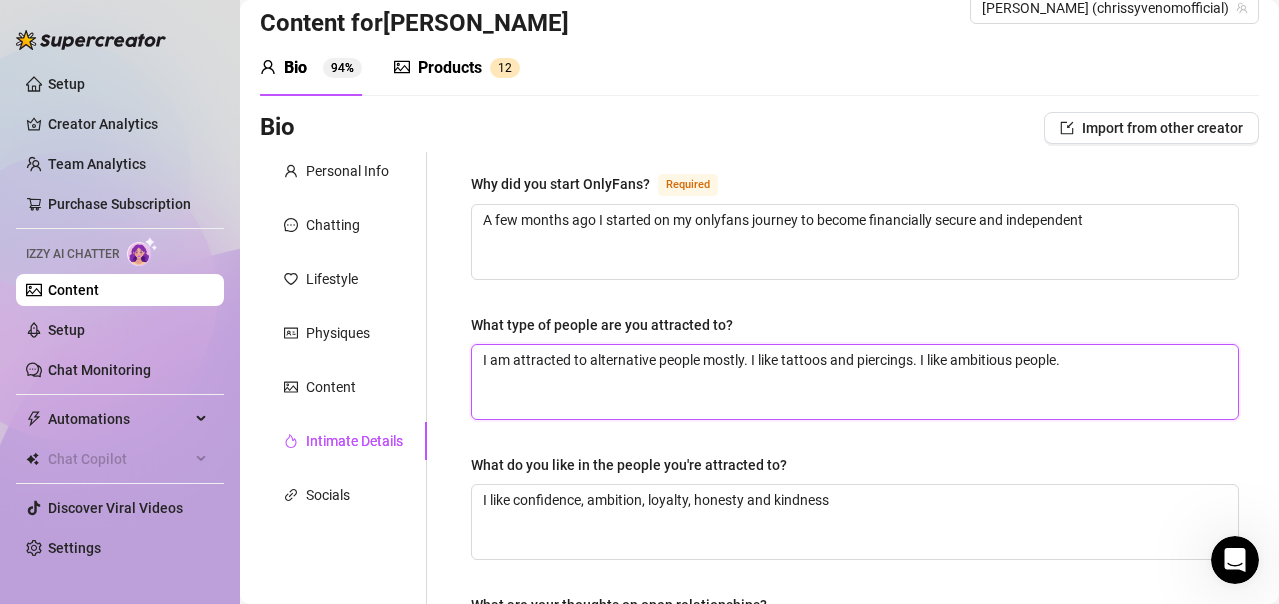 click on "I am attracted to alternative people mostly. I like tattoos and piercings. I like ambitious people." at bounding box center (855, 382) 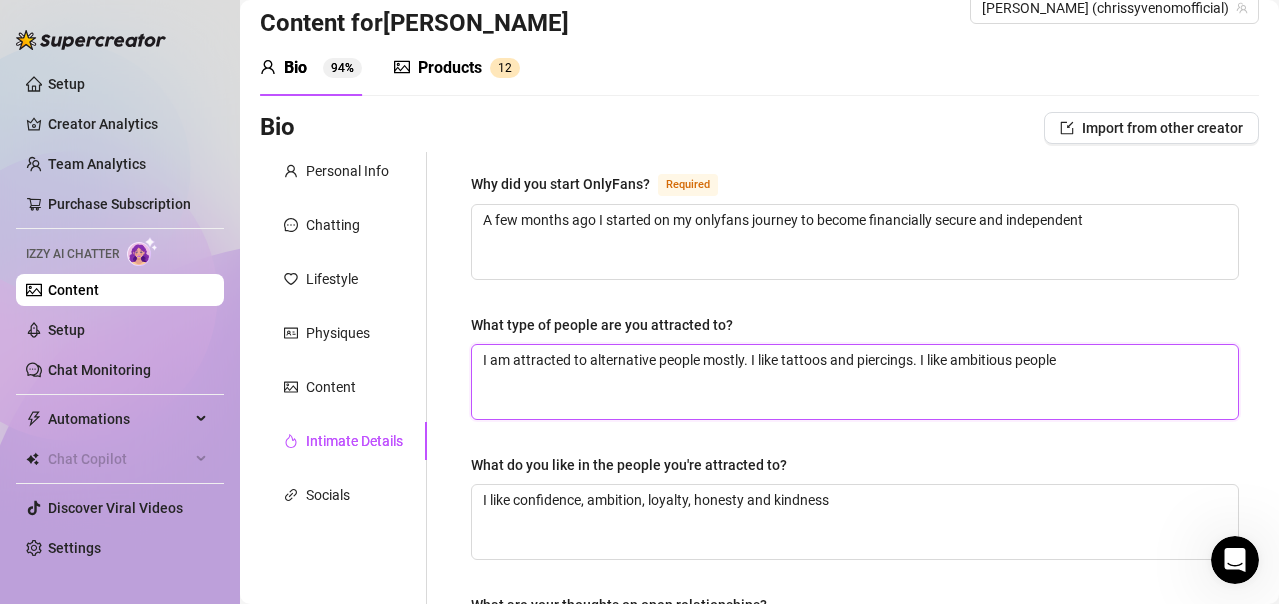 type 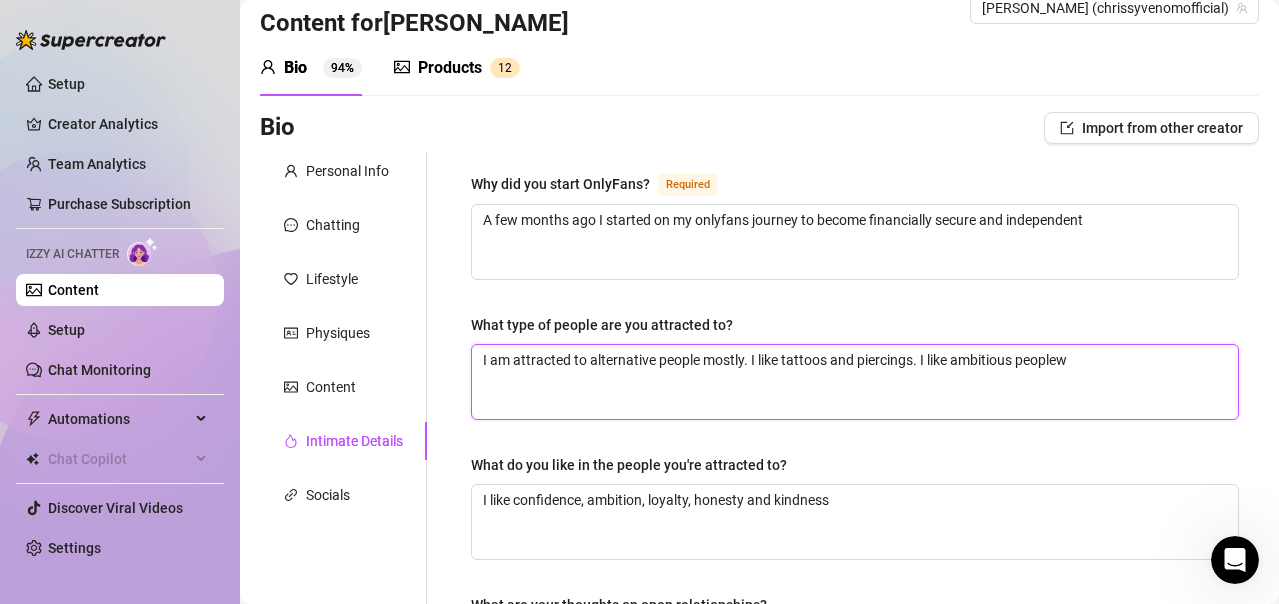 type 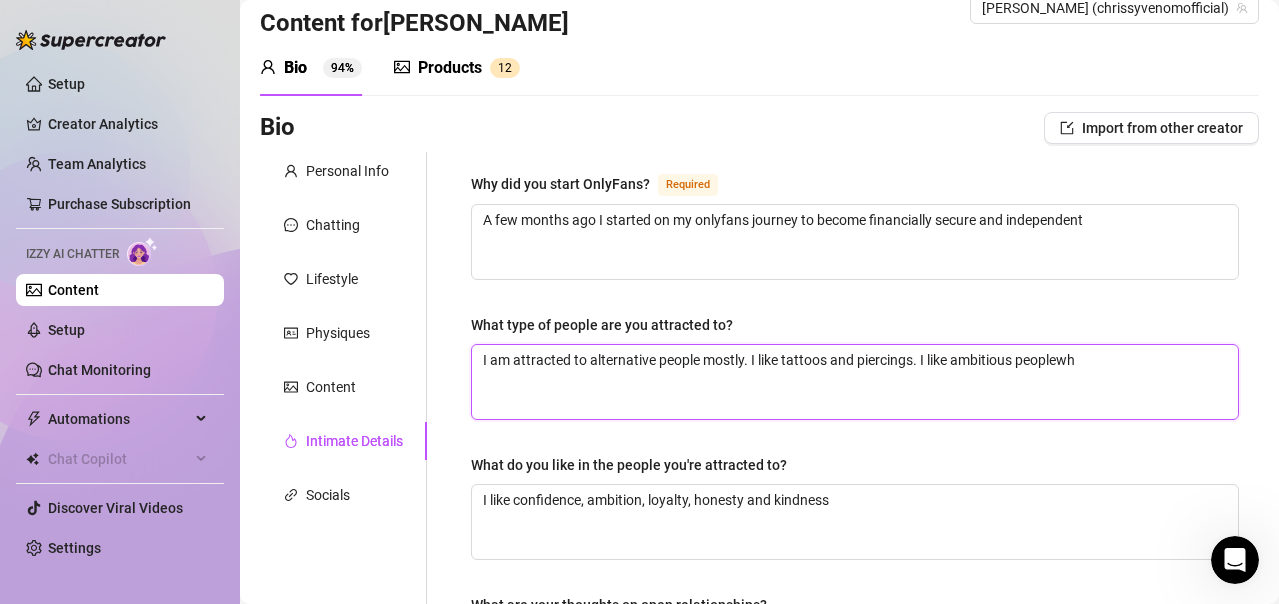 type 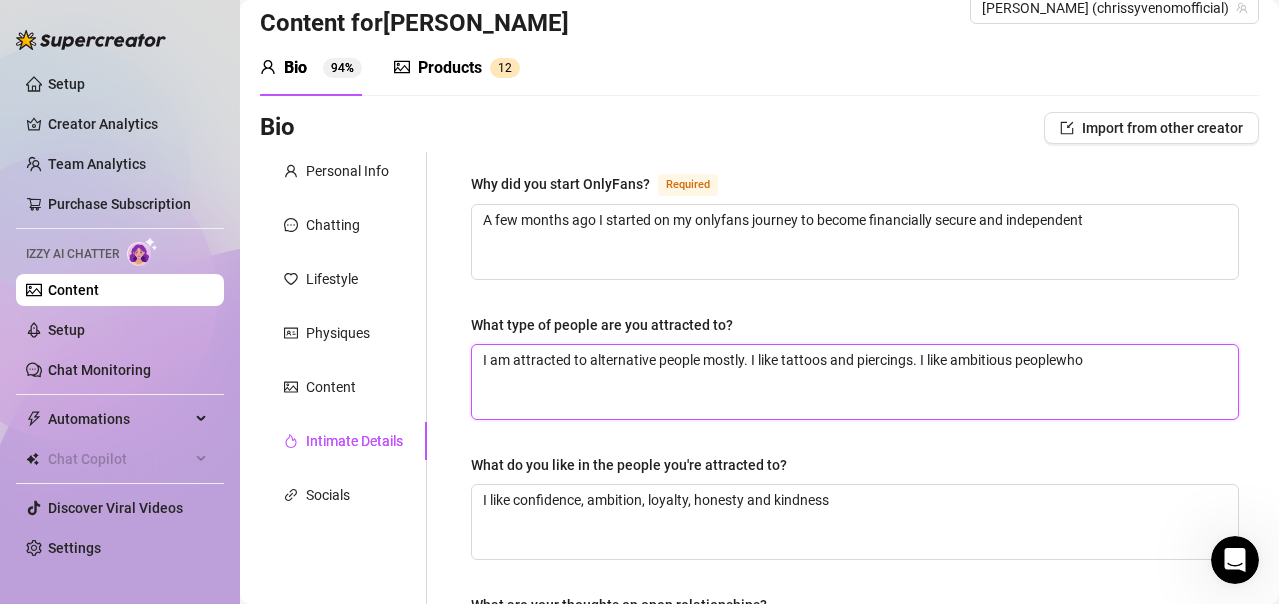 type 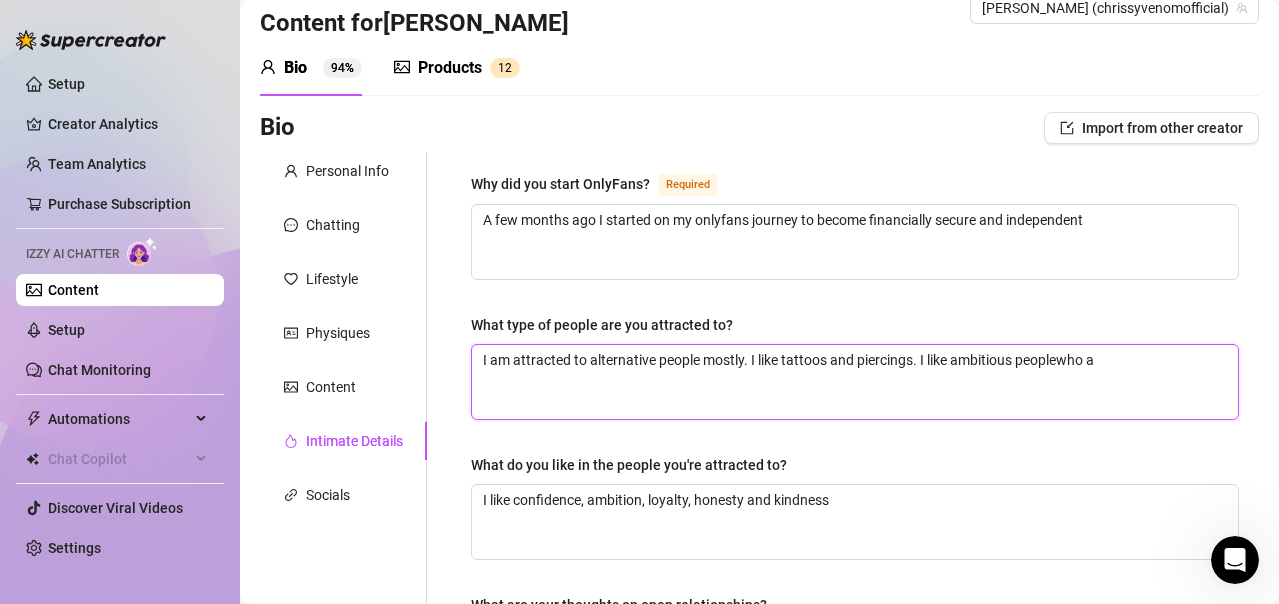 type 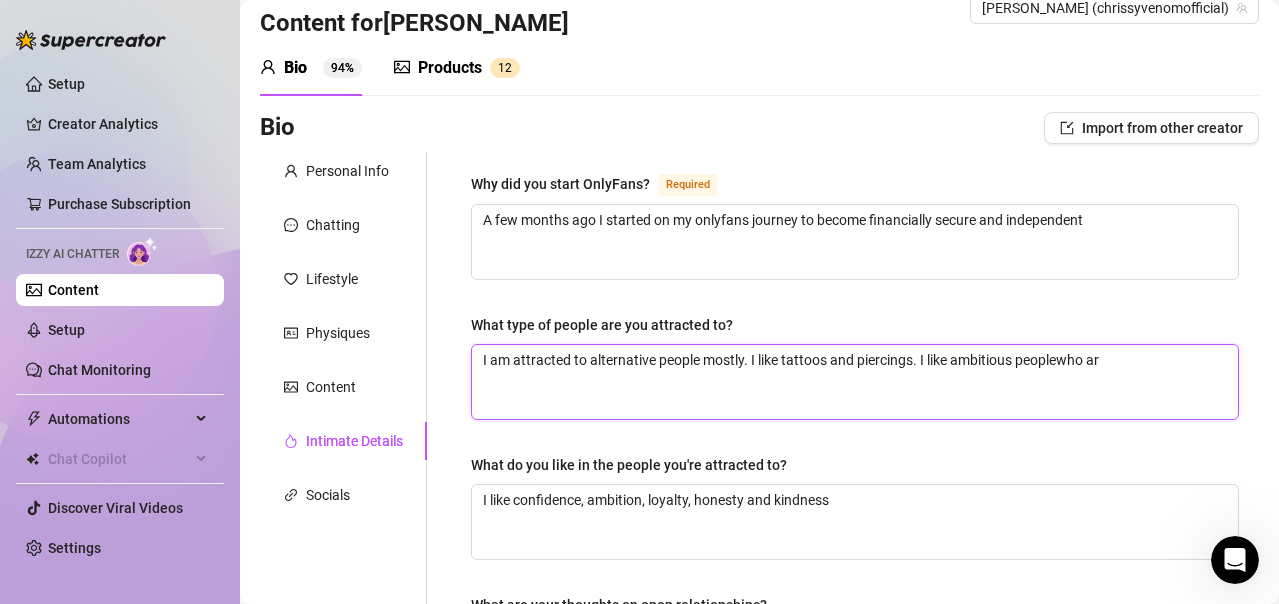 type 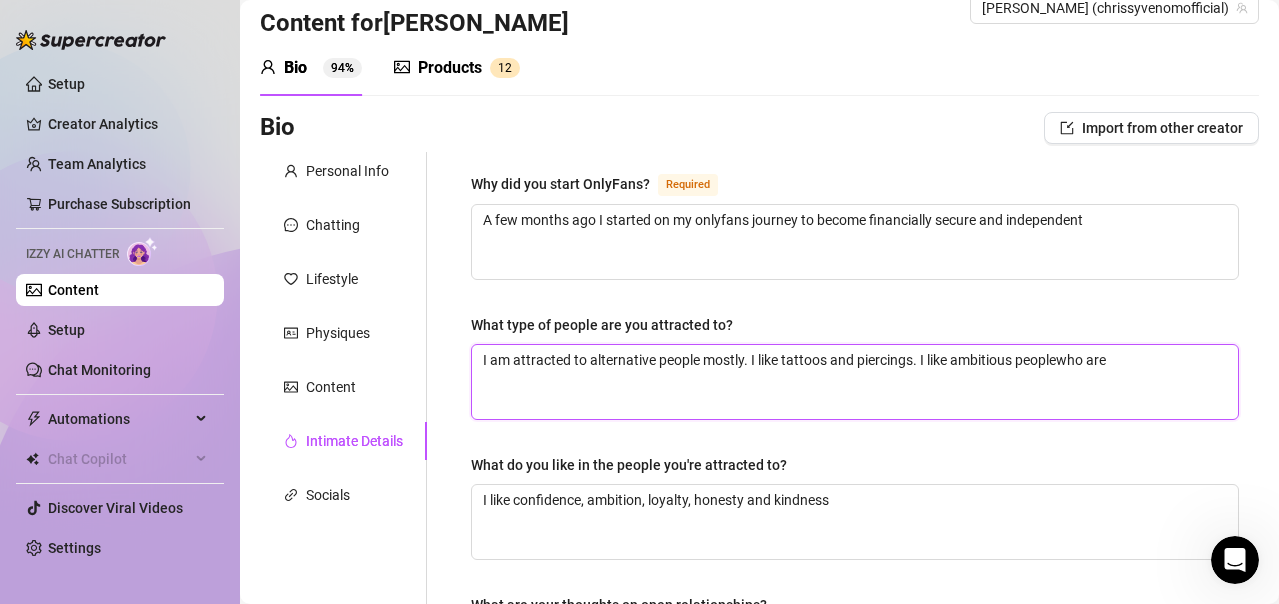type 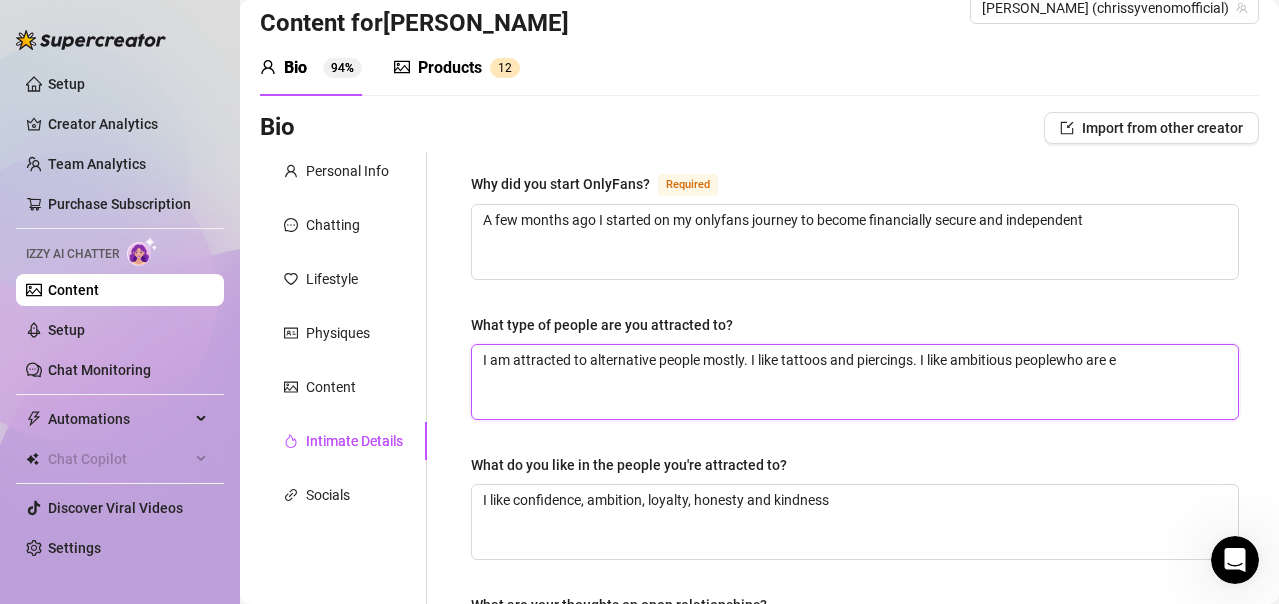 type 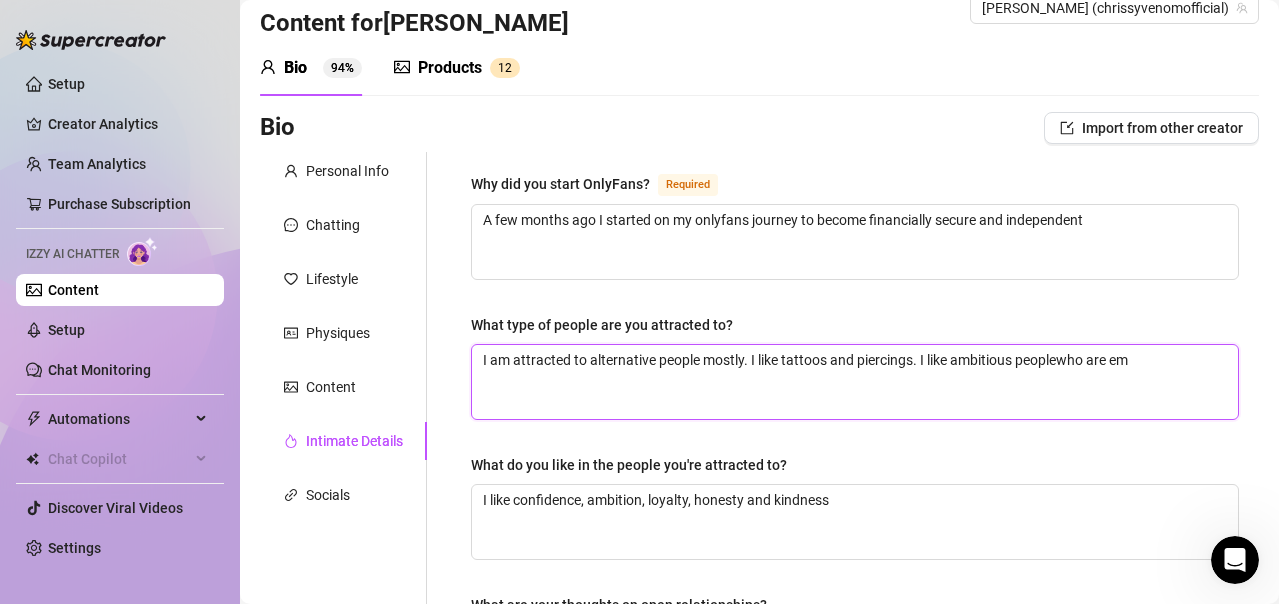 type 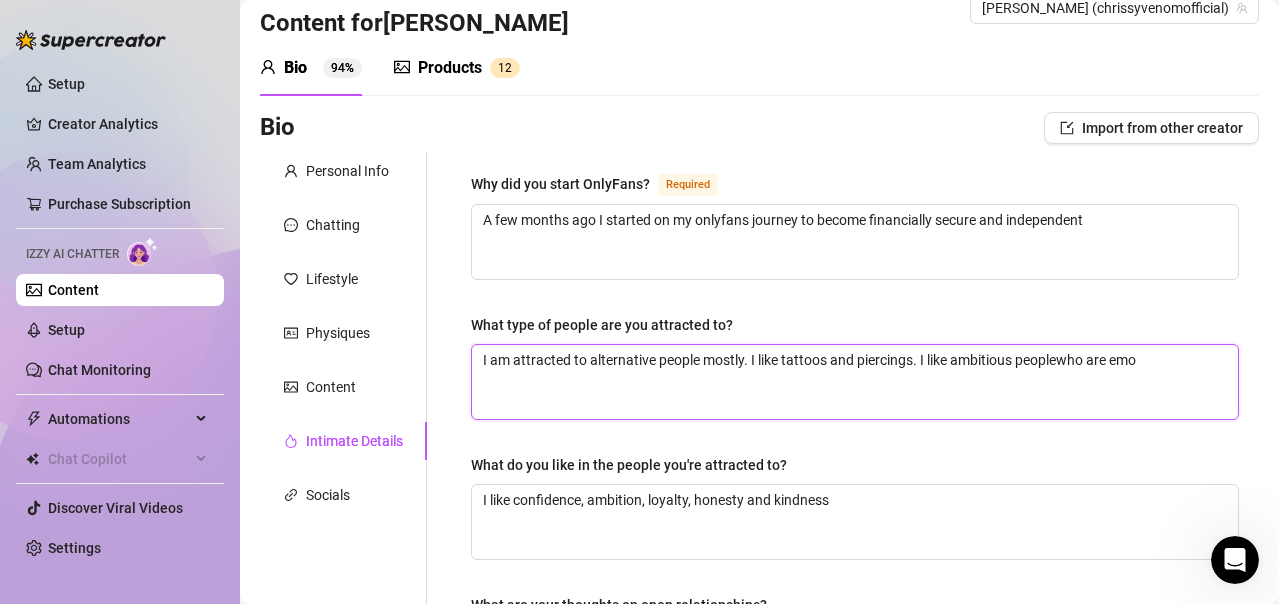 type 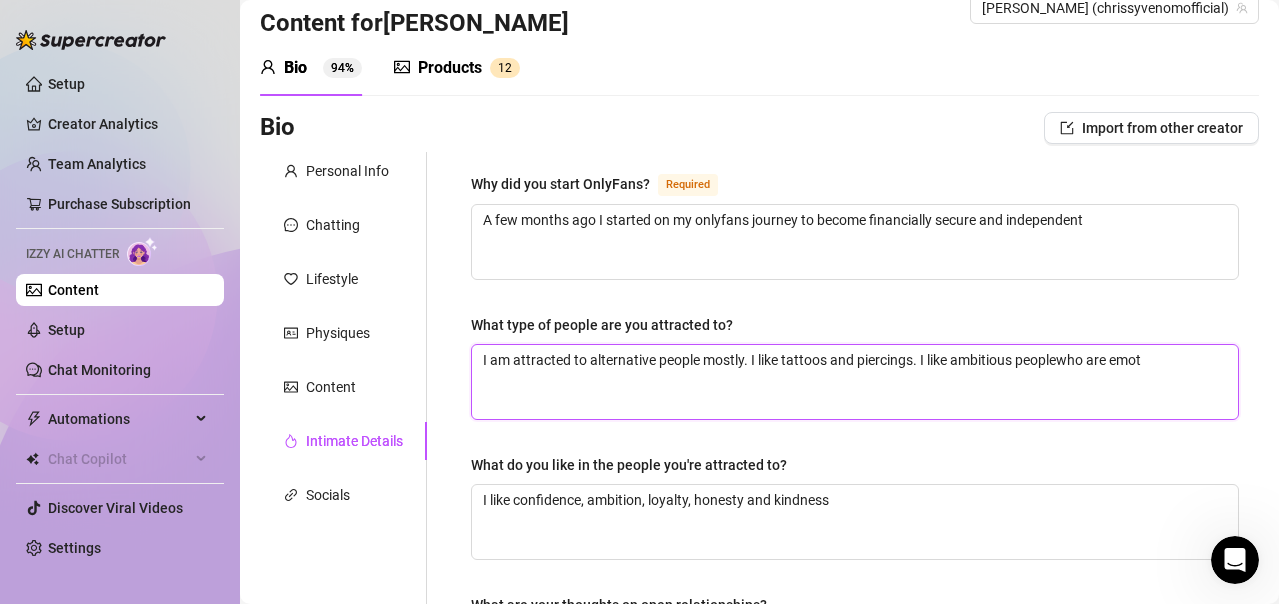 type 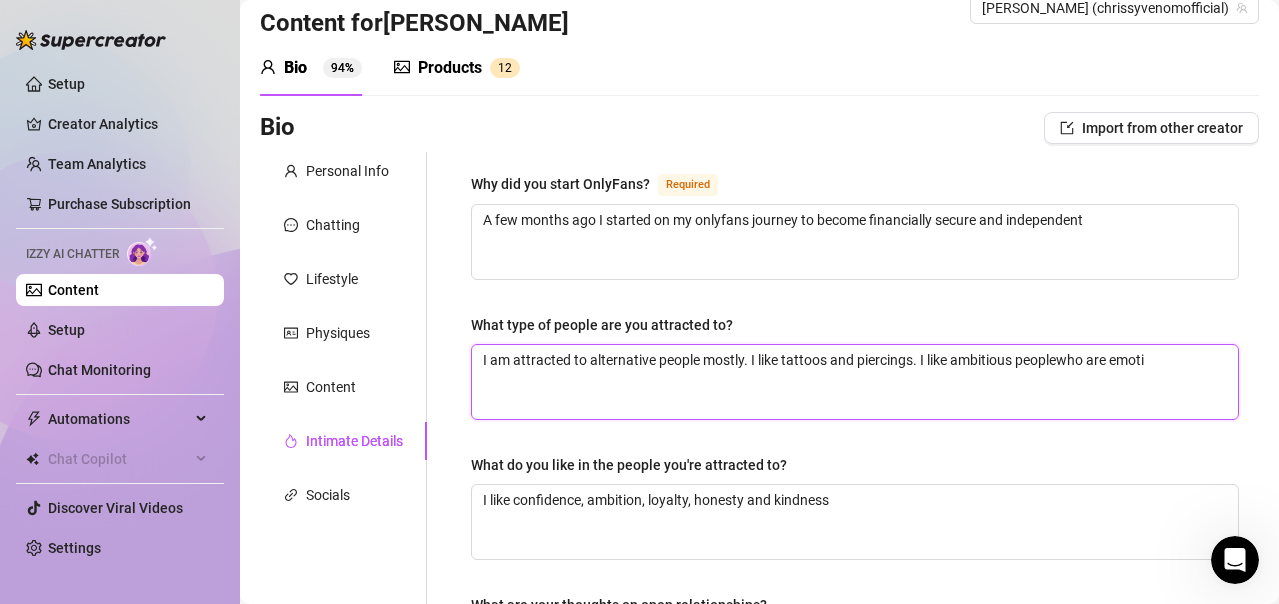 type 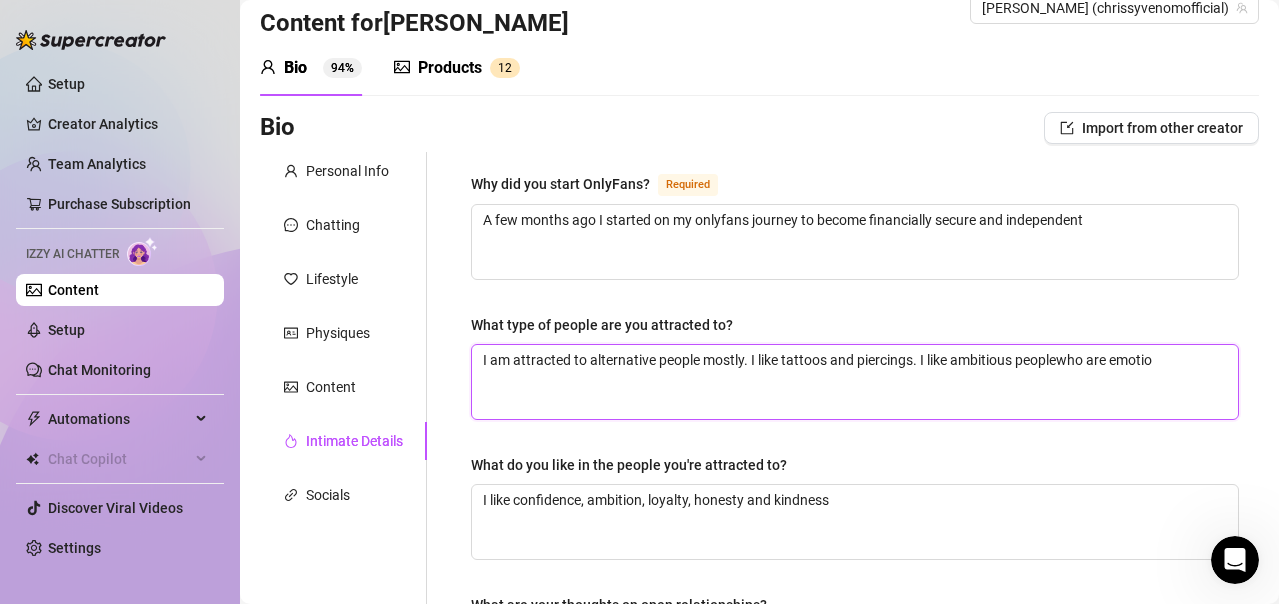 type 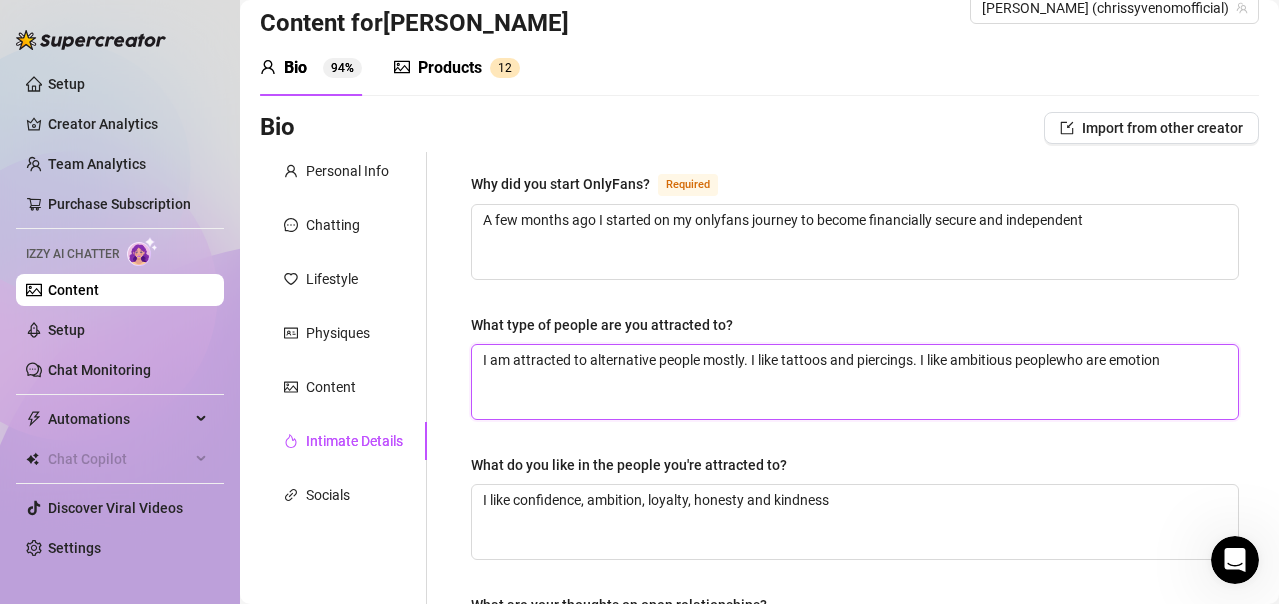 type 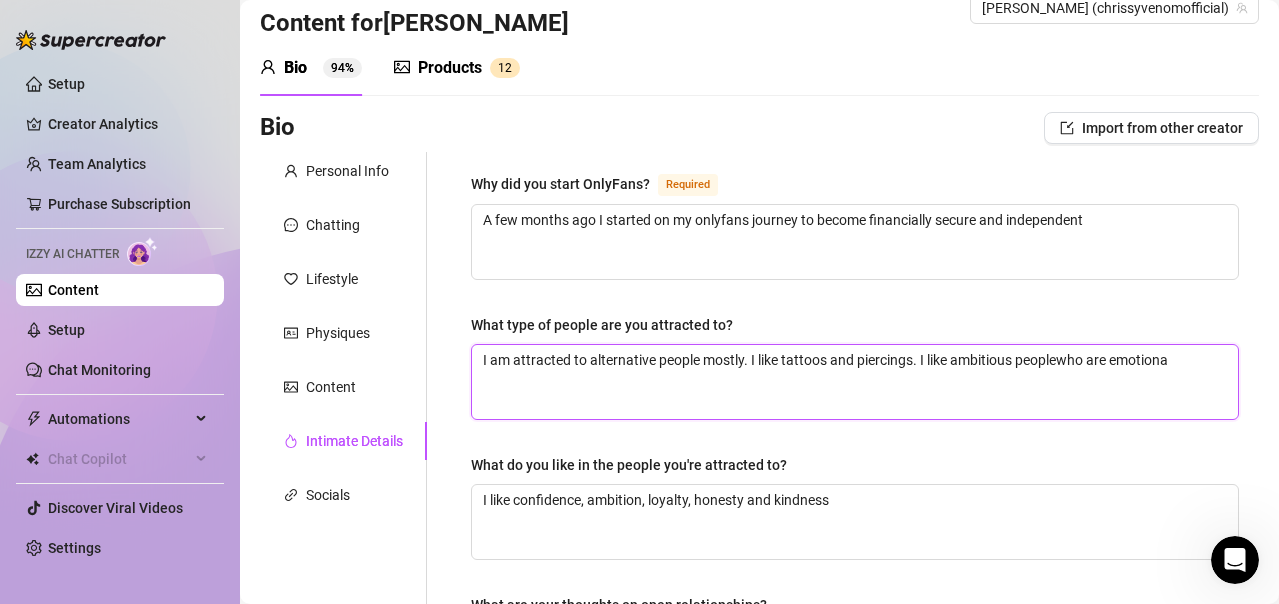 type 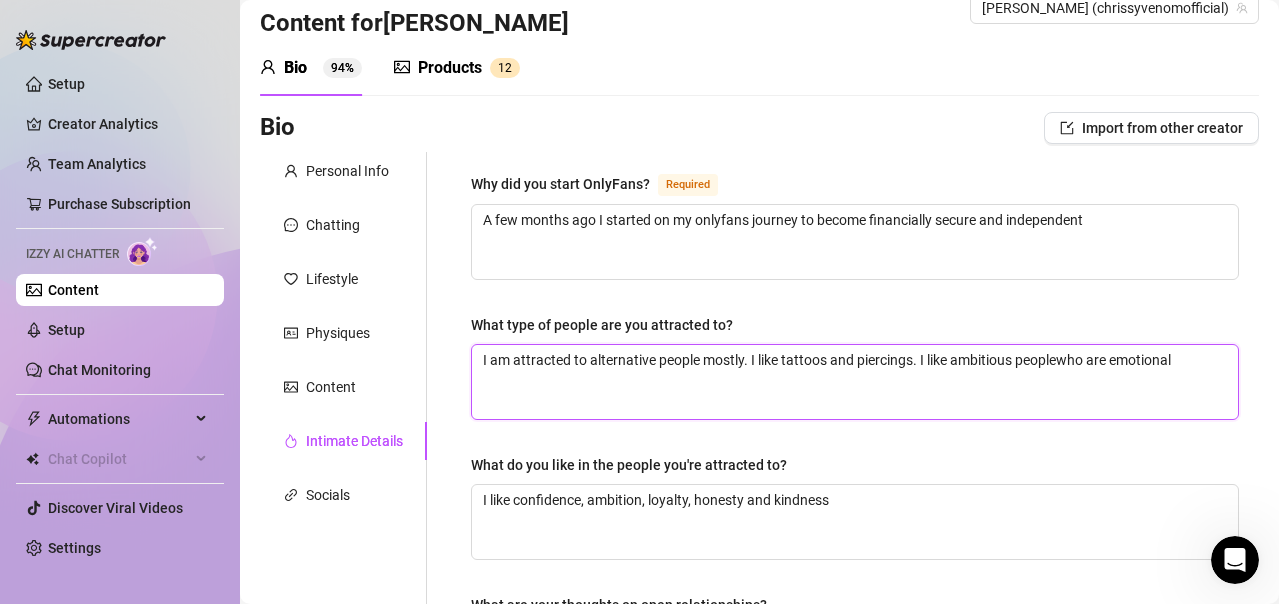 type 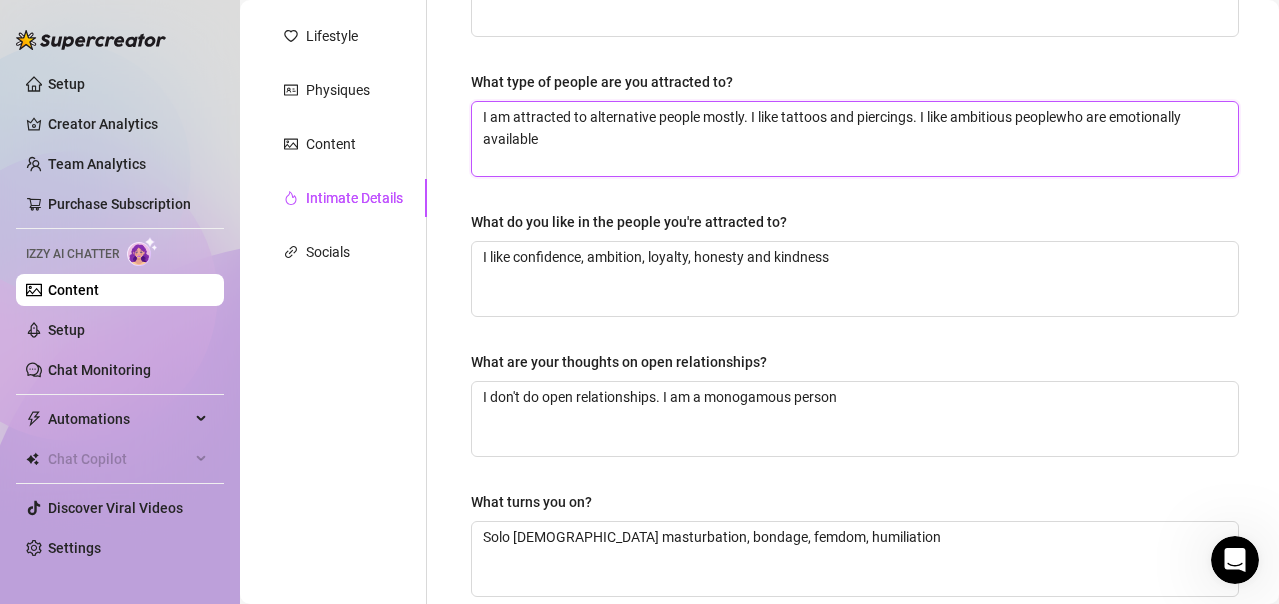 scroll, scrollTop: 358, scrollLeft: 0, axis: vertical 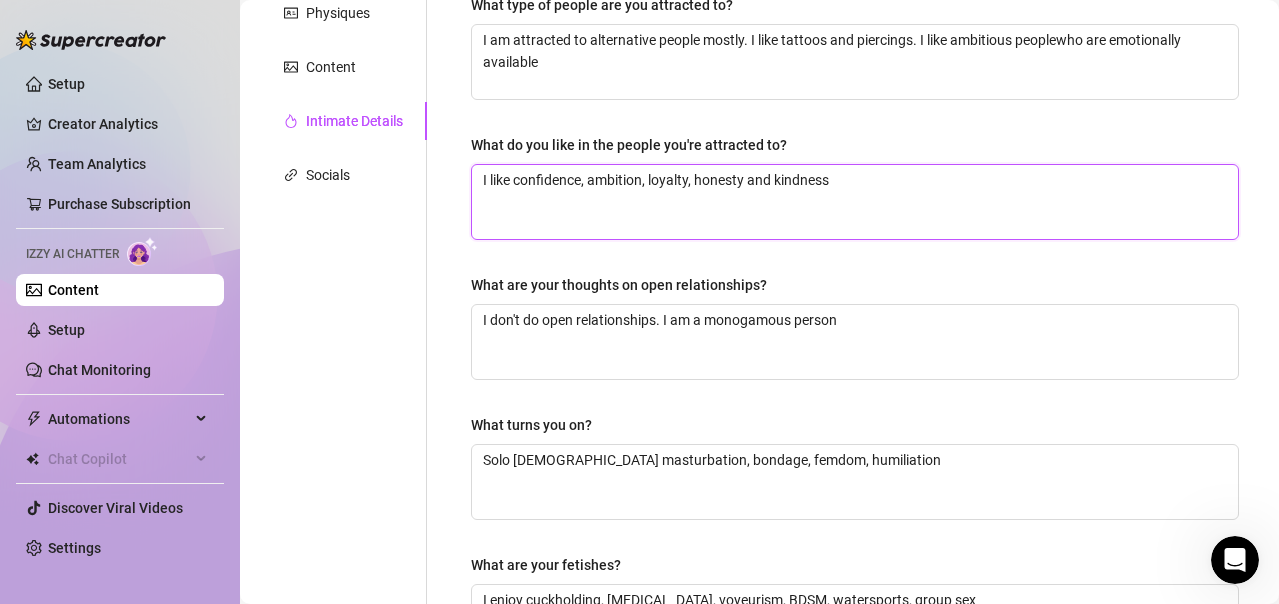 click on "I like confidence, ambition, loyalty, honesty and kindness" at bounding box center (855, 202) 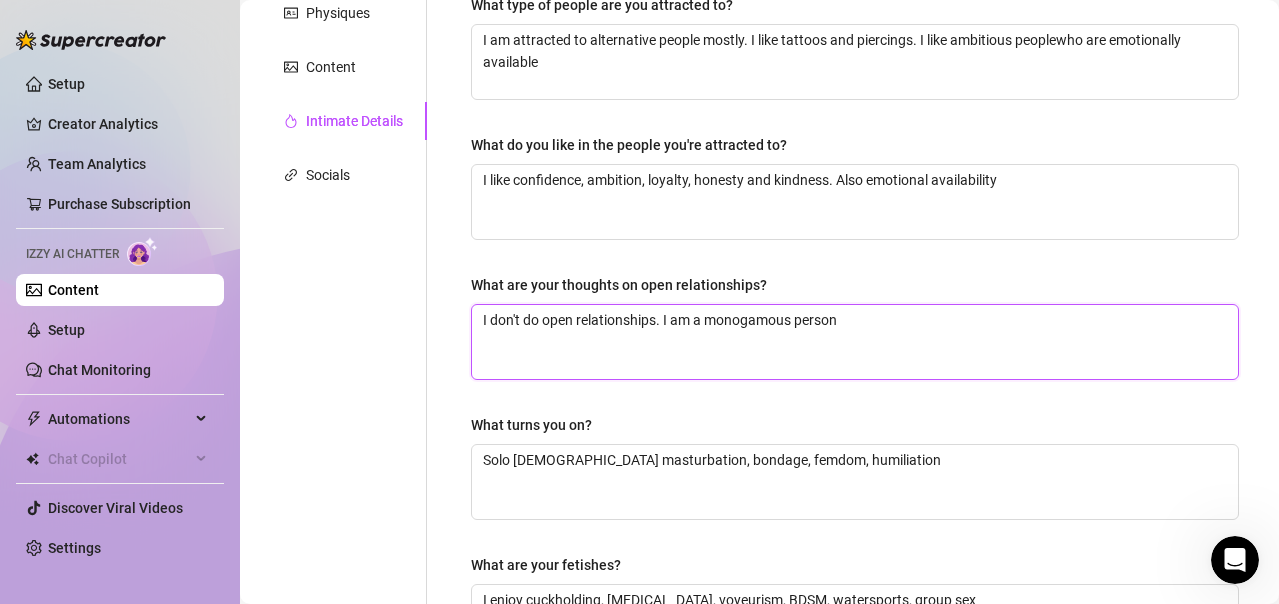 click on "I don't do open relationships. I am a monogamous person" at bounding box center (855, 342) 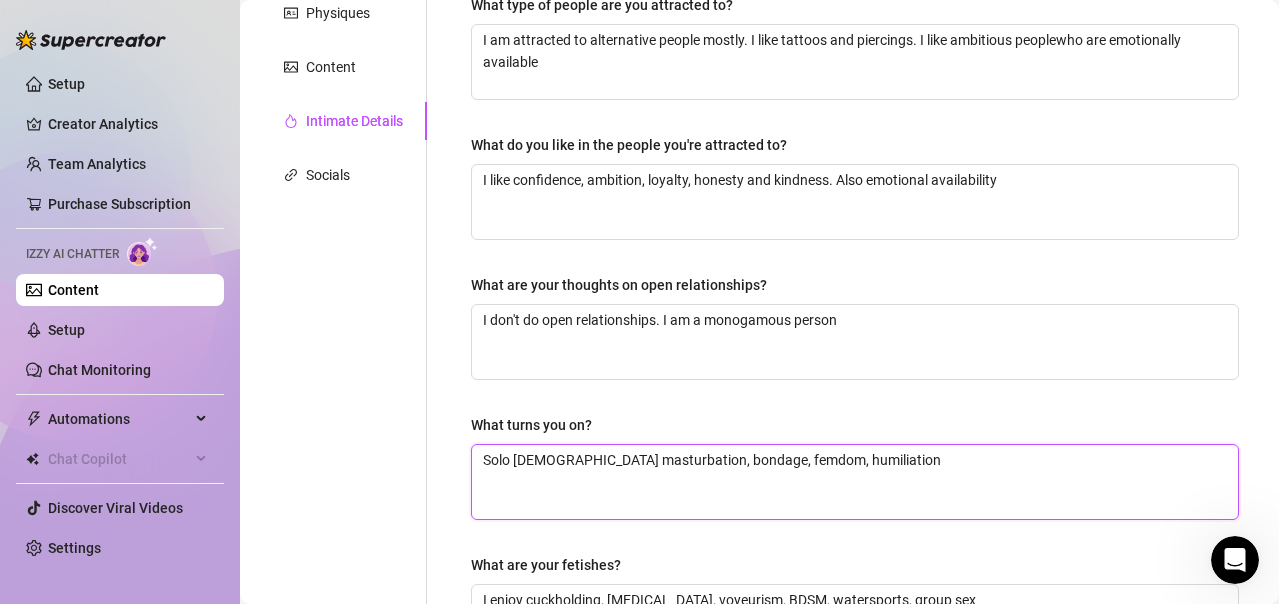 click on "Solo [DEMOGRAPHIC_DATA] masturbation, bondage, femdom, humiliation" at bounding box center (855, 482) 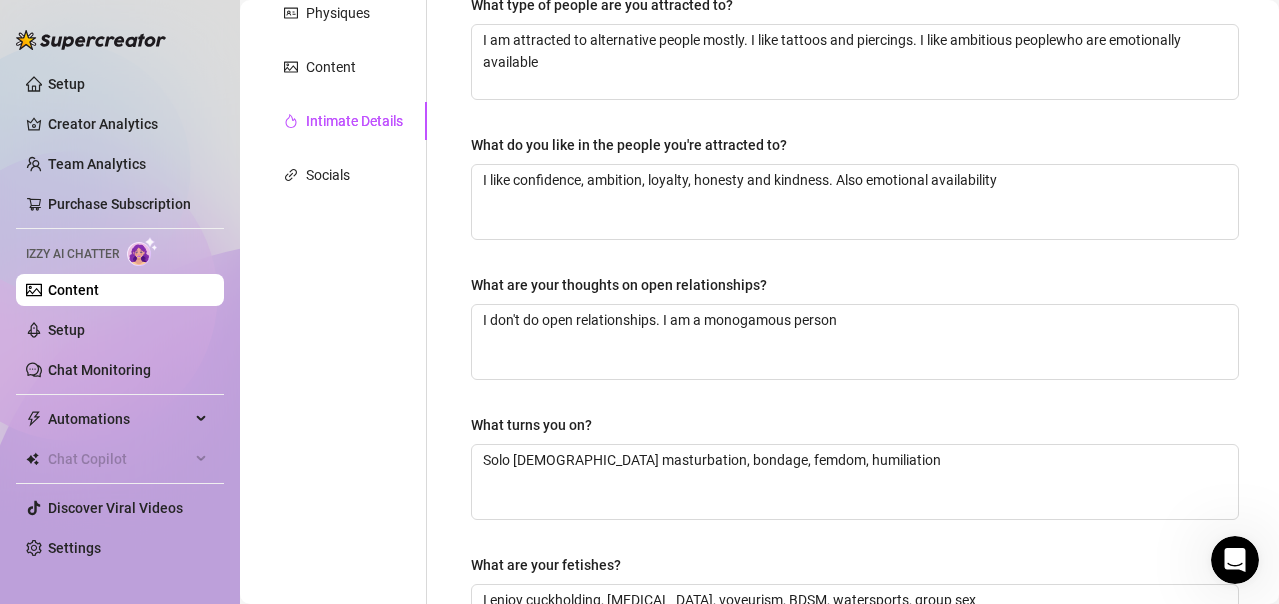 click on "Content Libraty Content for  [PERSON_NAME] [PERSON_NAME] (chrissyvenomofficial) Bio   94% Products 1 2 Bio Import from other creator Personal Info Chatting Lifestyle Physiques Content Intimate Details Socials Name Required [PERSON_NAME] Nickname(s) [PERSON_NAME] Gender Required [DEMOGRAPHIC_DATA] [DEMOGRAPHIC_DATA] [DEMOGRAPHIC_DATA] / [DEMOGRAPHIC_DATA] [DEMOGRAPHIC_DATA] [DEMOGRAPHIC_DATA] [DEMOGRAPHIC_DATA] Other Where did you grow up? Required [US_STATE] Where is your current homebase? (City/Area of your home) Required [US_STATE] What is your timezone of your current location? If you are currently traveling, choose your current location Required [GEOGRAPHIC_DATA]  ( Eastern Time ) Are you currently traveling? If so, where are you right now? what are you doing there? I'm not currently traveling, but I enjoy traveling often! I'm not sure where my next trip will be. Birth Date Required [DEMOGRAPHIC_DATA] Zodiac Sign Sagittarius Sexual Orientation Required [DEMOGRAPHIC_DATA] Relationship Status Required Single Do you have any siblings? How many? I don't discuss family no children 2 cats and a spider" at bounding box center (759, 327) 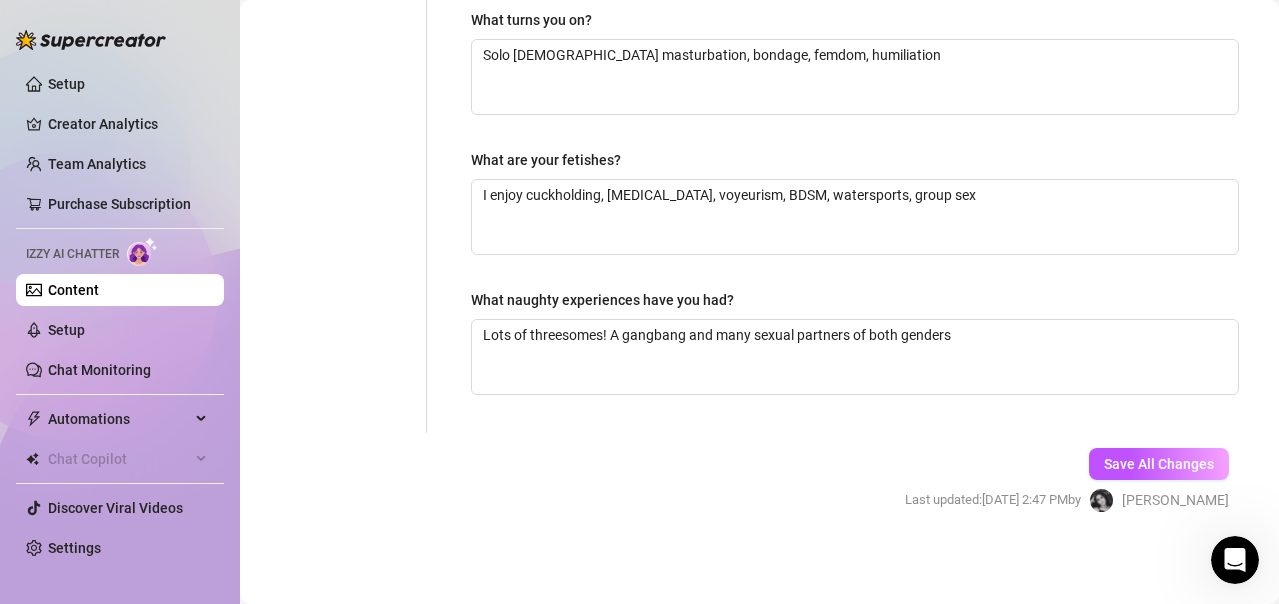 scroll, scrollTop: 766, scrollLeft: 0, axis: vertical 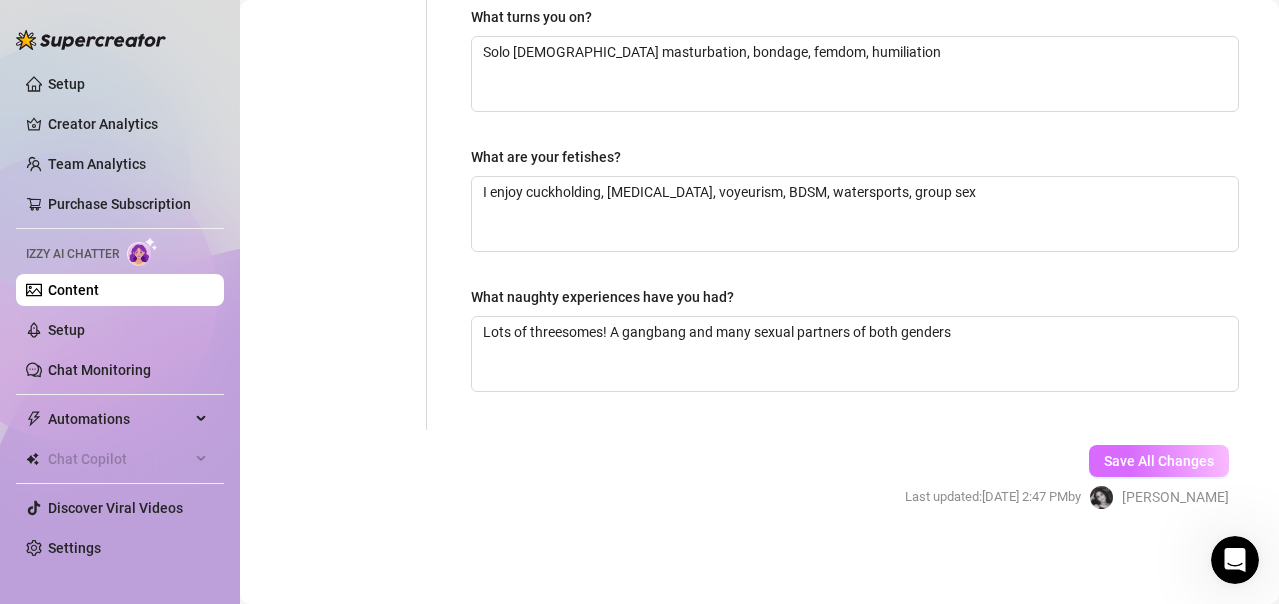 click on "Save All Changes" at bounding box center [1159, 461] 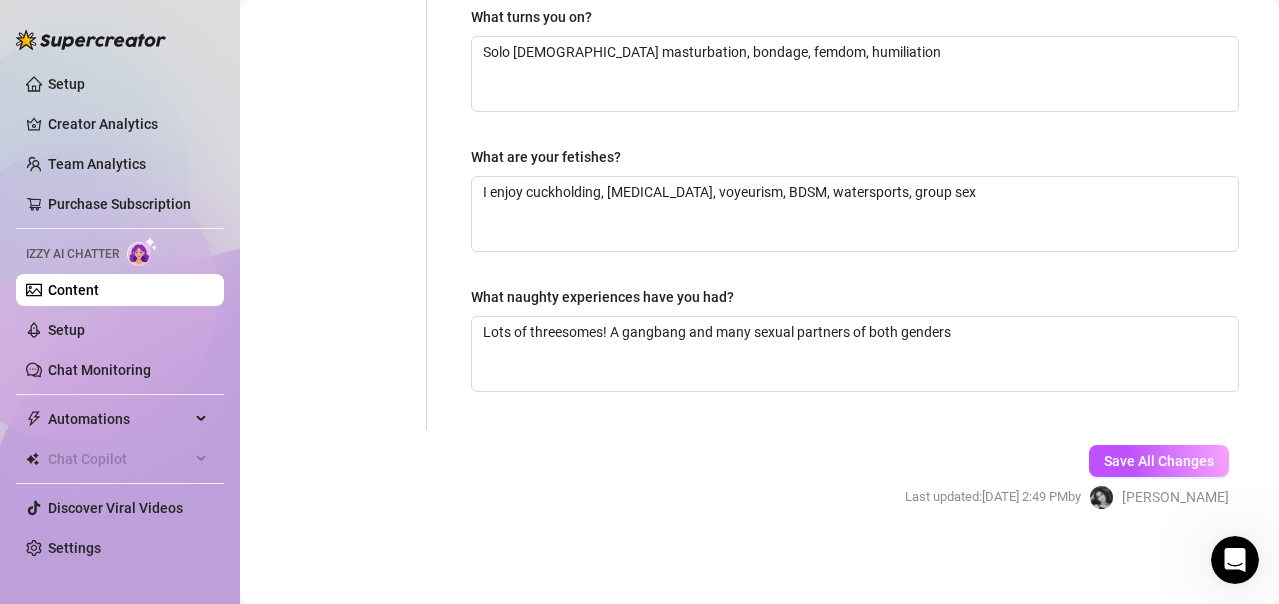 scroll, scrollTop: 238, scrollLeft: 0, axis: vertical 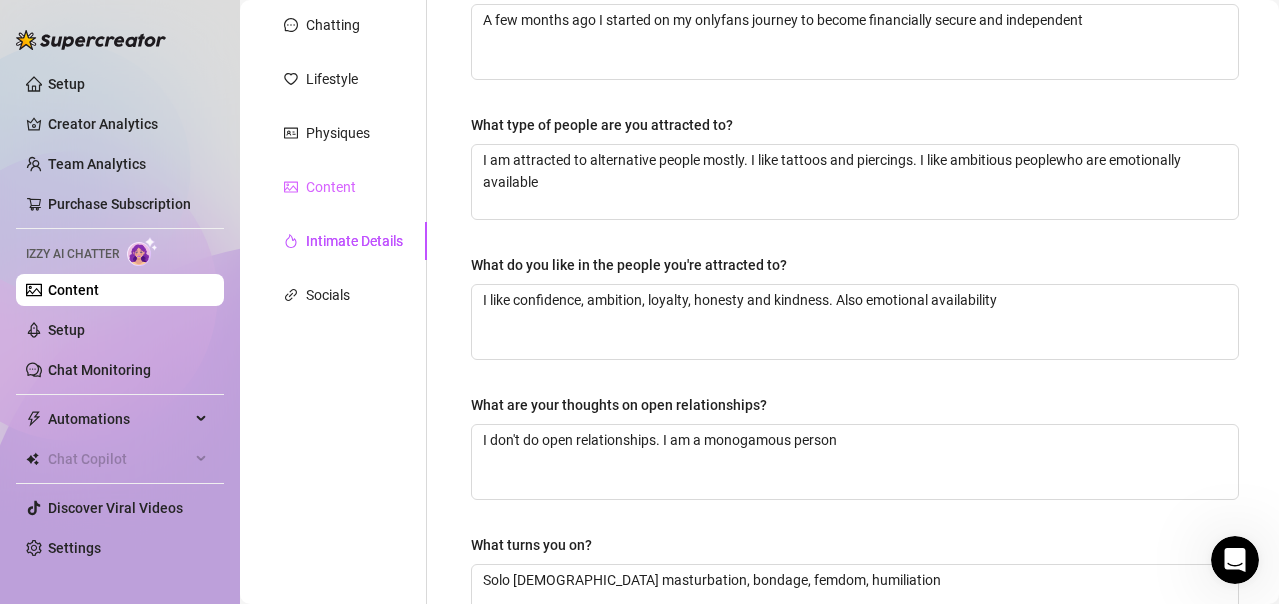 click on "Content" at bounding box center [343, 187] 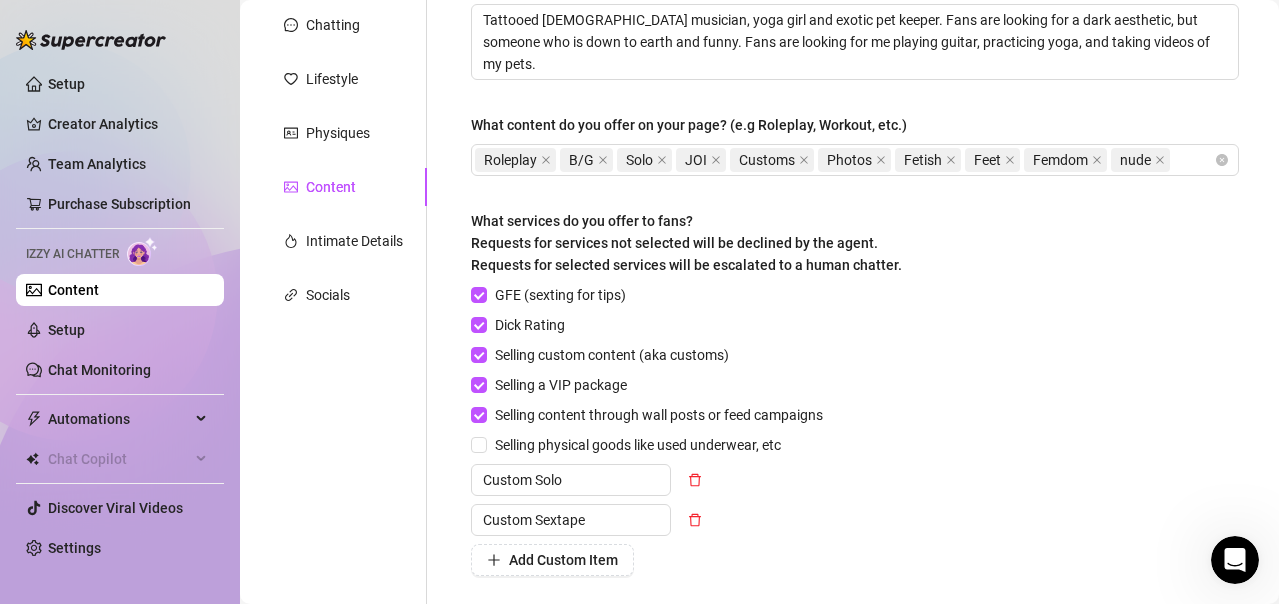 scroll, scrollTop: 0, scrollLeft: 0, axis: both 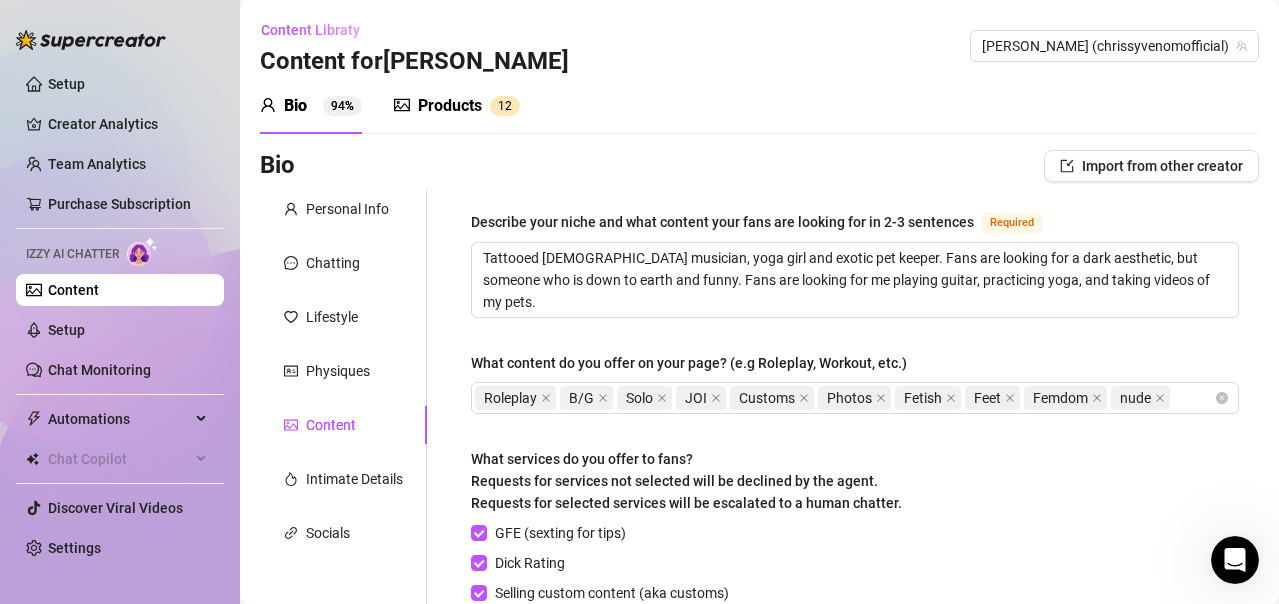 click on "Products" at bounding box center (450, 106) 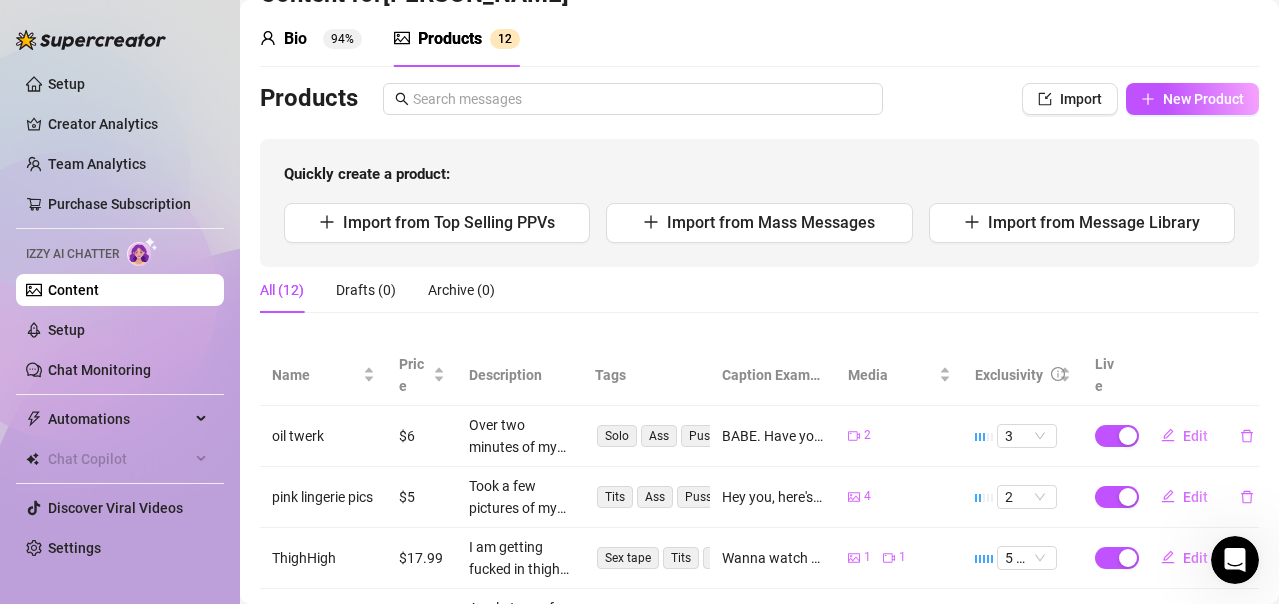 scroll, scrollTop: 0, scrollLeft: 0, axis: both 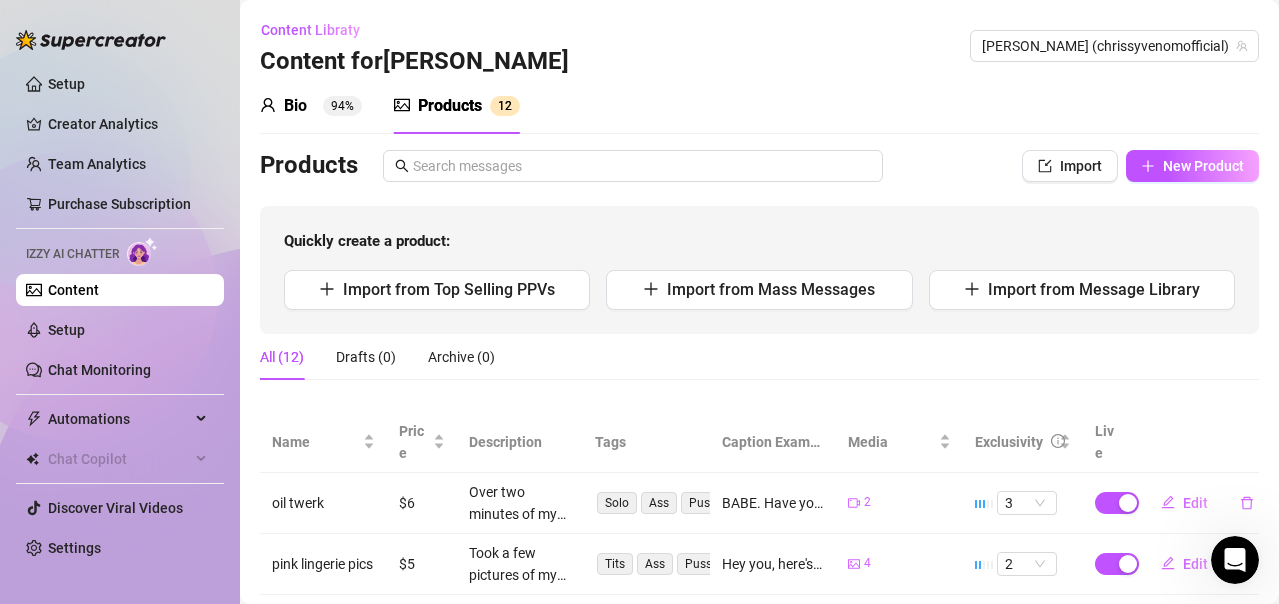 click on "Bio   94% Products 1 2" at bounding box center (759, 106) 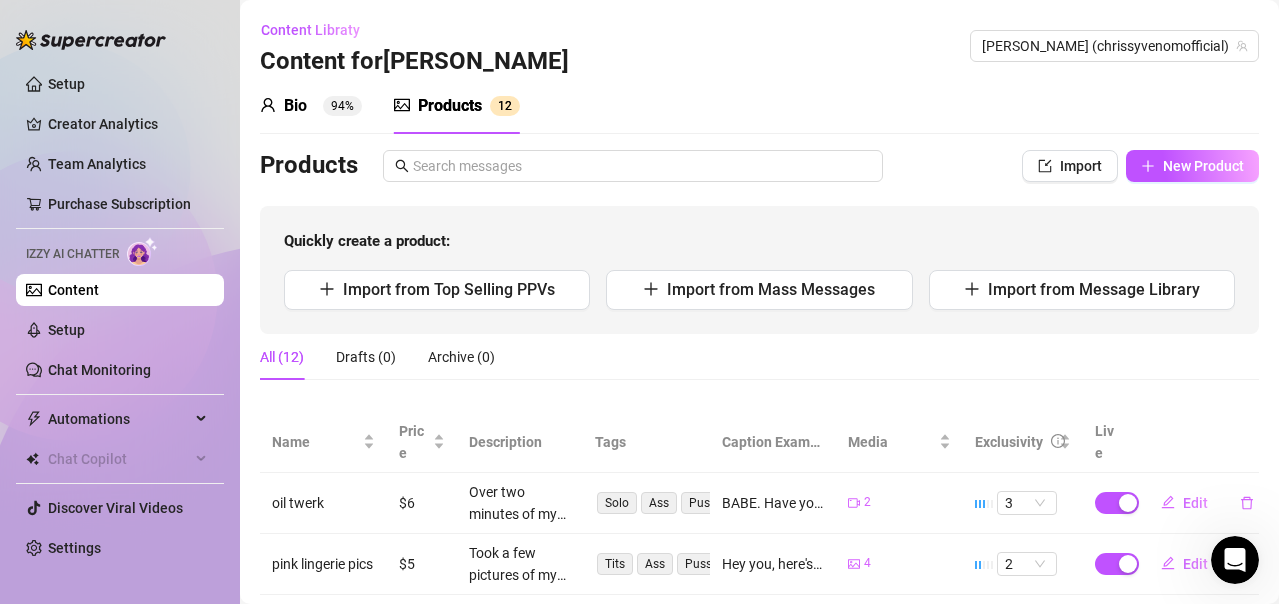 click on "Bio   94%" at bounding box center [311, 106] 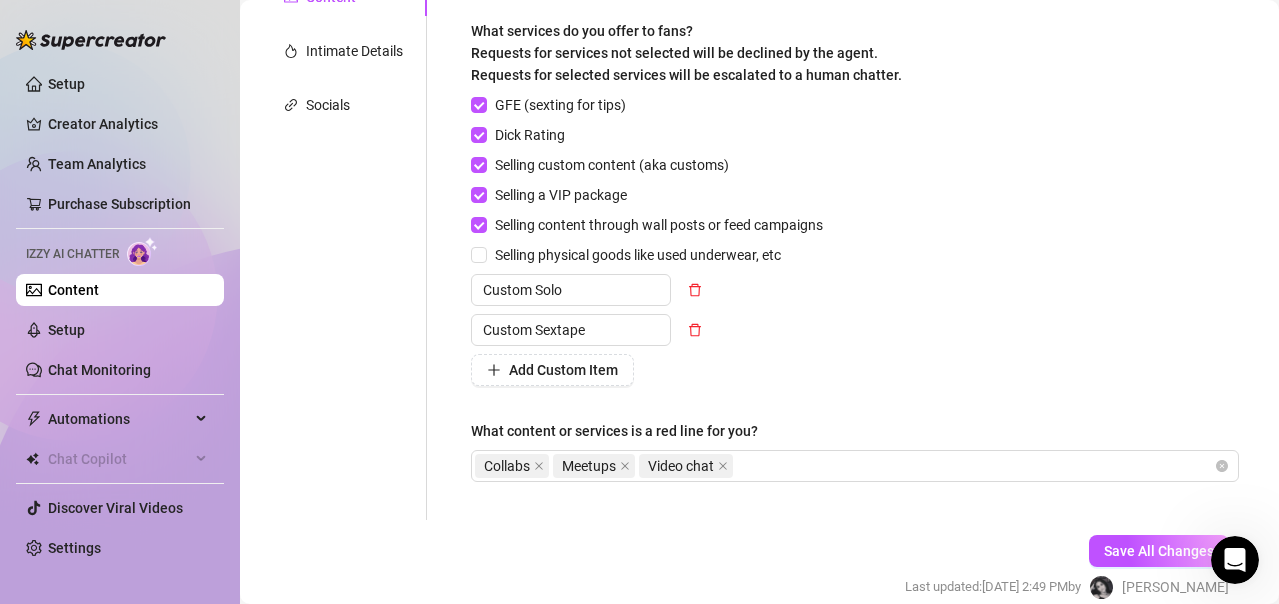 scroll, scrollTop: 440, scrollLeft: 0, axis: vertical 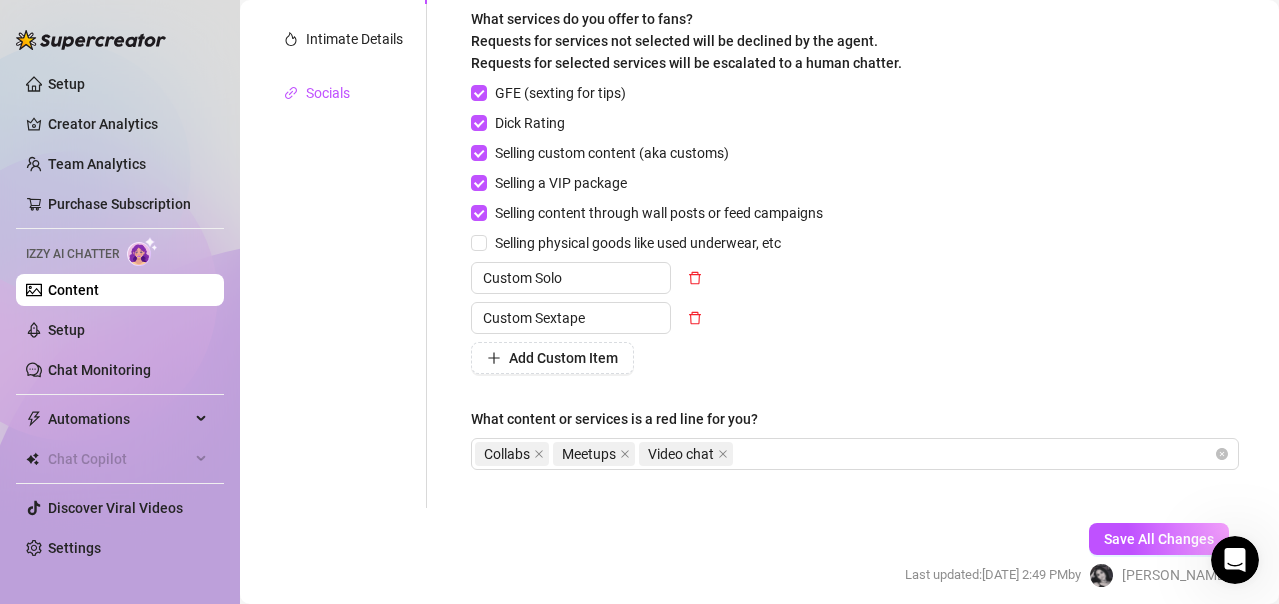 click on "Socials" at bounding box center (328, 93) 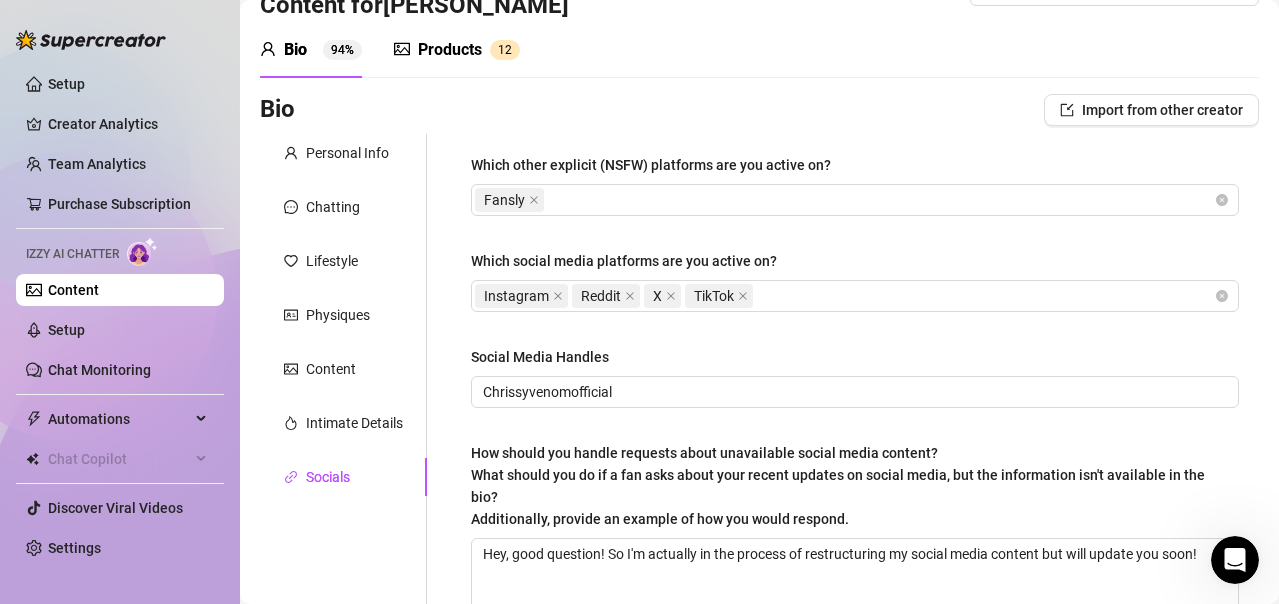 scroll, scrollTop: 26, scrollLeft: 0, axis: vertical 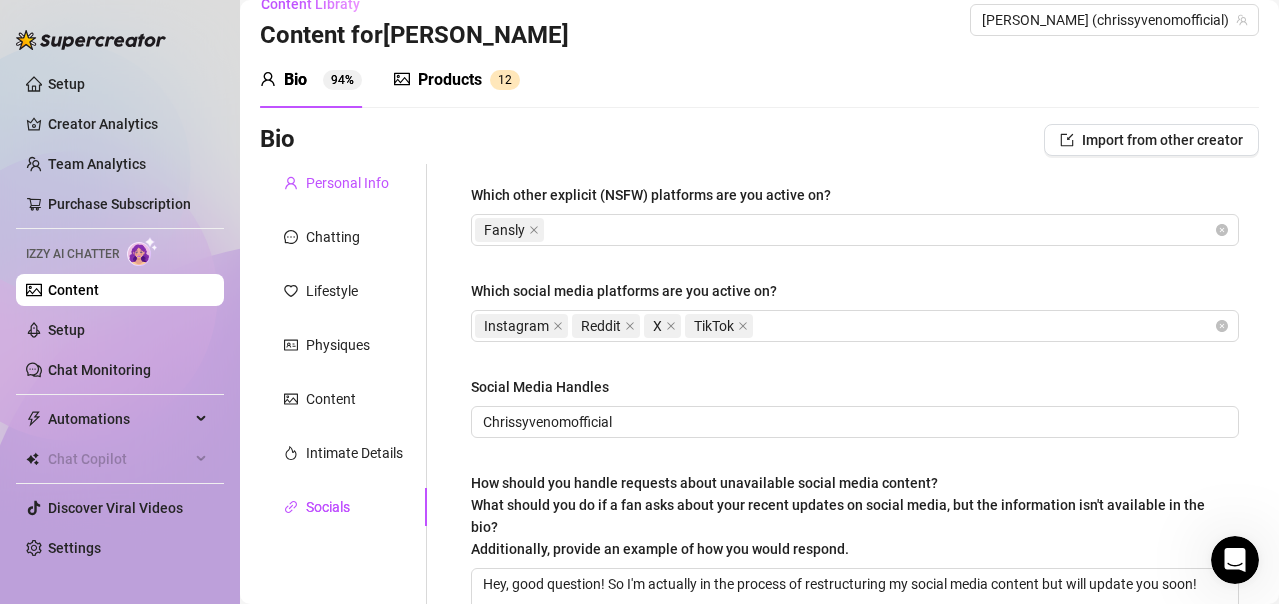 click on "Personal Info" at bounding box center [347, 183] 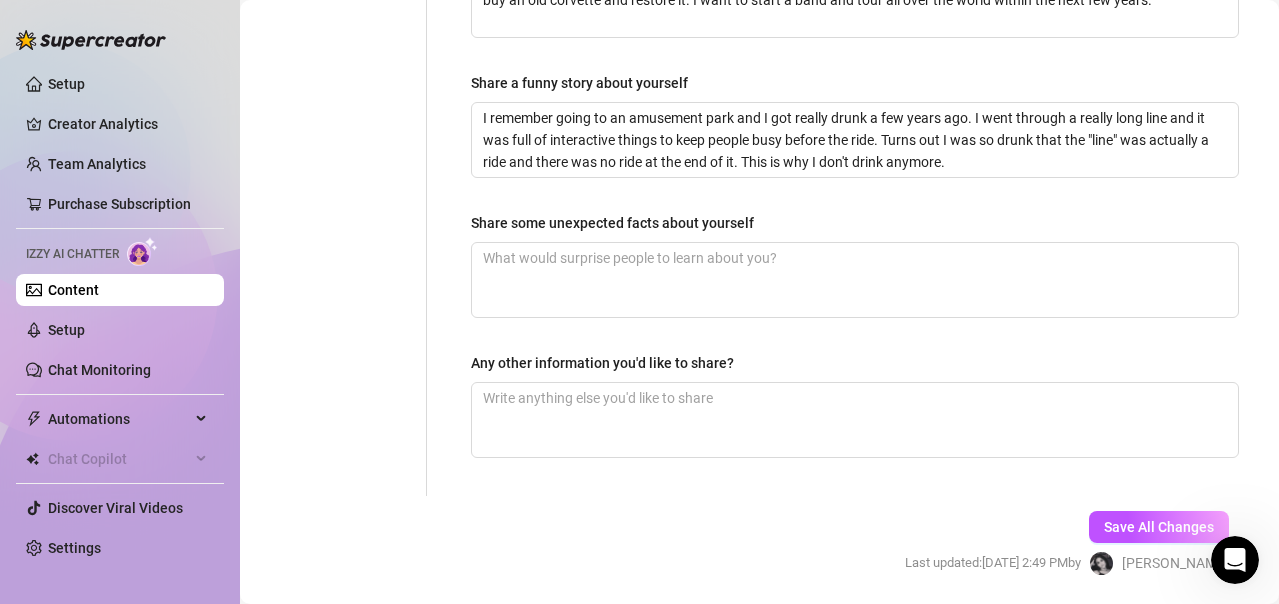 scroll, scrollTop: 1426, scrollLeft: 0, axis: vertical 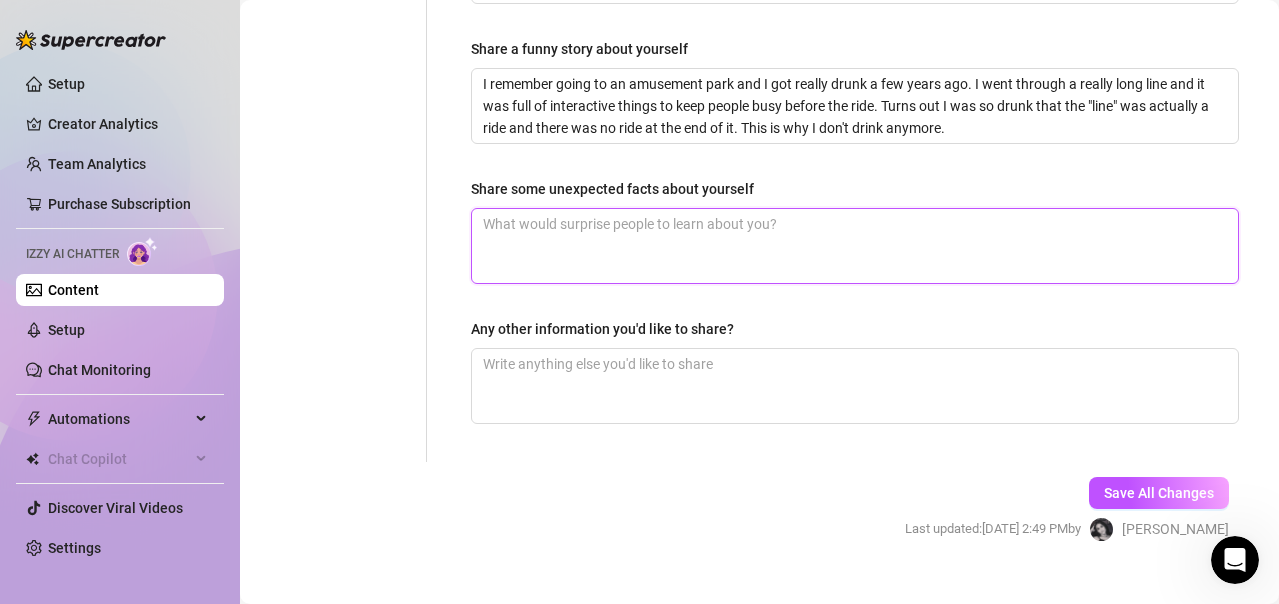 click on "Share some unexpected facts about yourself" at bounding box center (855, 246) 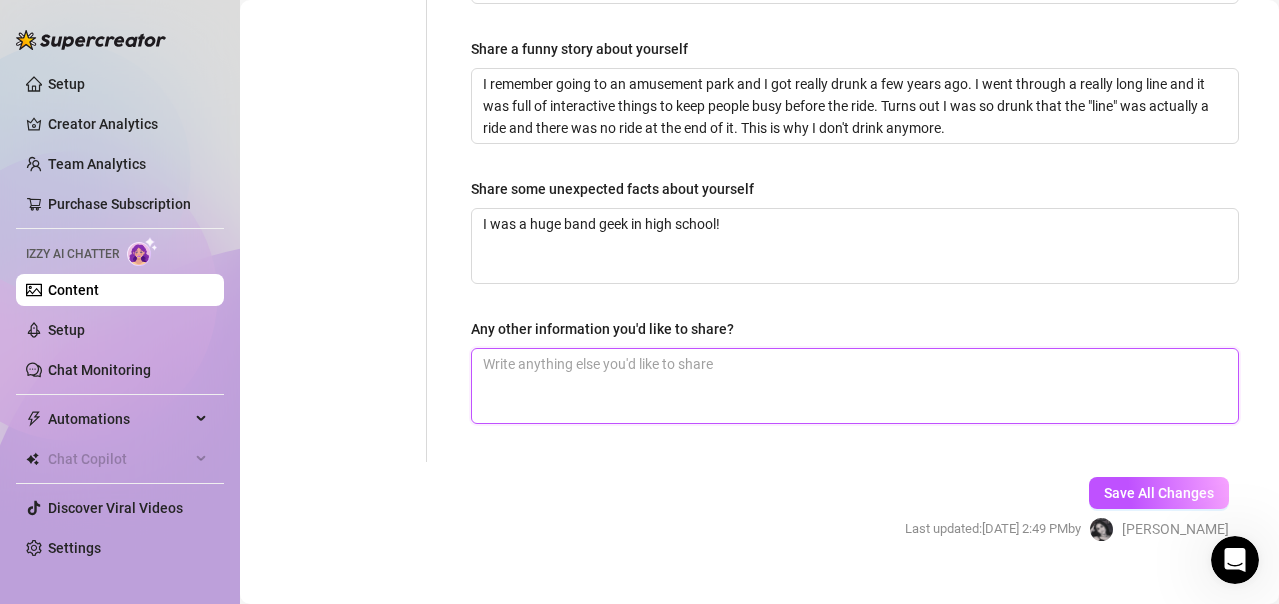 click on "Any other information you'd like to share?" at bounding box center [855, 386] 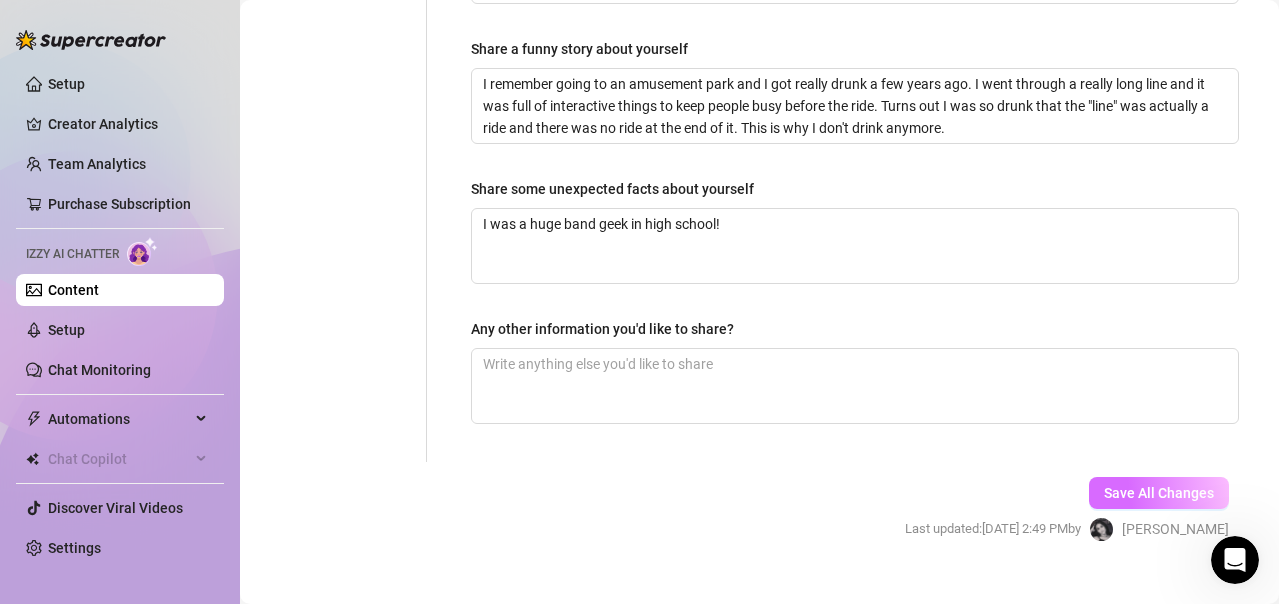 click on "Save All Changes" at bounding box center [1159, 493] 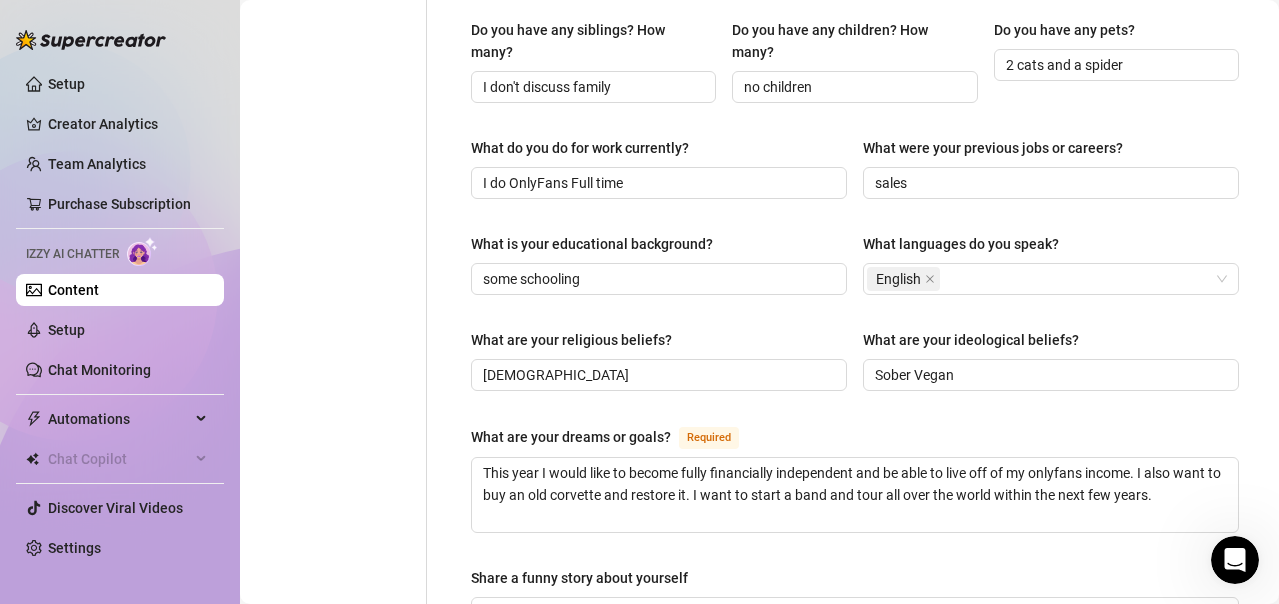 scroll, scrollTop: 369, scrollLeft: 0, axis: vertical 